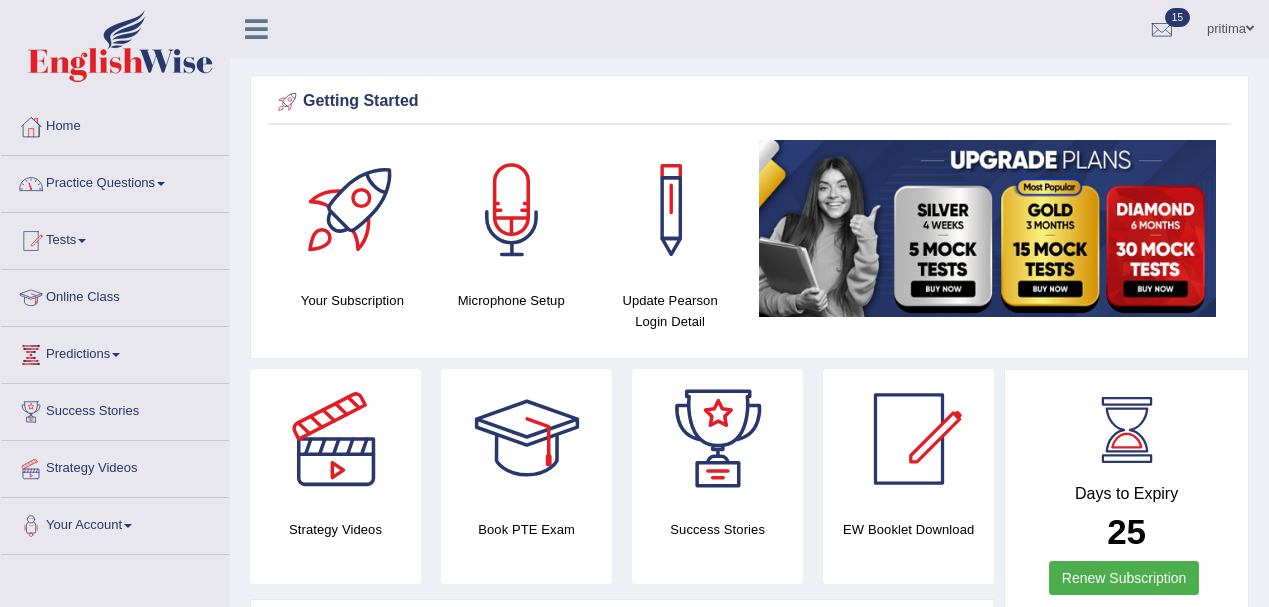 scroll, scrollTop: 0, scrollLeft: 0, axis: both 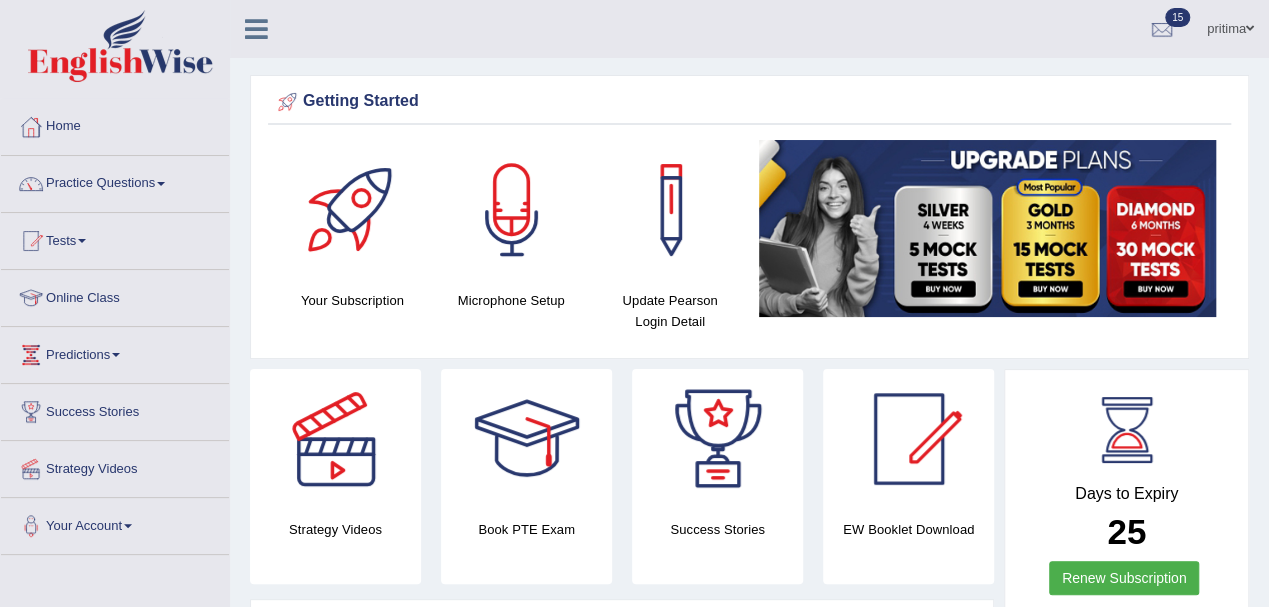 click on "pritima
Toggle navigation
Username: pritima_nk
Access Type: Online
Subscription: Diamond Package
Log out
15
PEW5
Aug 2, 2025 EW26 Aug 2, 2025 PEW6 PEW7" at bounding box center [905, 28] 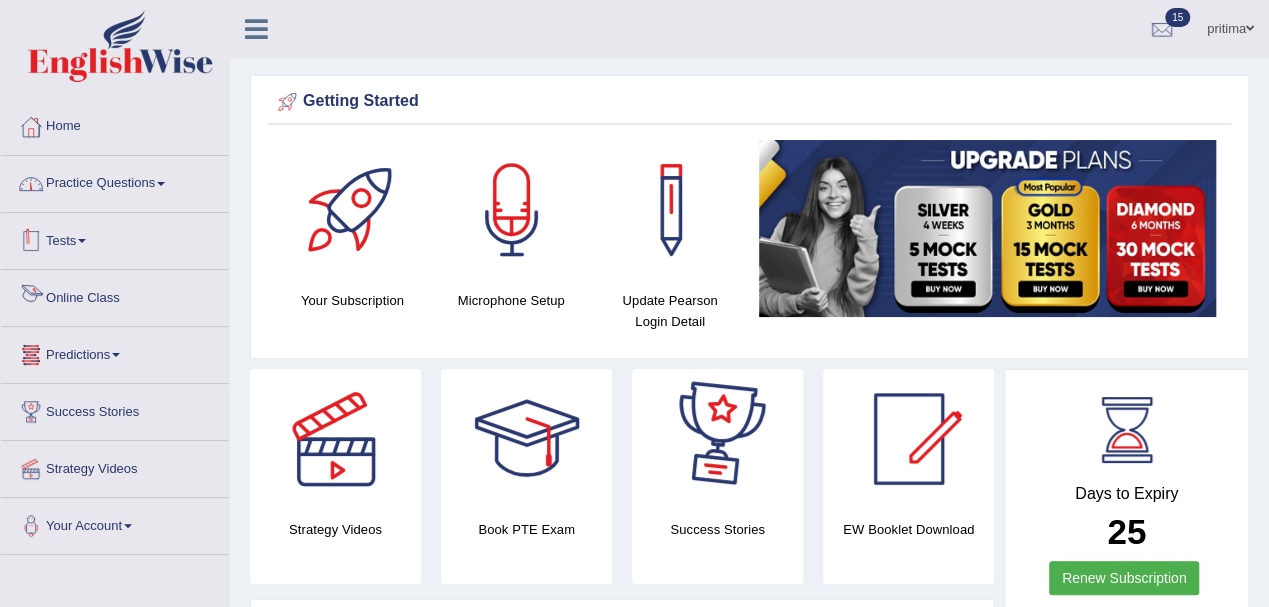 click on "Practice Questions" at bounding box center [115, 181] 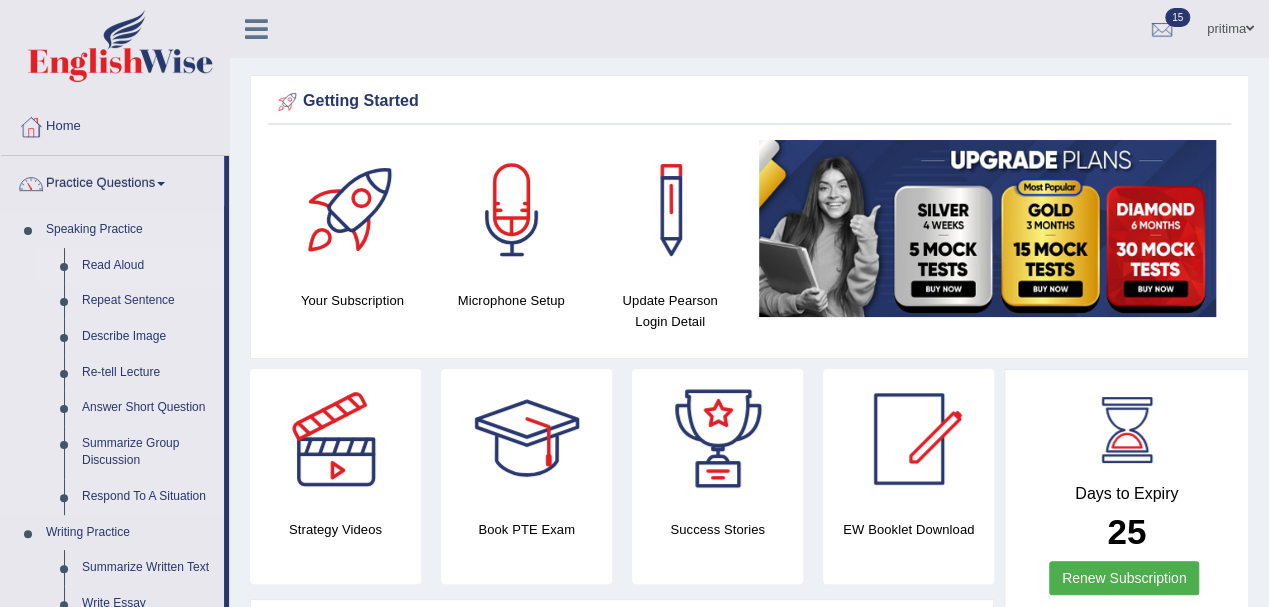 click on "Read Aloud" at bounding box center (148, 266) 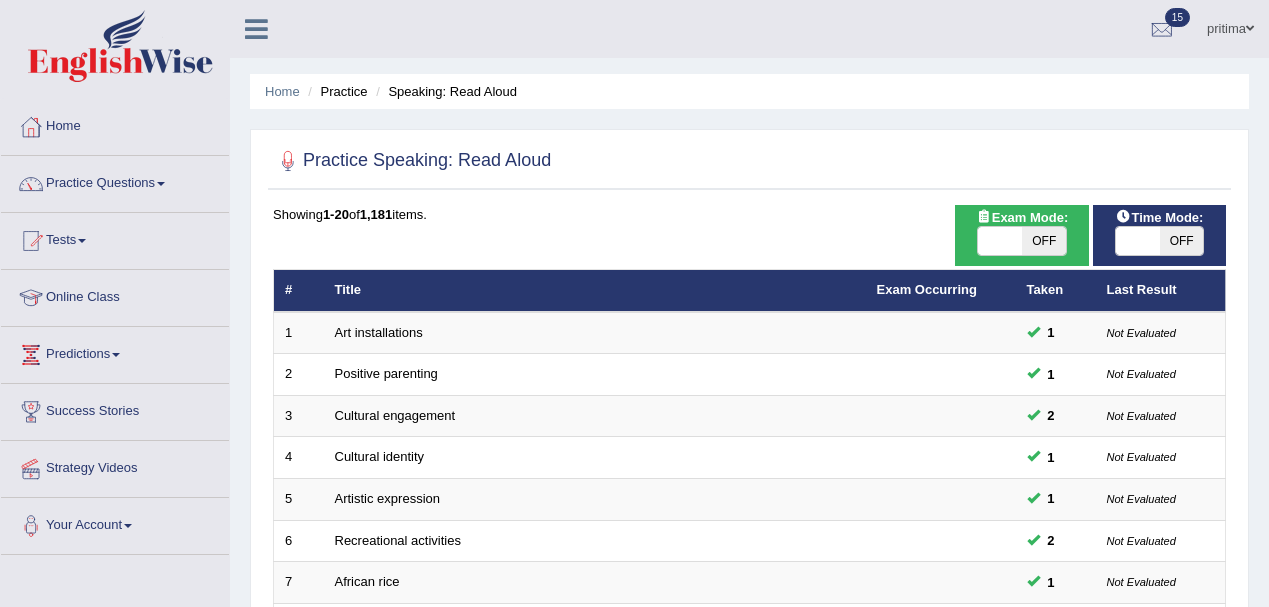 scroll, scrollTop: 0, scrollLeft: 0, axis: both 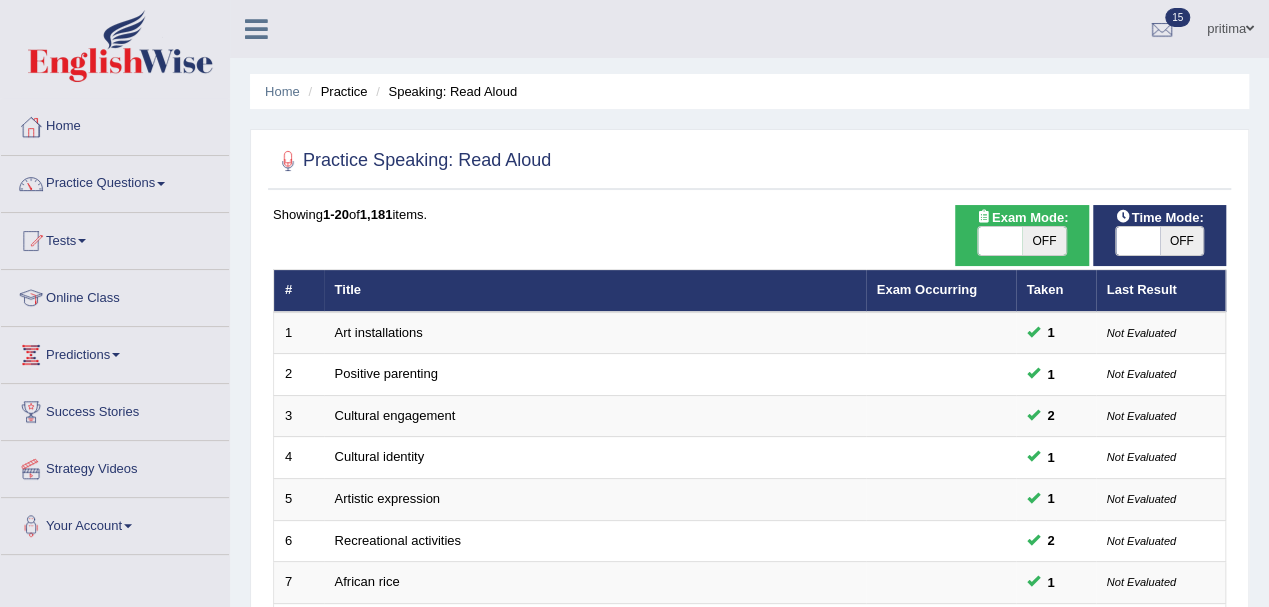 click on "OFF" at bounding box center [1182, 241] 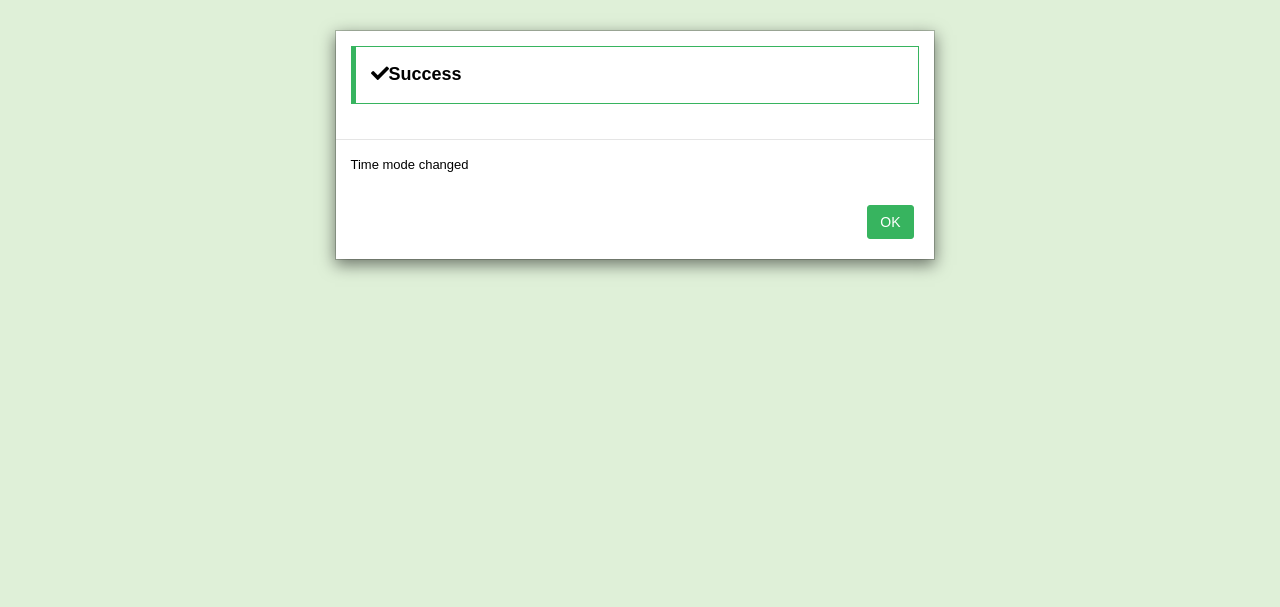 click on "OK" at bounding box center (890, 222) 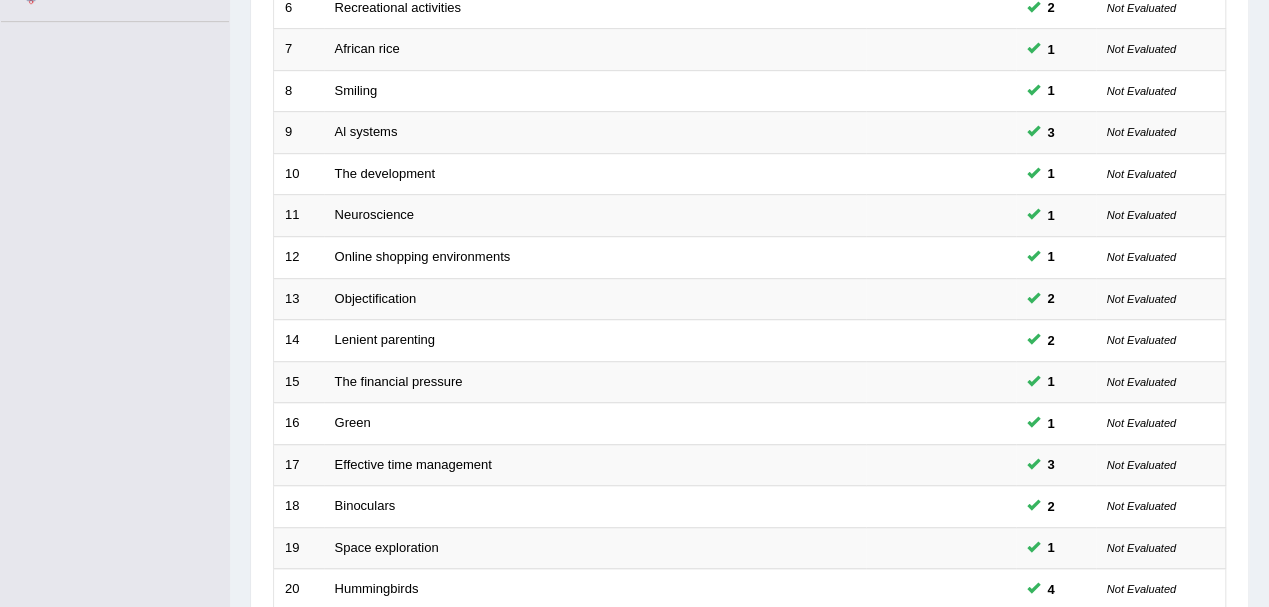 scroll, scrollTop: 707, scrollLeft: 0, axis: vertical 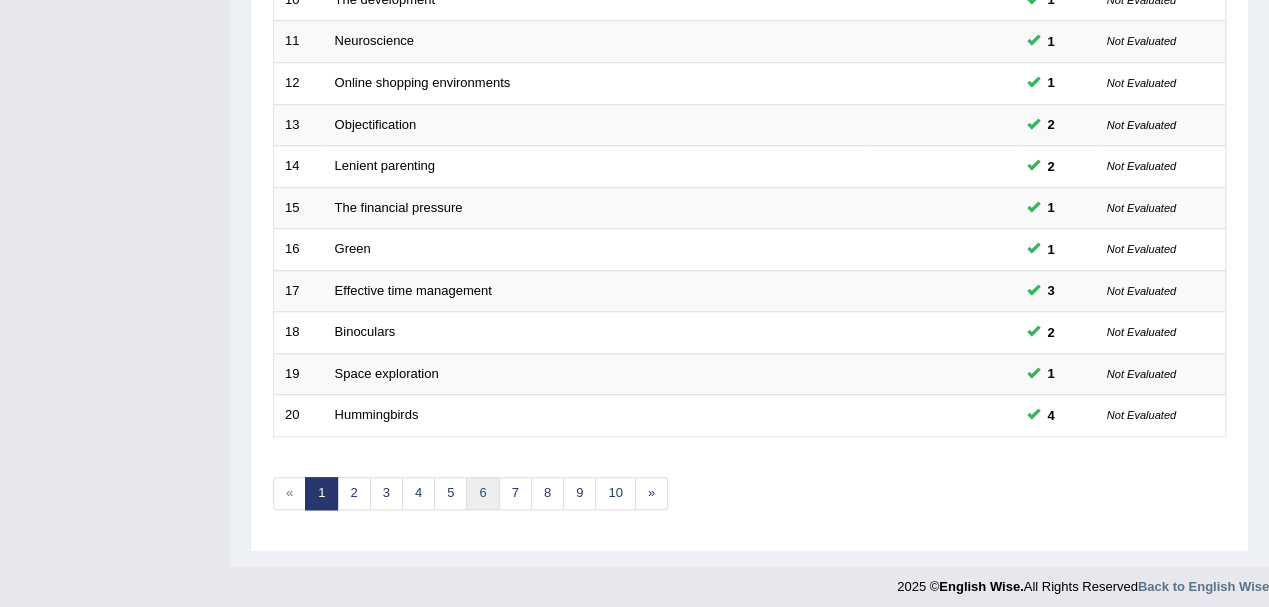 click on "6" at bounding box center (482, 493) 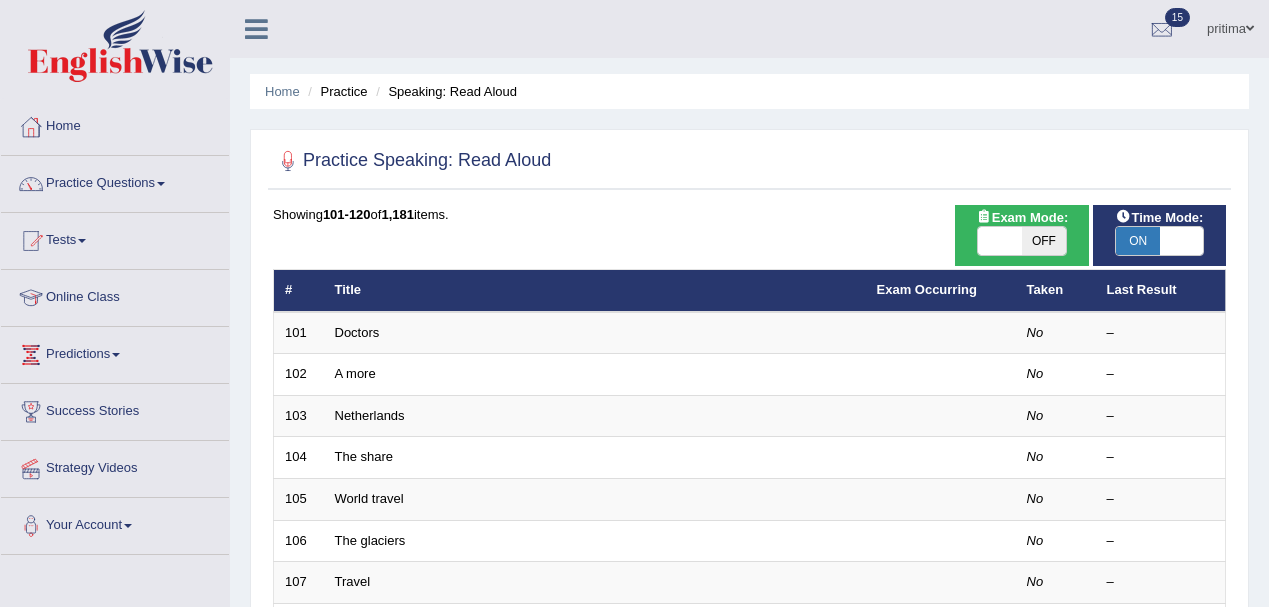 scroll, scrollTop: 0, scrollLeft: 0, axis: both 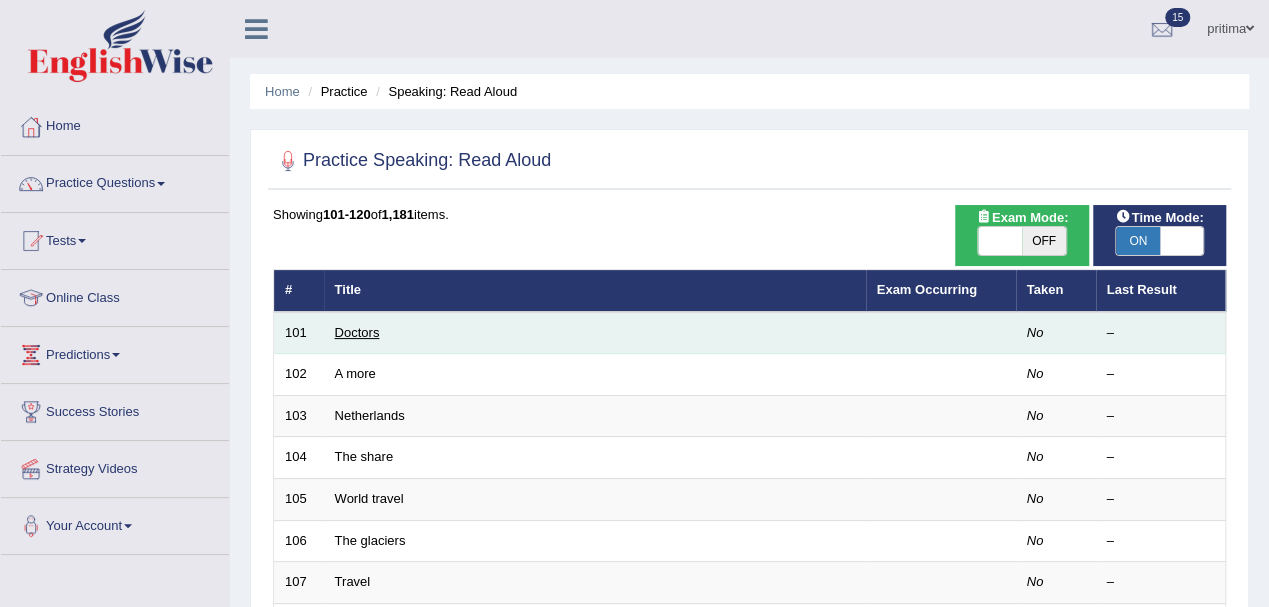 click on "Doctors" at bounding box center [357, 332] 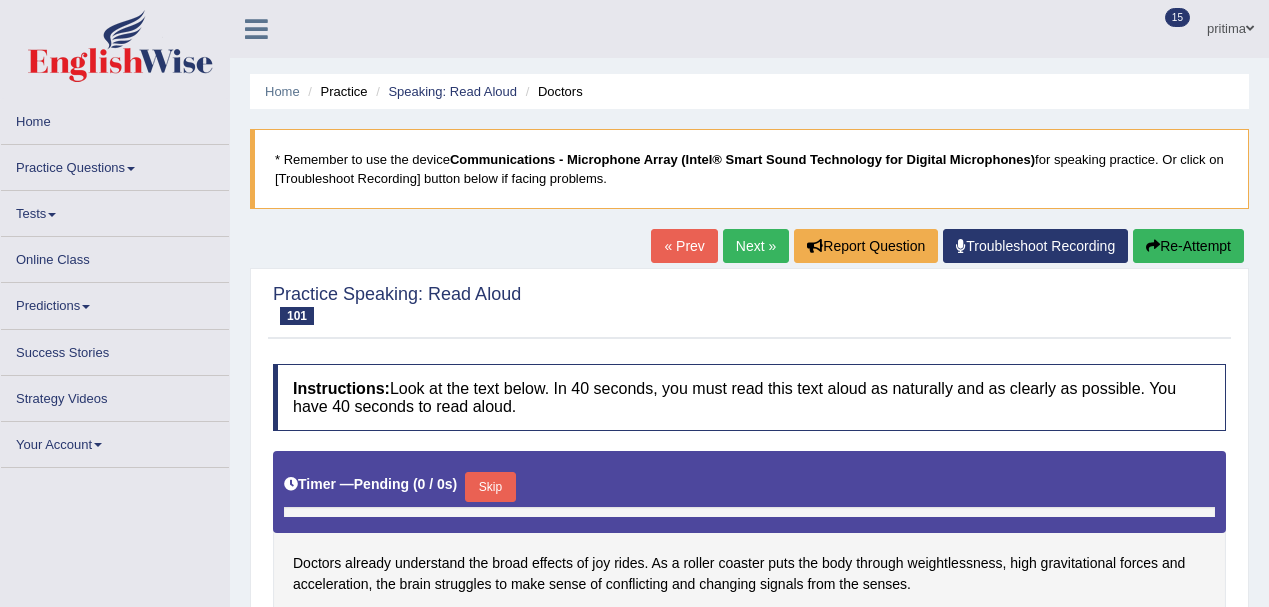 scroll, scrollTop: 0, scrollLeft: 0, axis: both 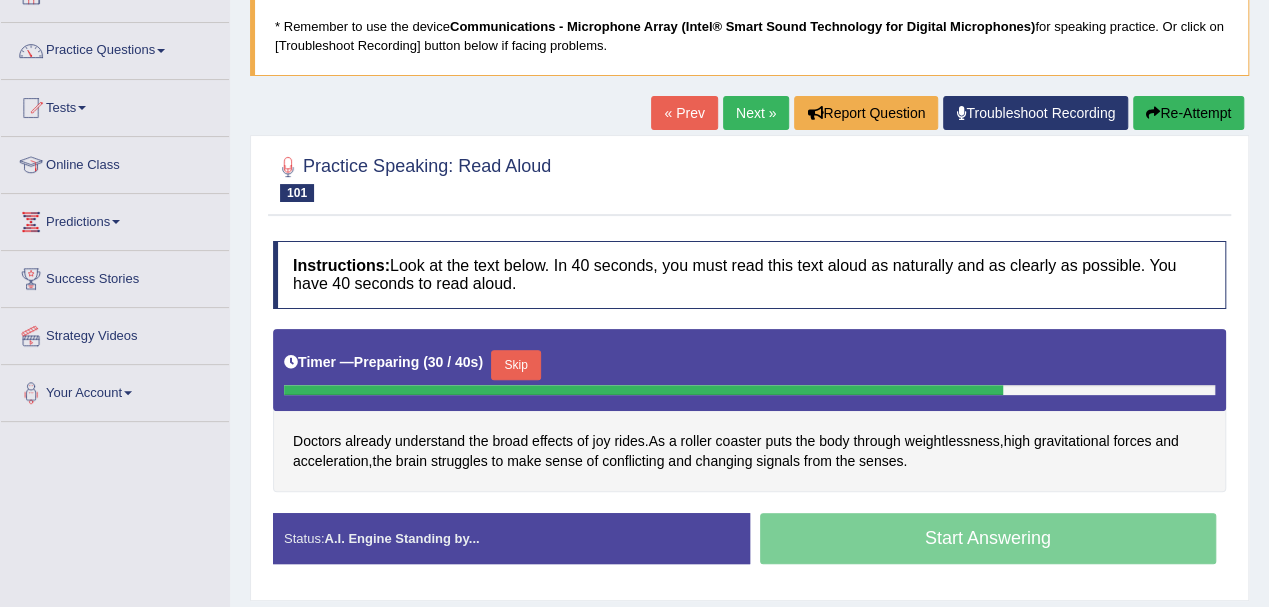 click on "Skip" at bounding box center (516, 365) 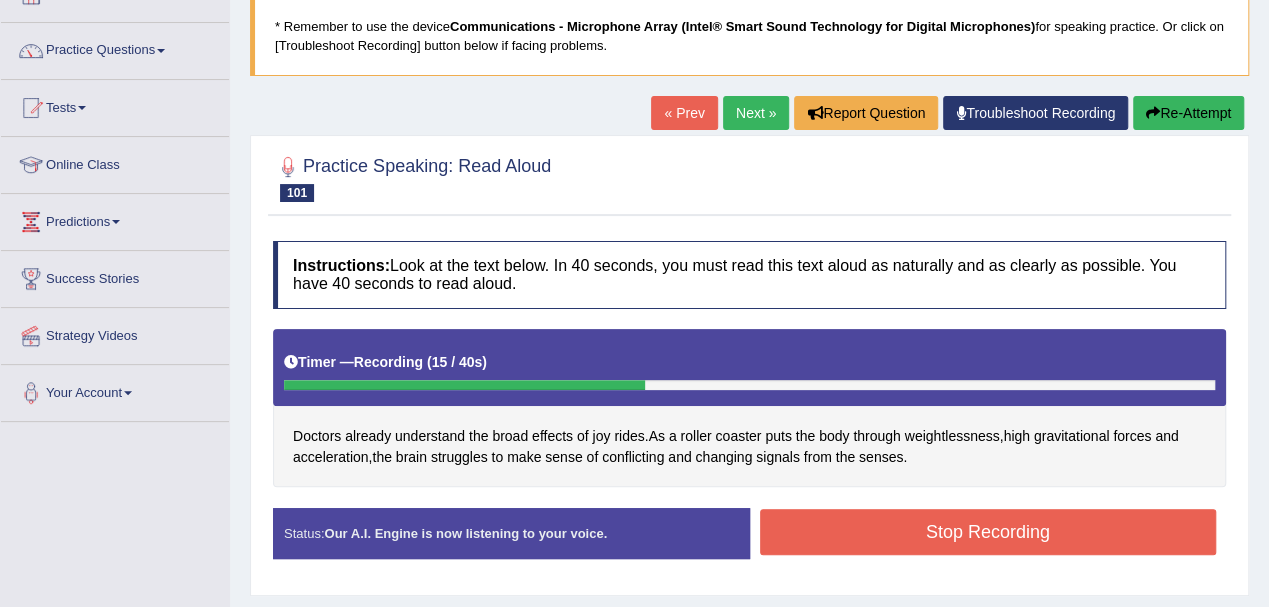 click on "Stop Recording" at bounding box center (988, 532) 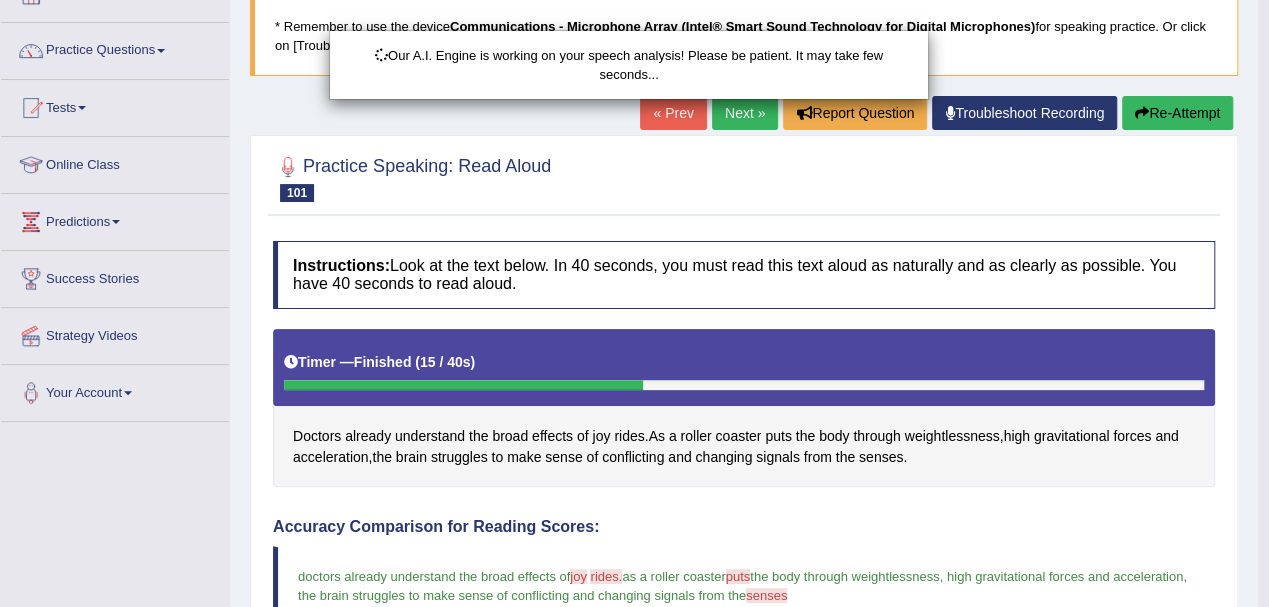 scroll, scrollTop: 514, scrollLeft: 0, axis: vertical 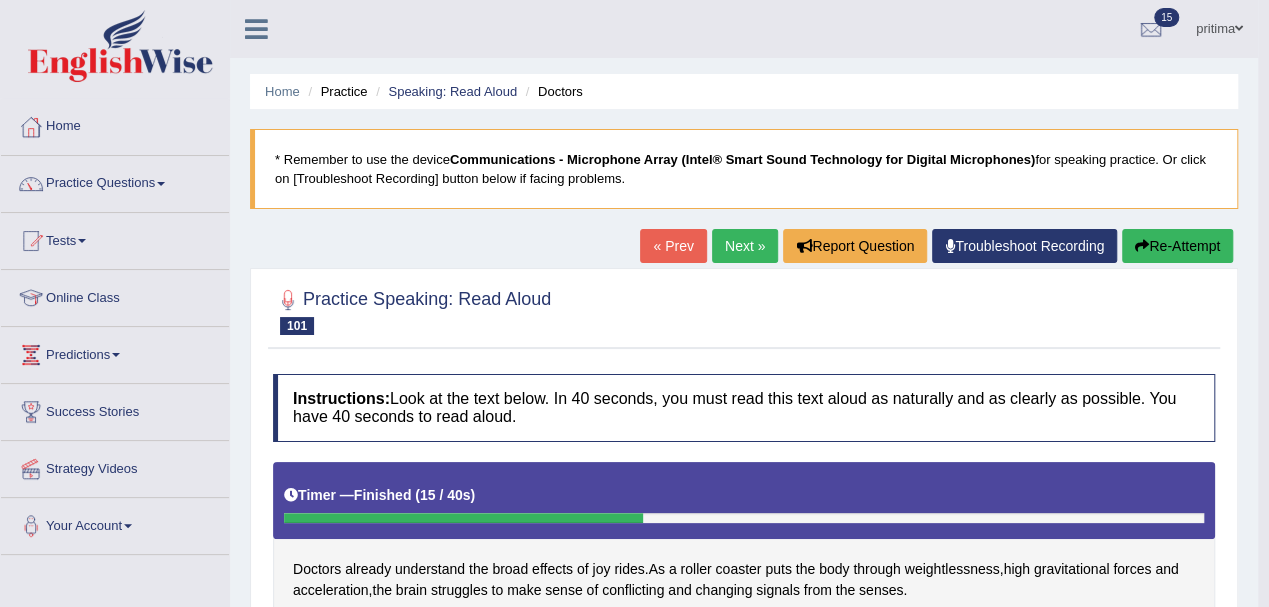 click on "Next »" at bounding box center [745, 246] 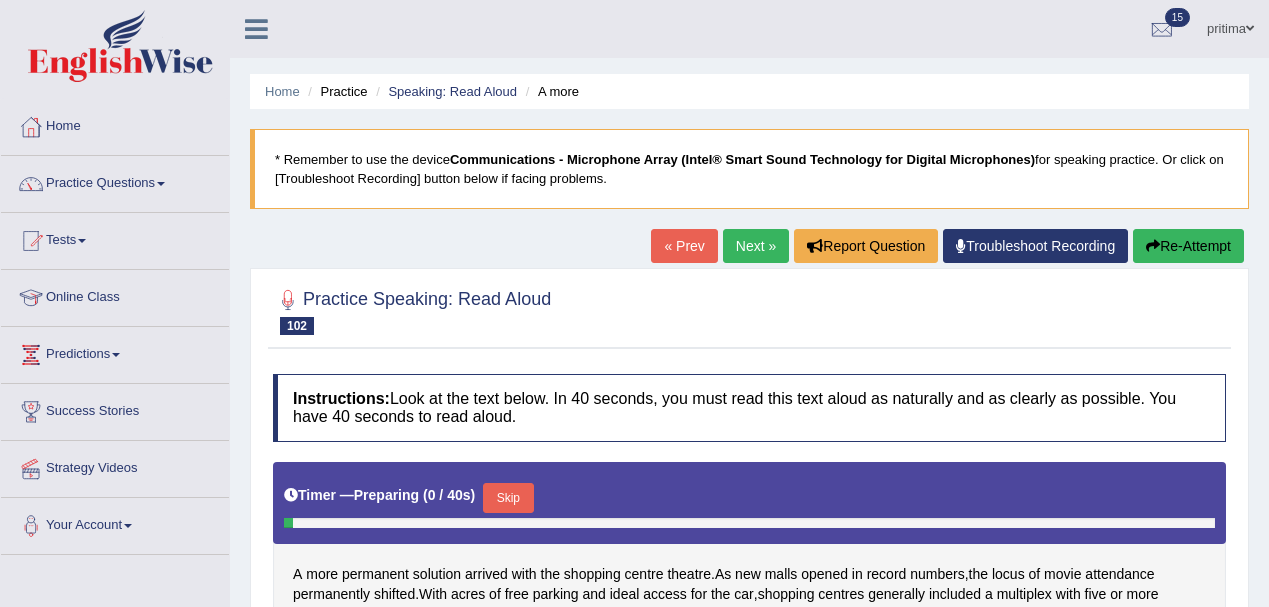 scroll, scrollTop: 0, scrollLeft: 0, axis: both 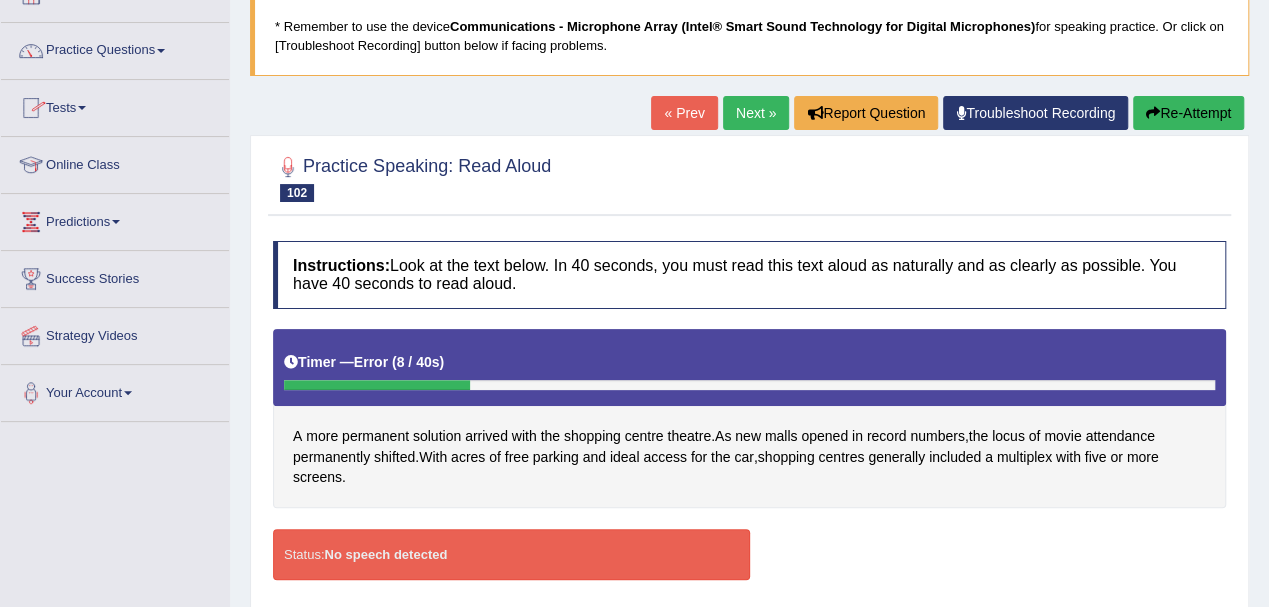 click on "Re-Attempt" at bounding box center (1188, 113) 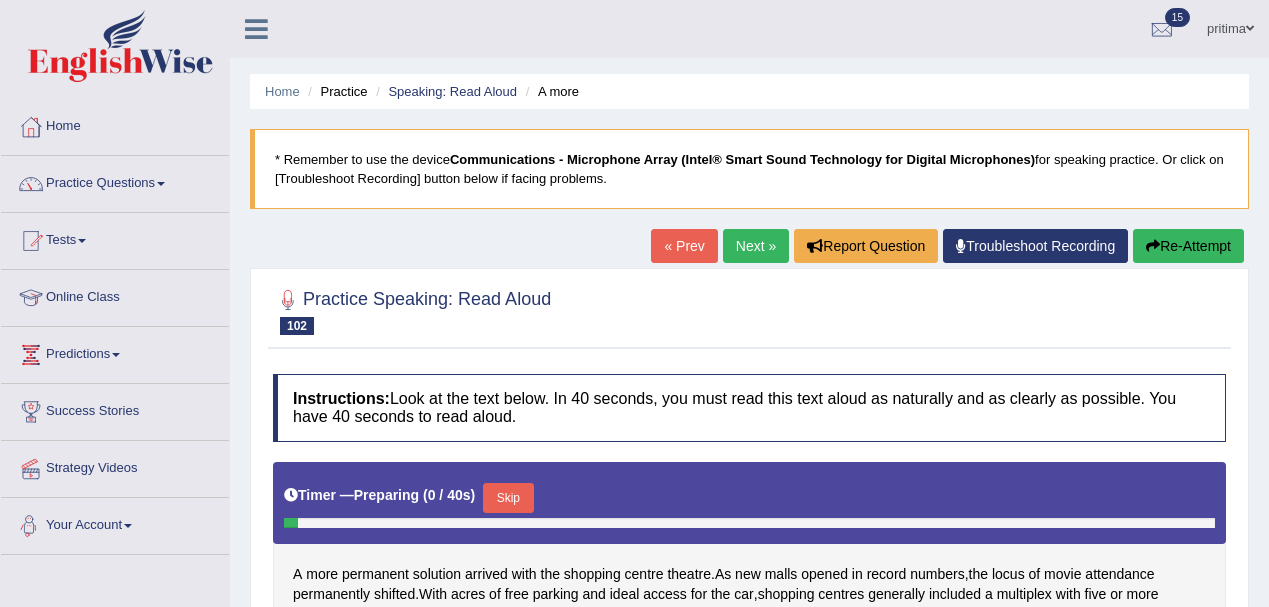 scroll, scrollTop: 133, scrollLeft: 0, axis: vertical 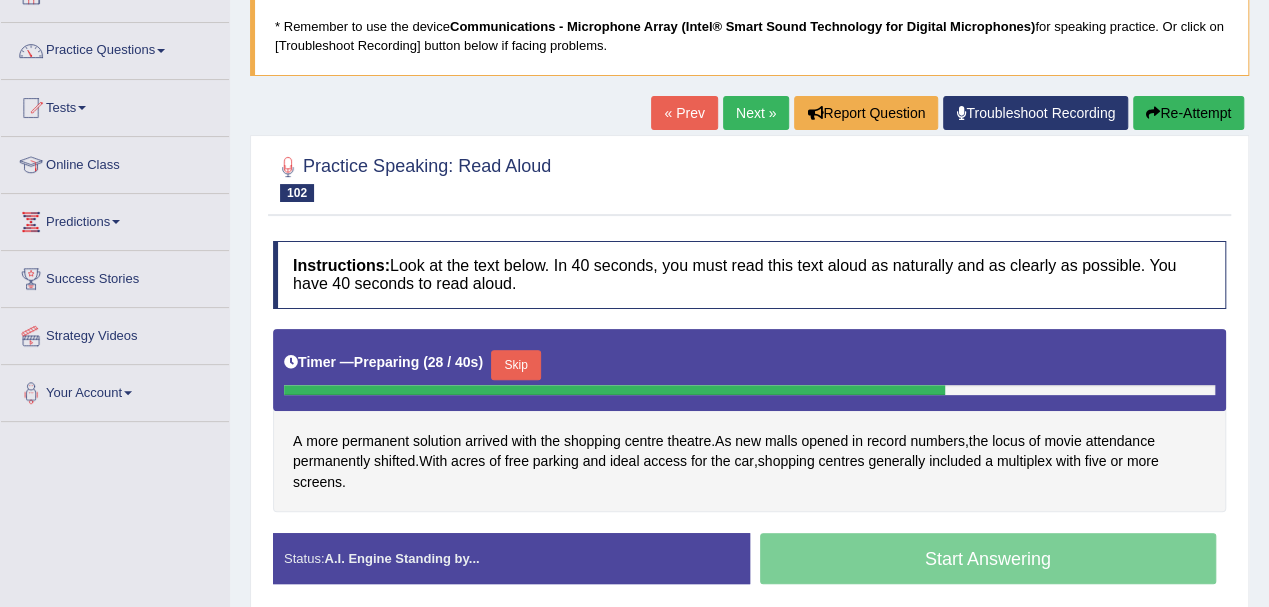 click on "Skip" at bounding box center (516, 365) 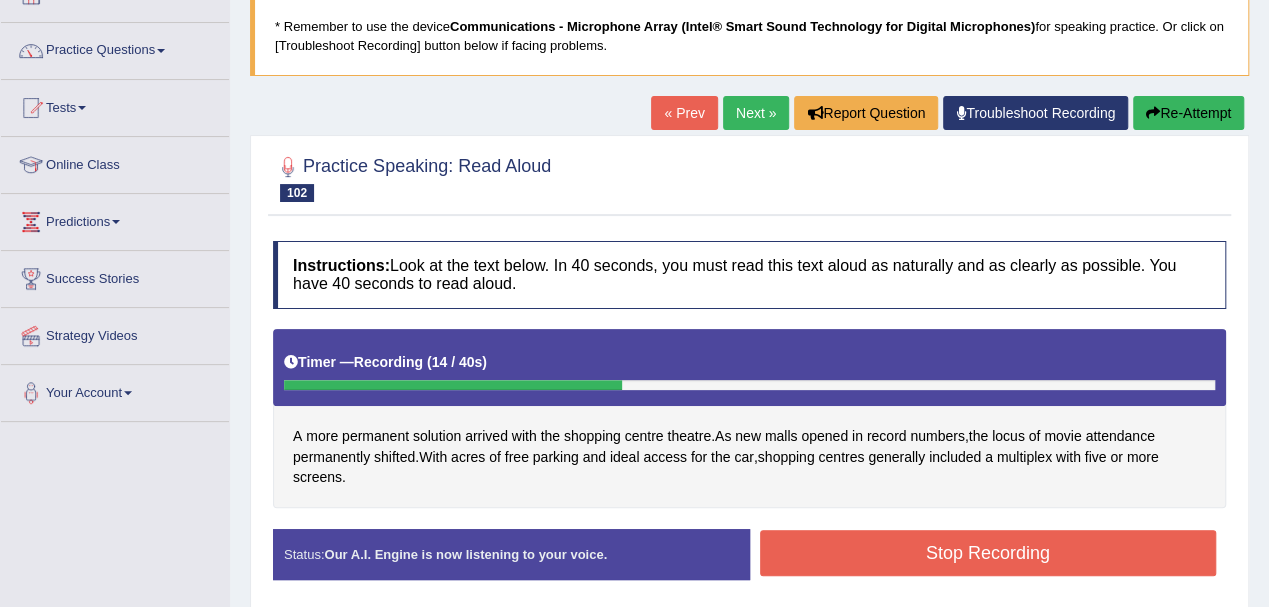 click on "Stop Recording" at bounding box center [988, 553] 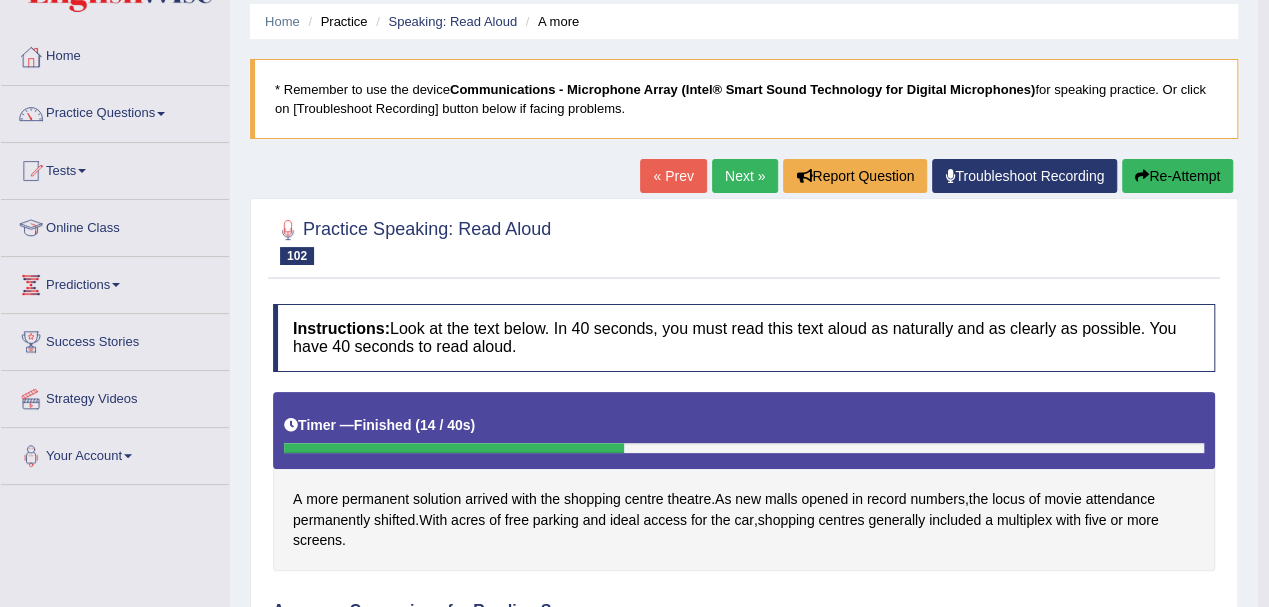 scroll, scrollTop: 0, scrollLeft: 0, axis: both 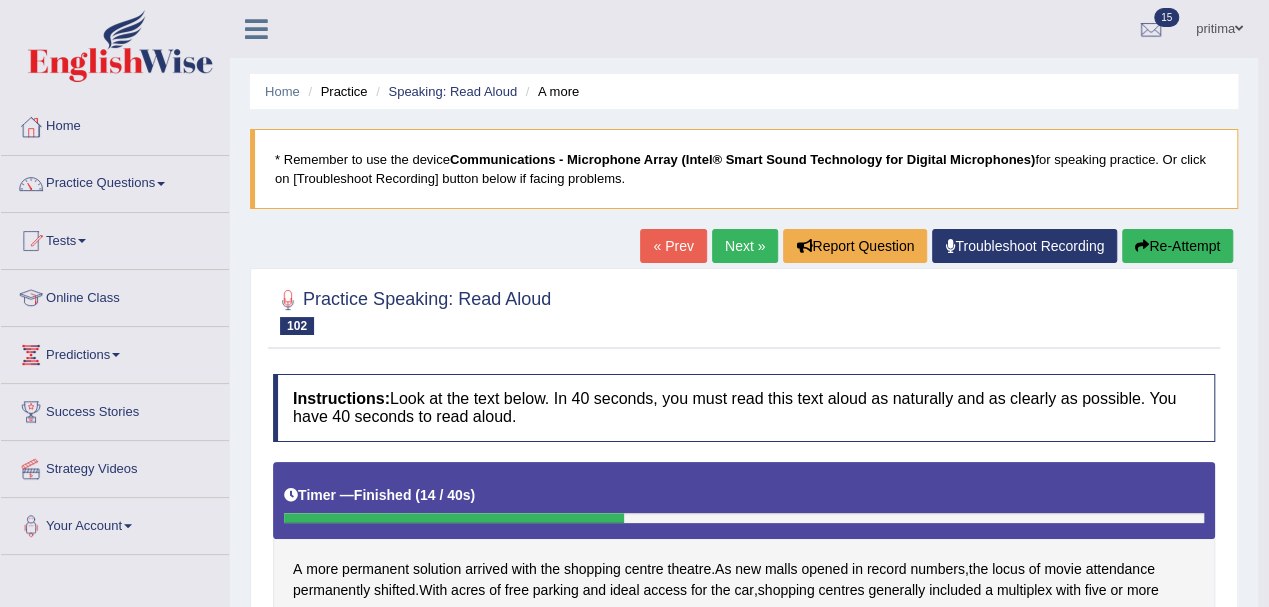 click on "Re-Attempt" at bounding box center (1177, 246) 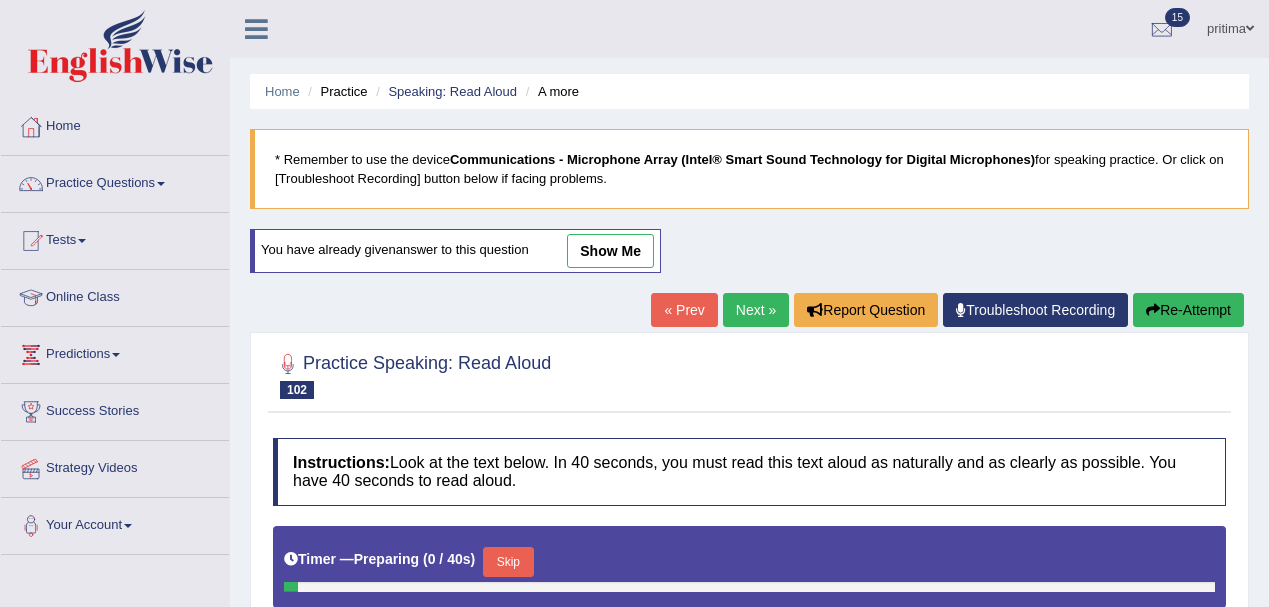 scroll, scrollTop: 0, scrollLeft: 0, axis: both 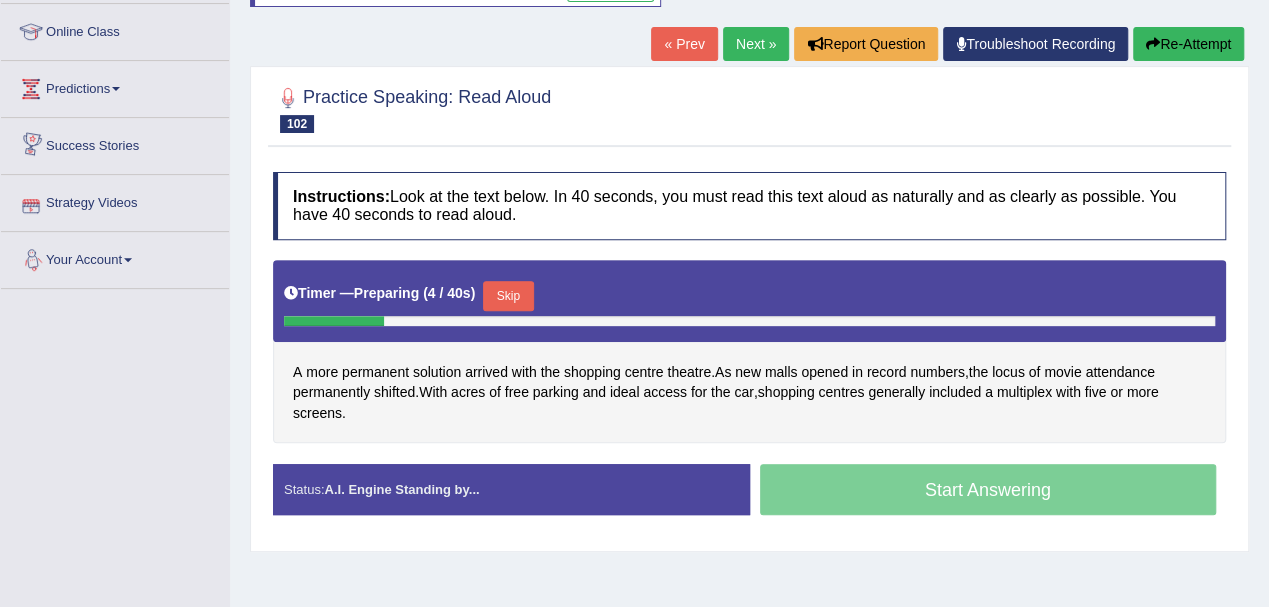 click on "Skip" at bounding box center [508, 296] 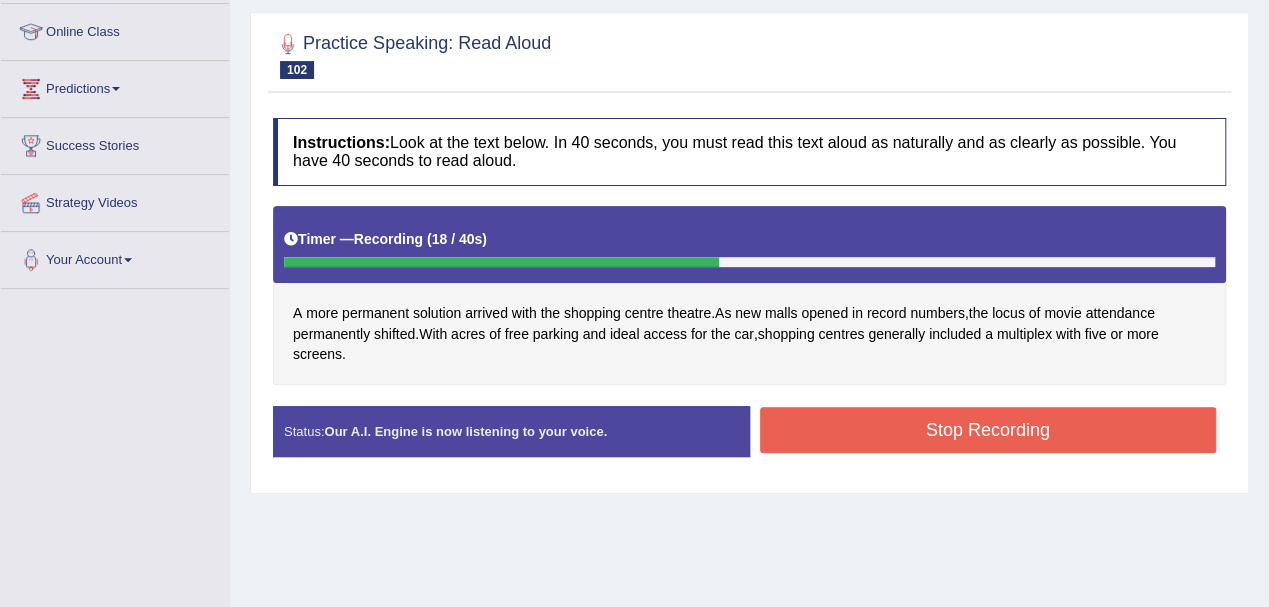 click on "Stop Recording" at bounding box center (988, 430) 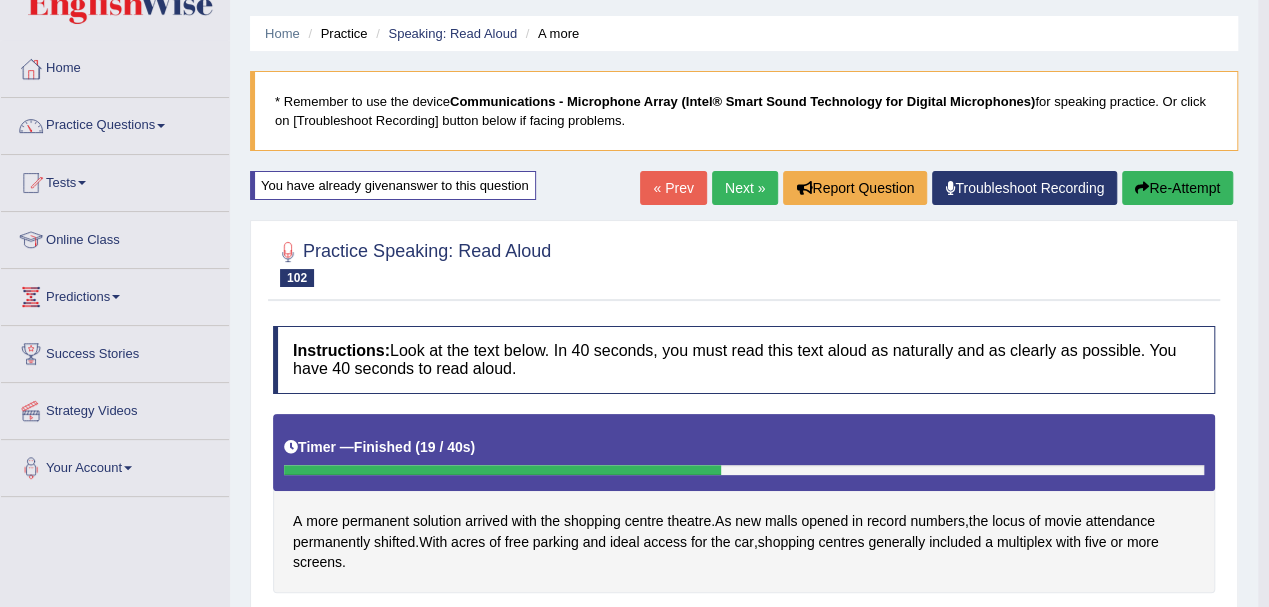 scroll, scrollTop: 0, scrollLeft: 0, axis: both 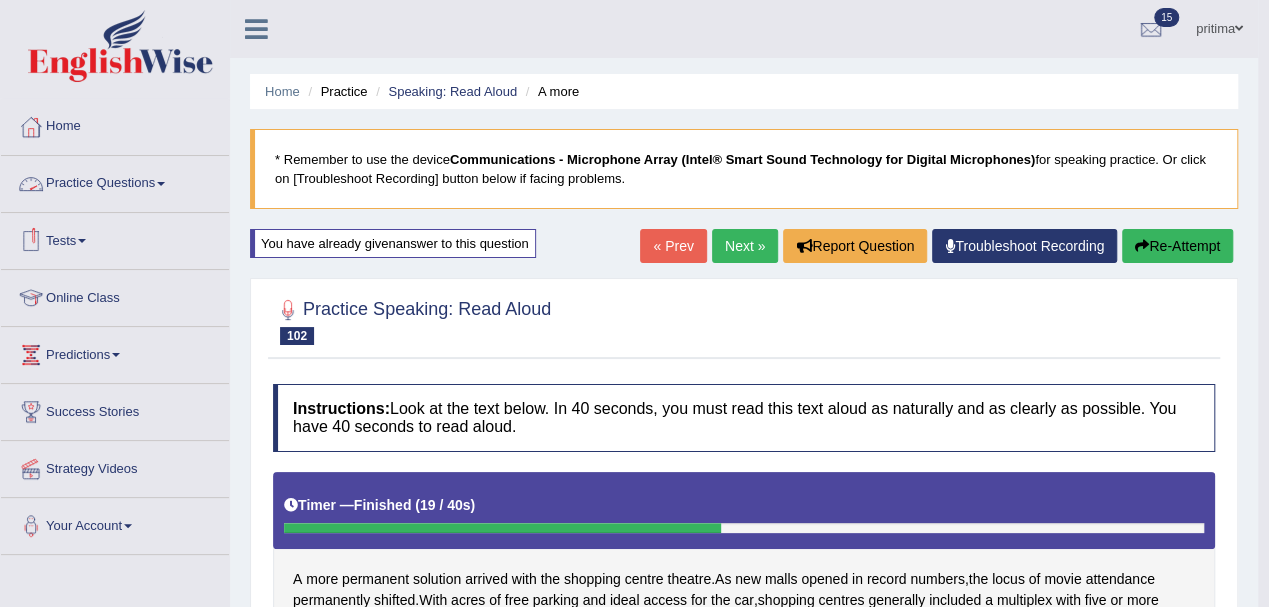click on "Practice Questions" at bounding box center (115, 181) 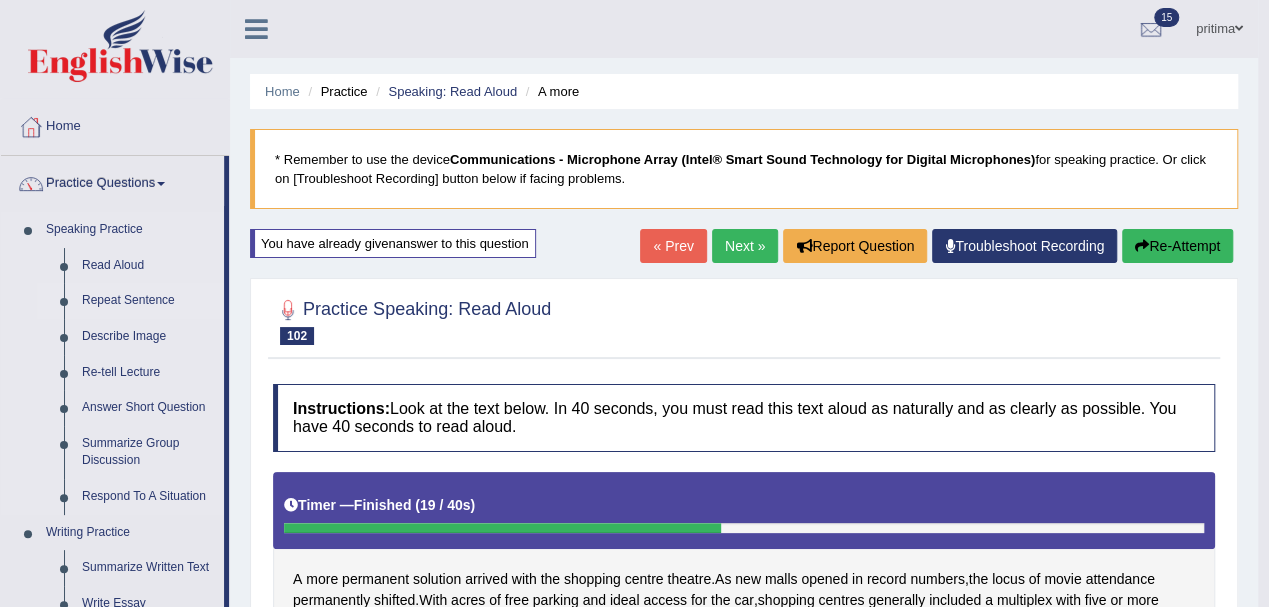 click on "Repeat Sentence" at bounding box center [148, 301] 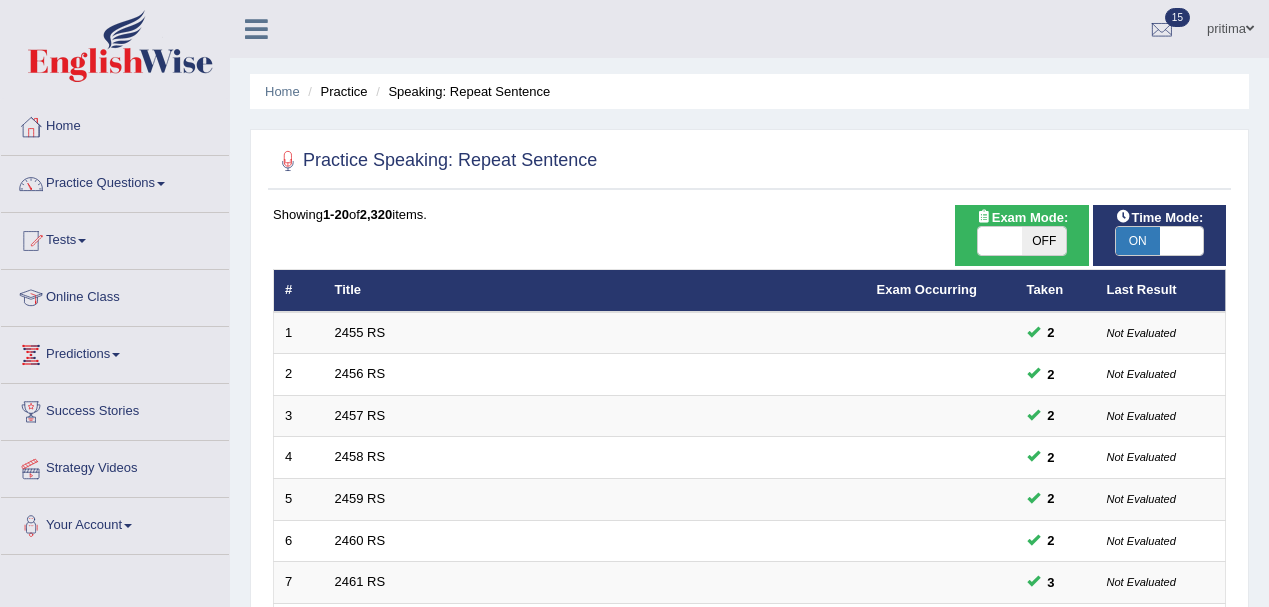 scroll, scrollTop: 0, scrollLeft: 0, axis: both 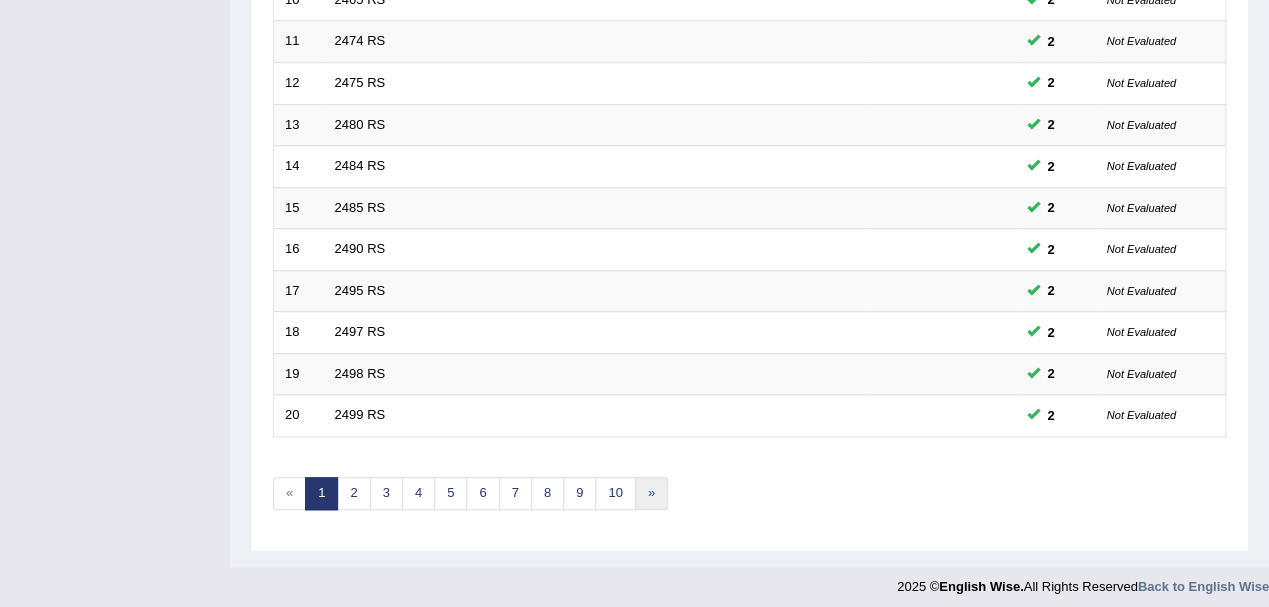 click on "»" at bounding box center (651, 493) 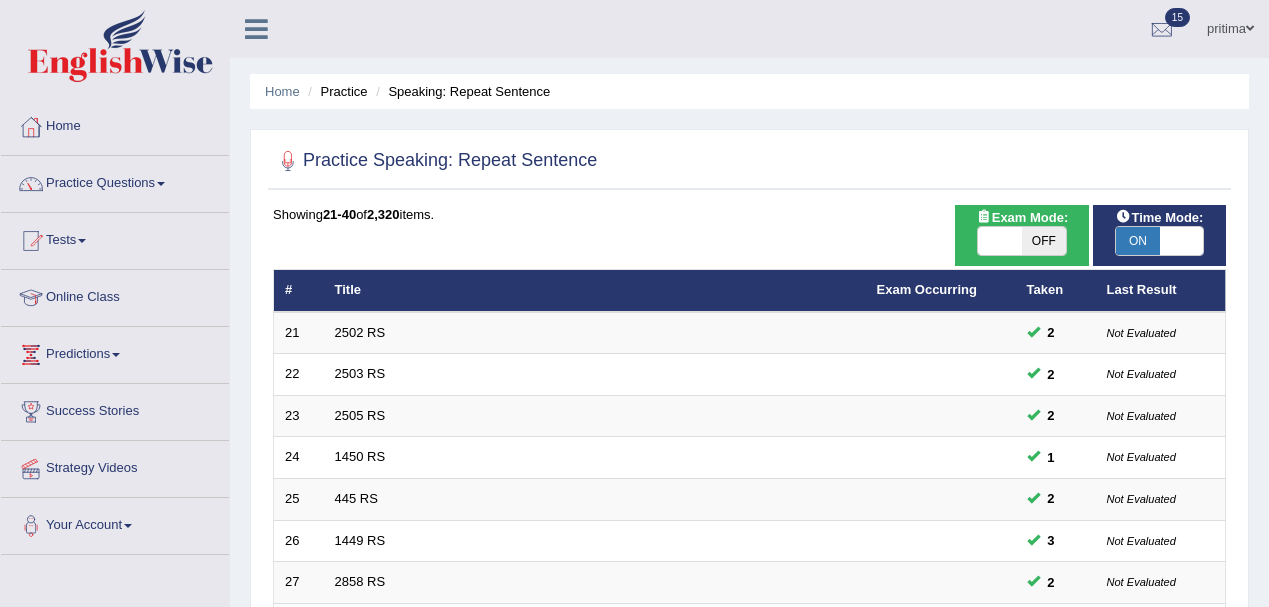 scroll, scrollTop: 0, scrollLeft: 0, axis: both 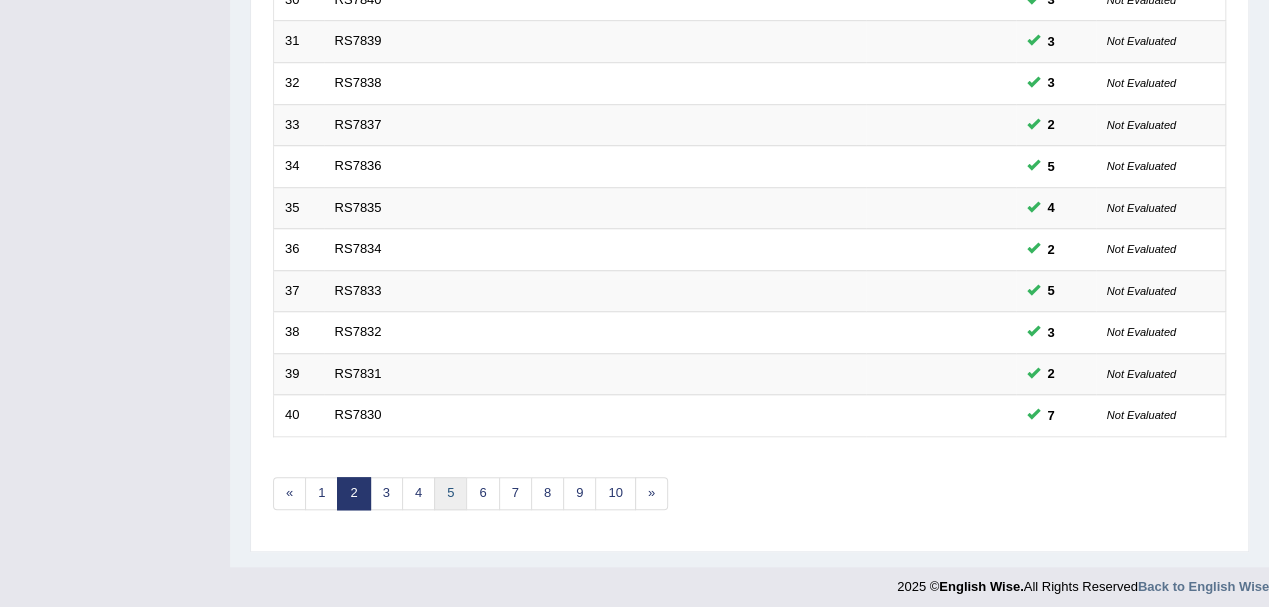 click on "5" at bounding box center (450, 493) 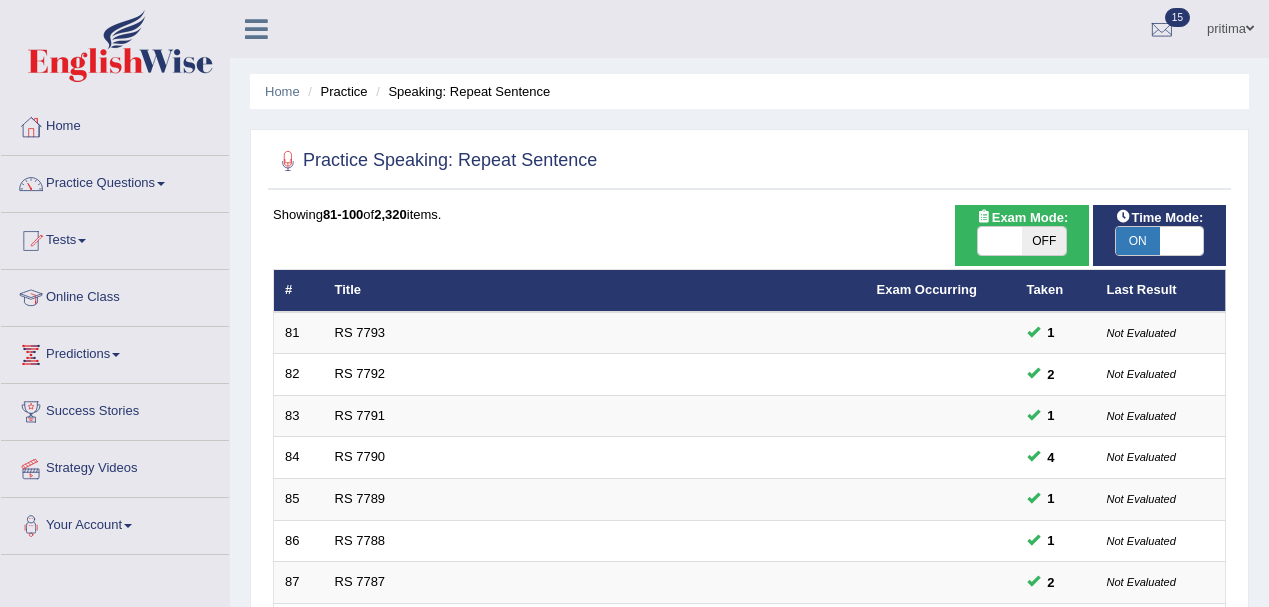 scroll, scrollTop: 707, scrollLeft: 0, axis: vertical 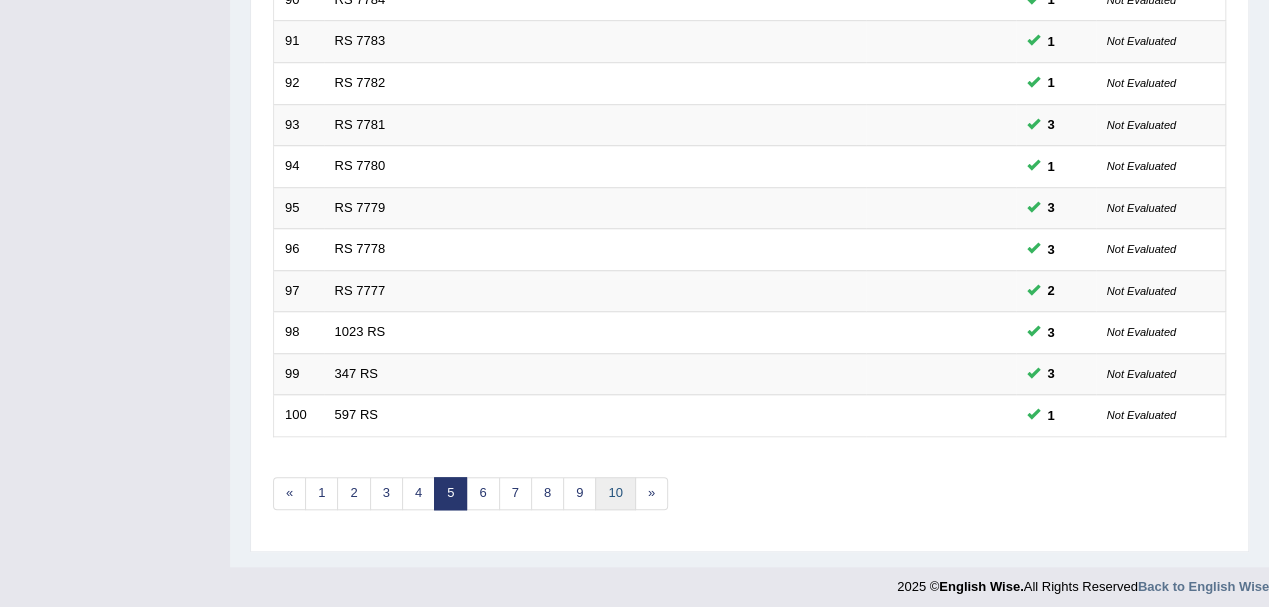click on "10" at bounding box center [615, 493] 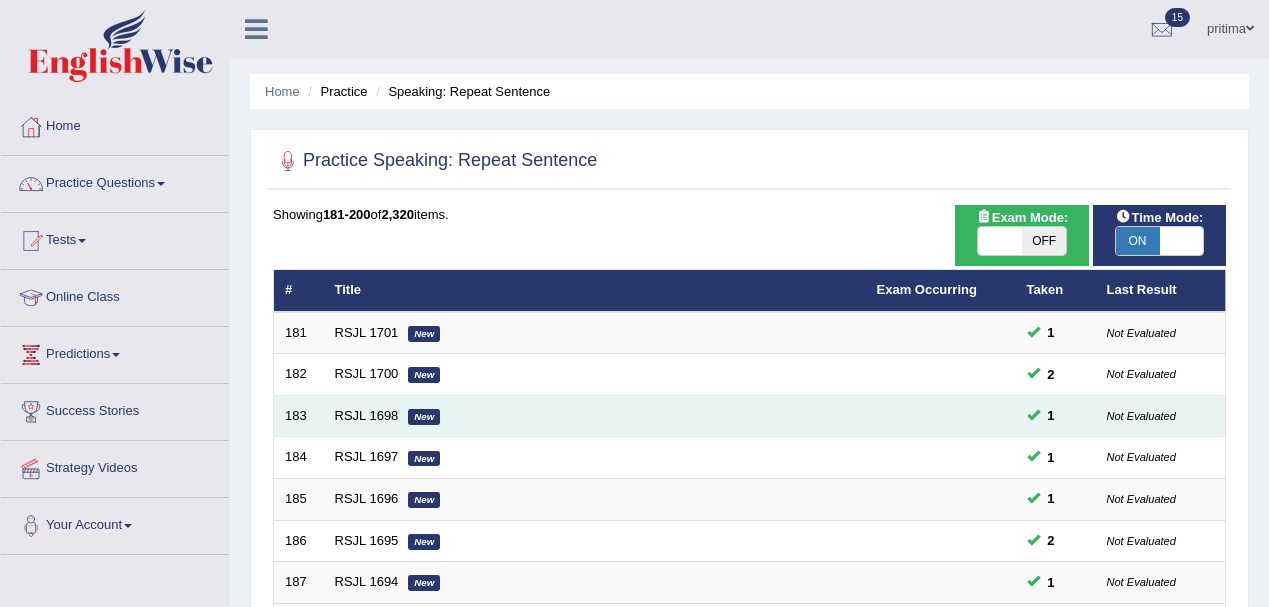 scroll, scrollTop: 0, scrollLeft: 0, axis: both 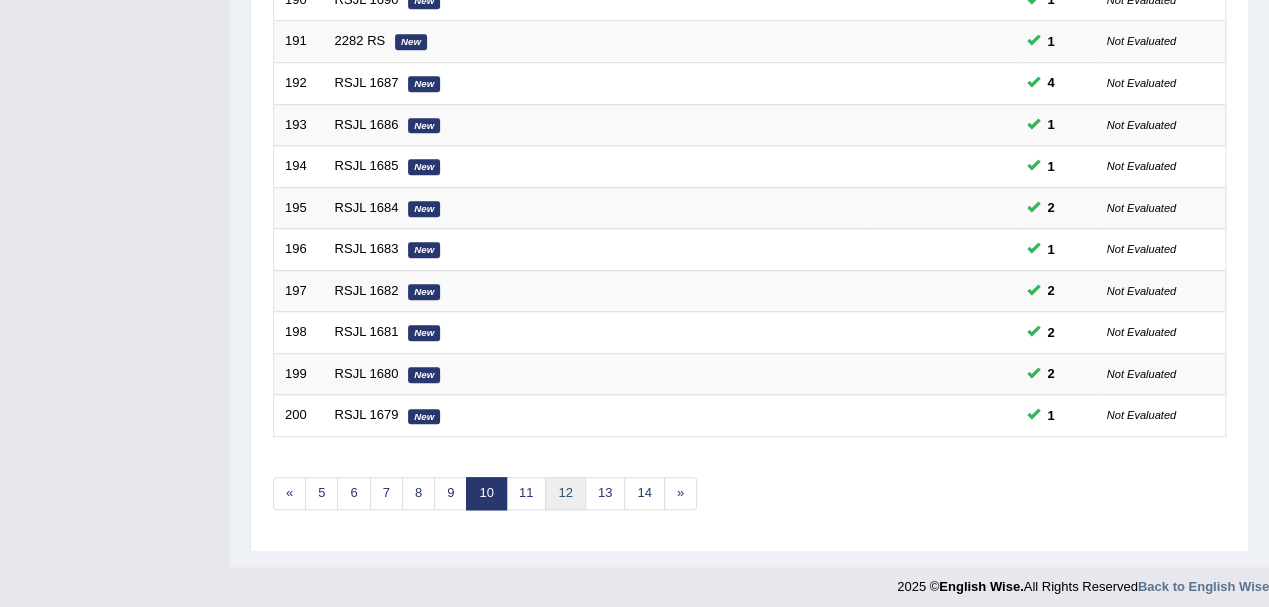 click on "12" at bounding box center [565, 493] 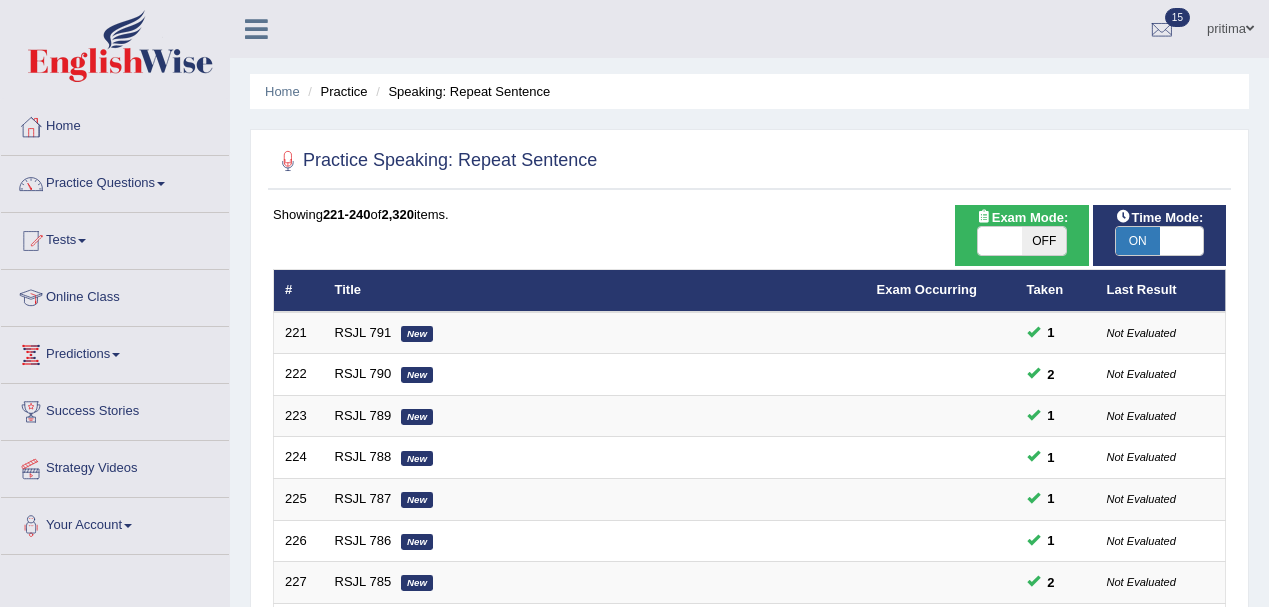 scroll, scrollTop: 0, scrollLeft: 0, axis: both 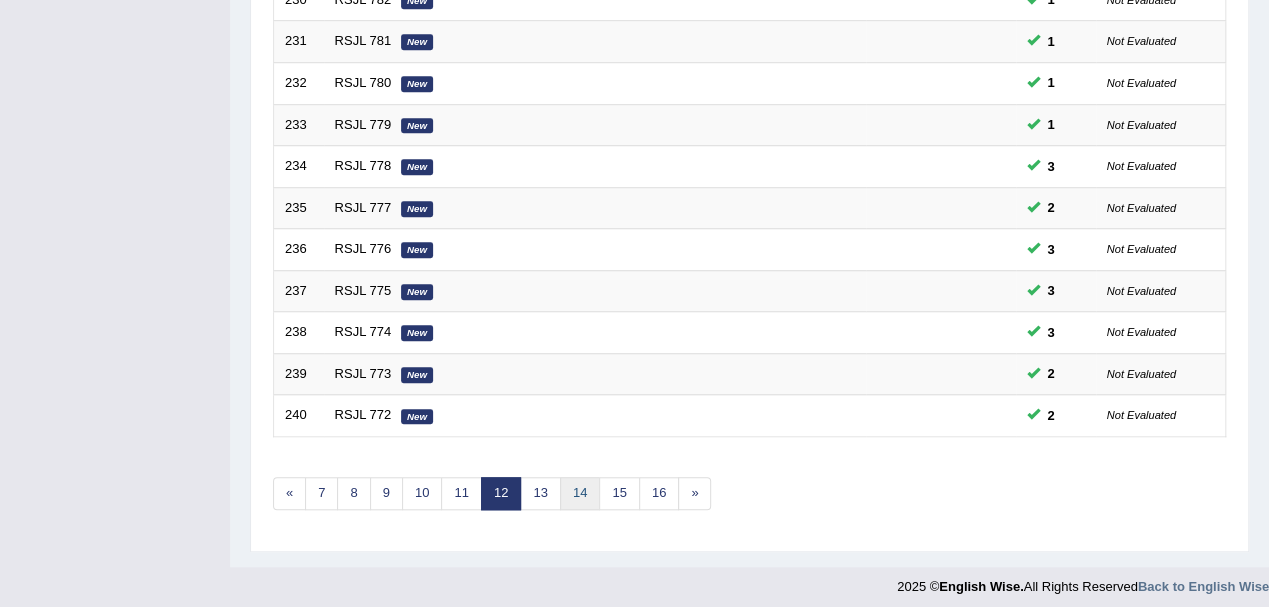click on "14" at bounding box center (580, 493) 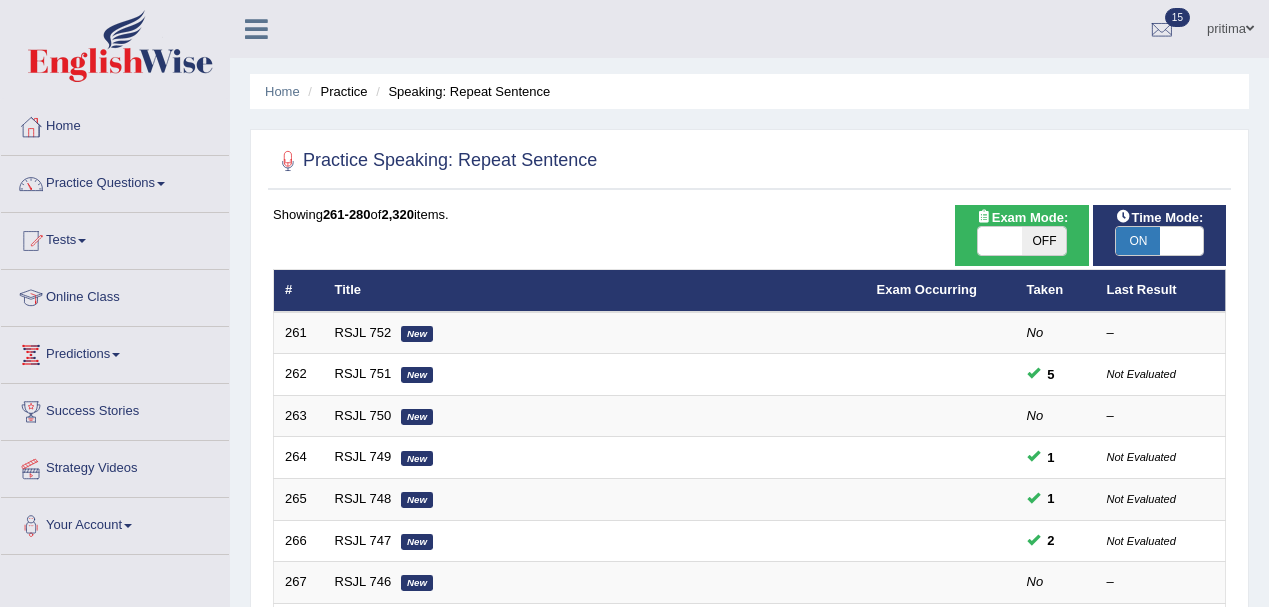 scroll, scrollTop: 0, scrollLeft: 0, axis: both 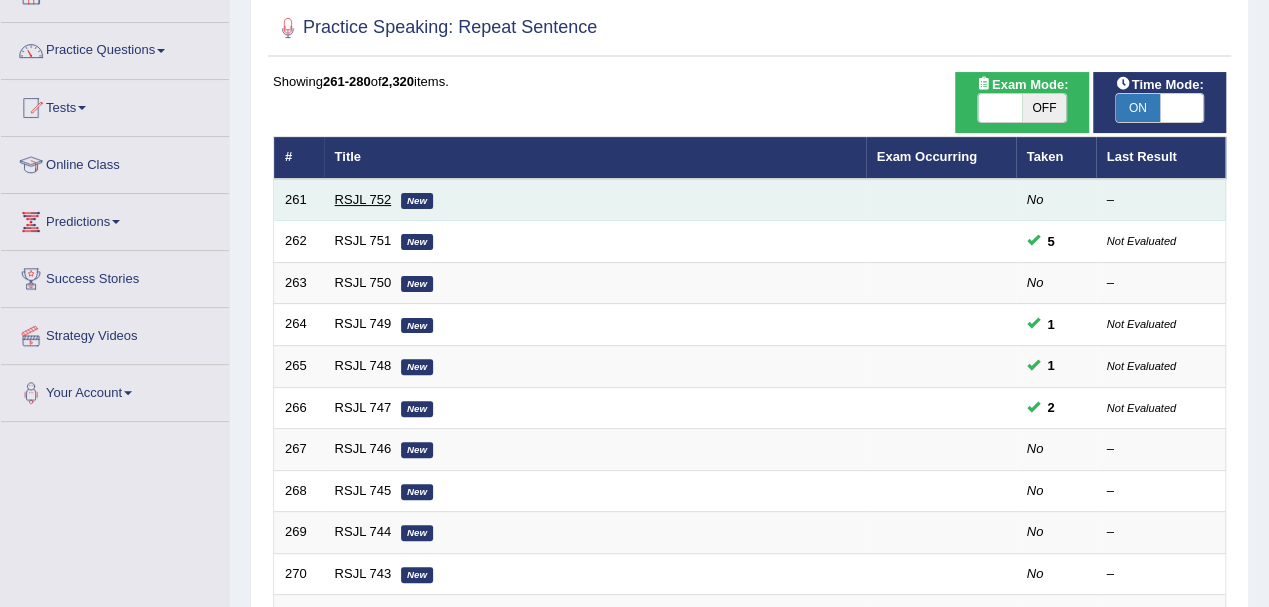 click on "RSJL 752" at bounding box center (363, 199) 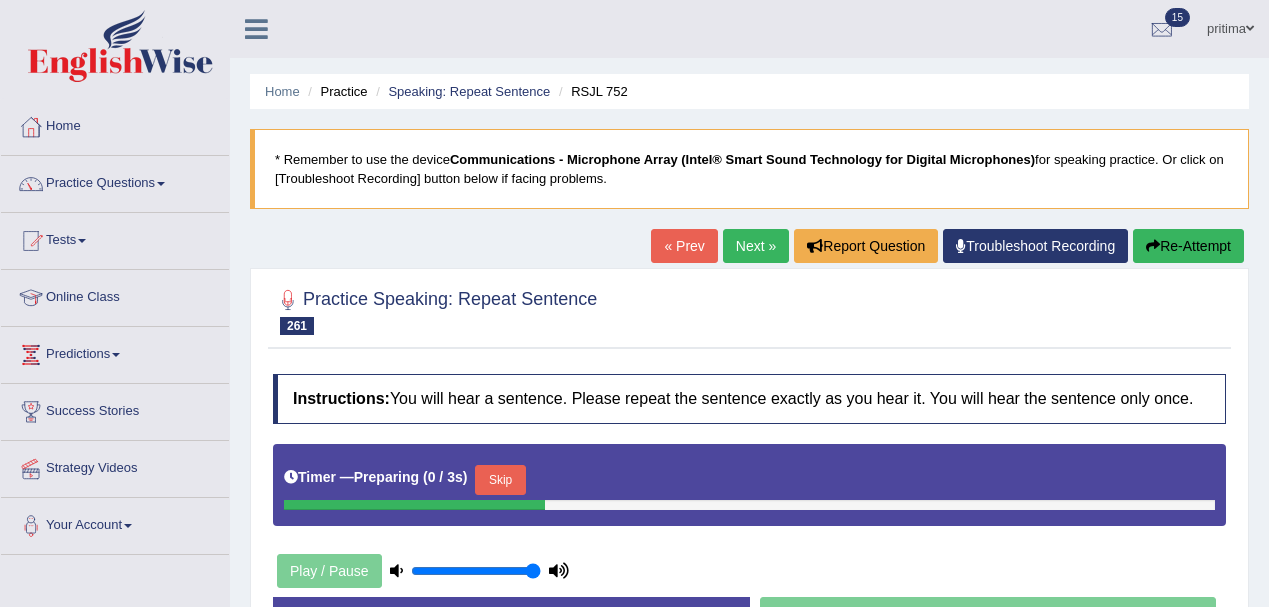 scroll, scrollTop: 0, scrollLeft: 0, axis: both 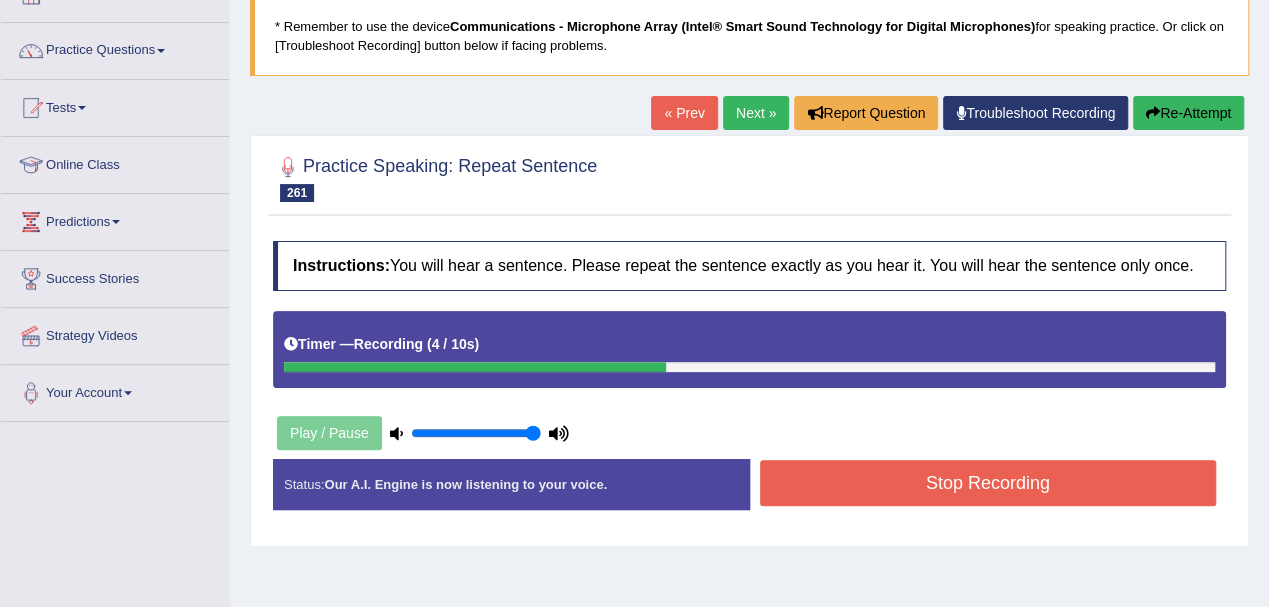 click on "Stop Recording" at bounding box center (988, 483) 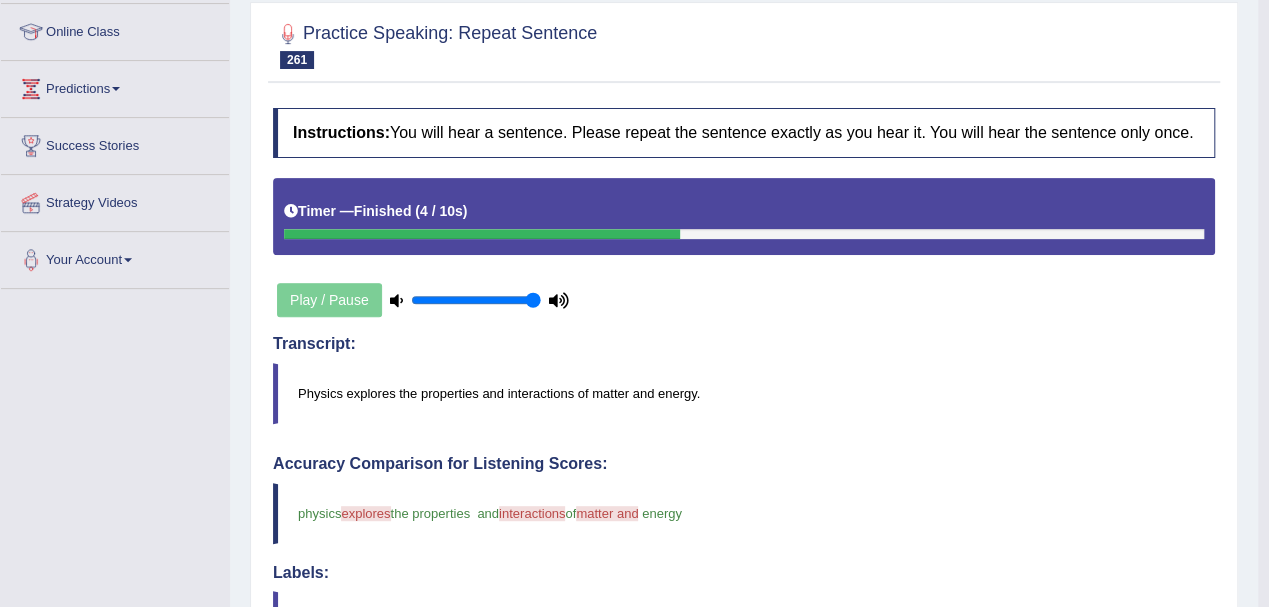 scroll, scrollTop: 0, scrollLeft: 0, axis: both 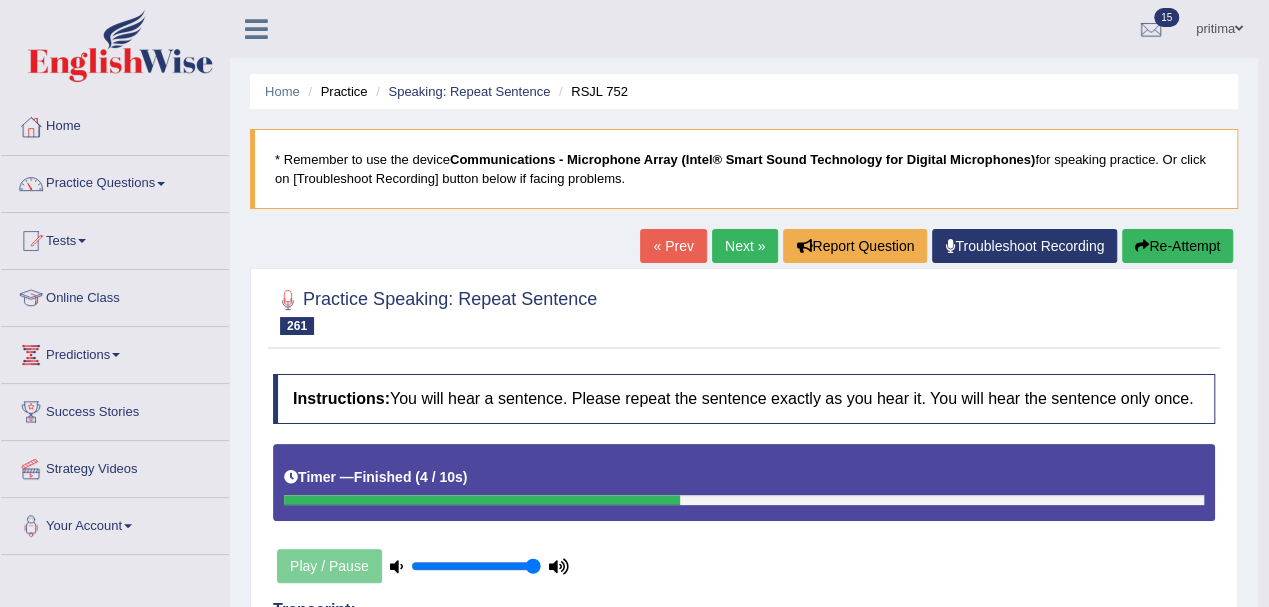click on "Next »" at bounding box center (745, 246) 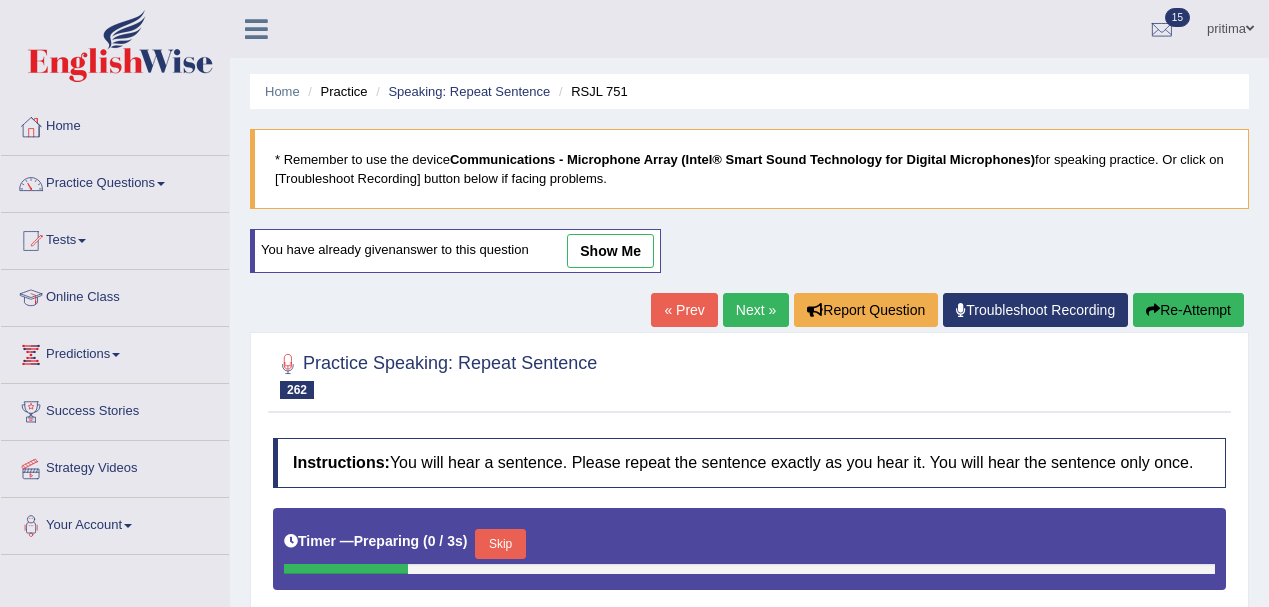 scroll, scrollTop: 0, scrollLeft: 0, axis: both 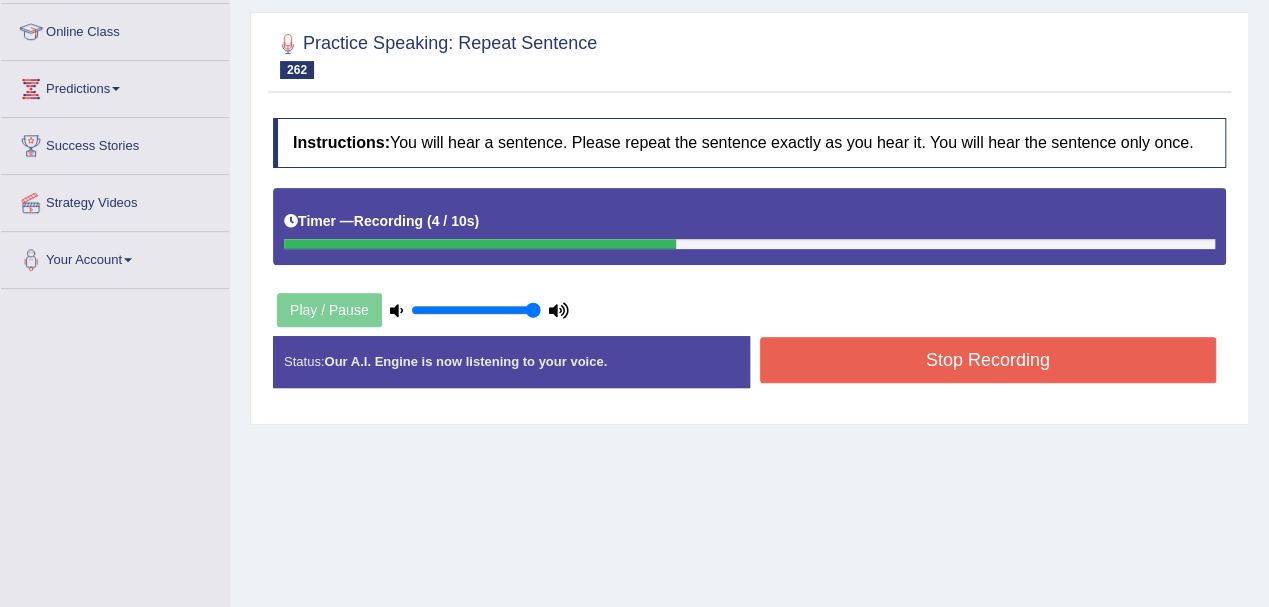 click on "Stop Recording" at bounding box center [988, 360] 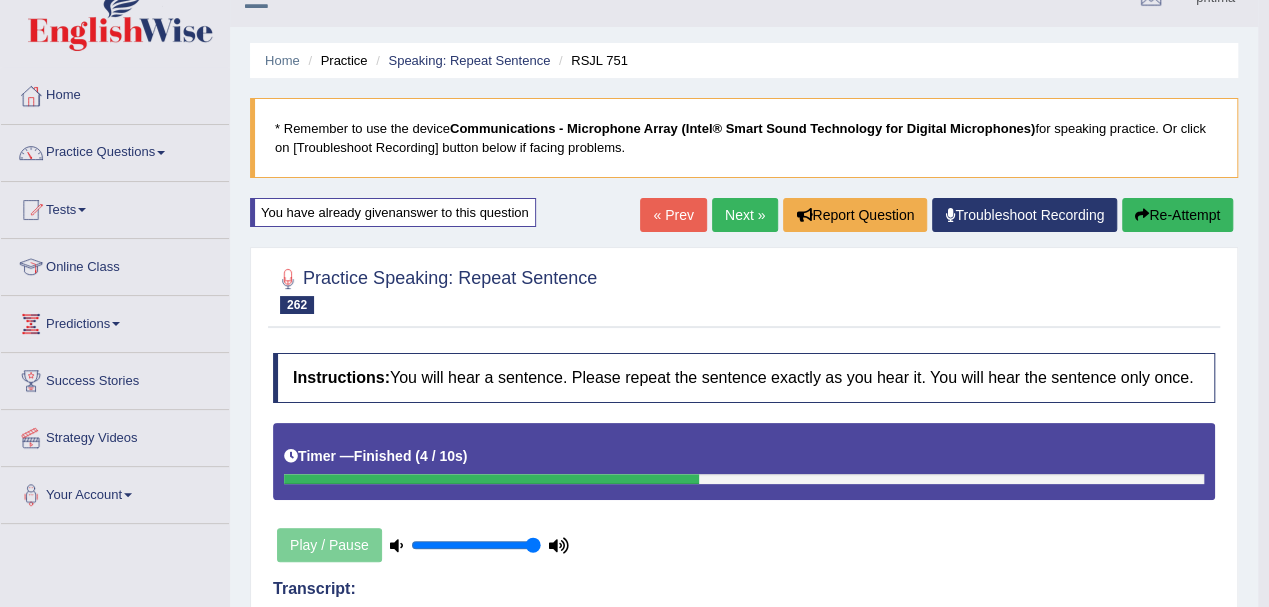 scroll, scrollTop: 0, scrollLeft: 0, axis: both 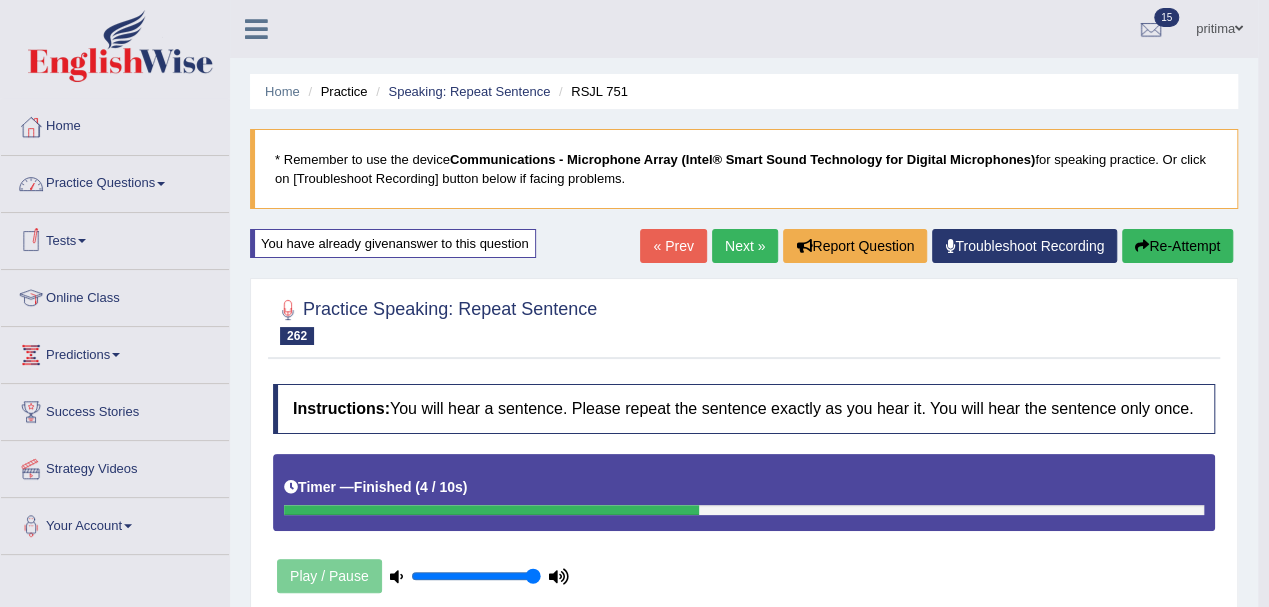click on "Practice Questions" at bounding box center [115, 181] 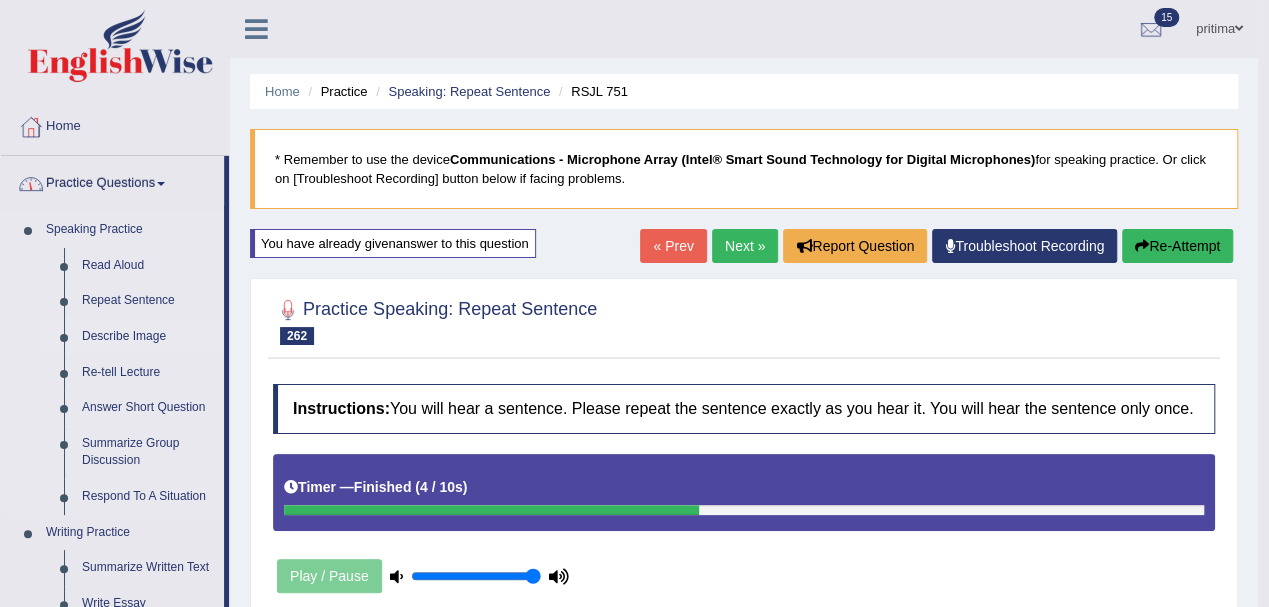 click on "Describe Image" at bounding box center (148, 337) 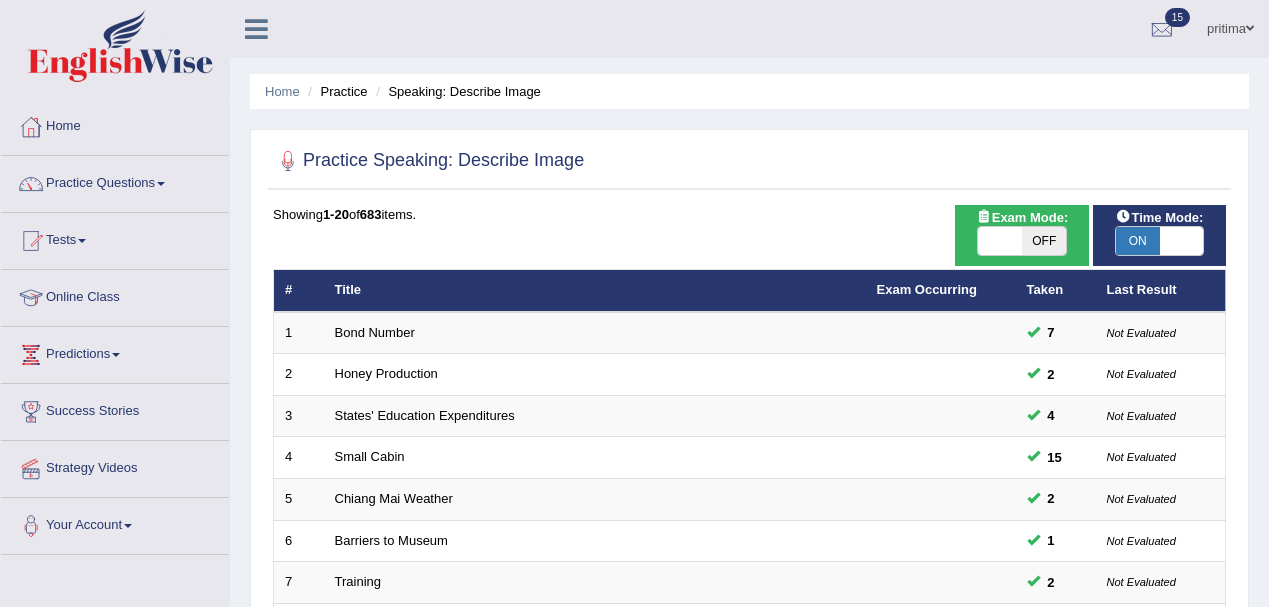 scroll, scrollTop: 0, scrollLeft: 0, axis: both 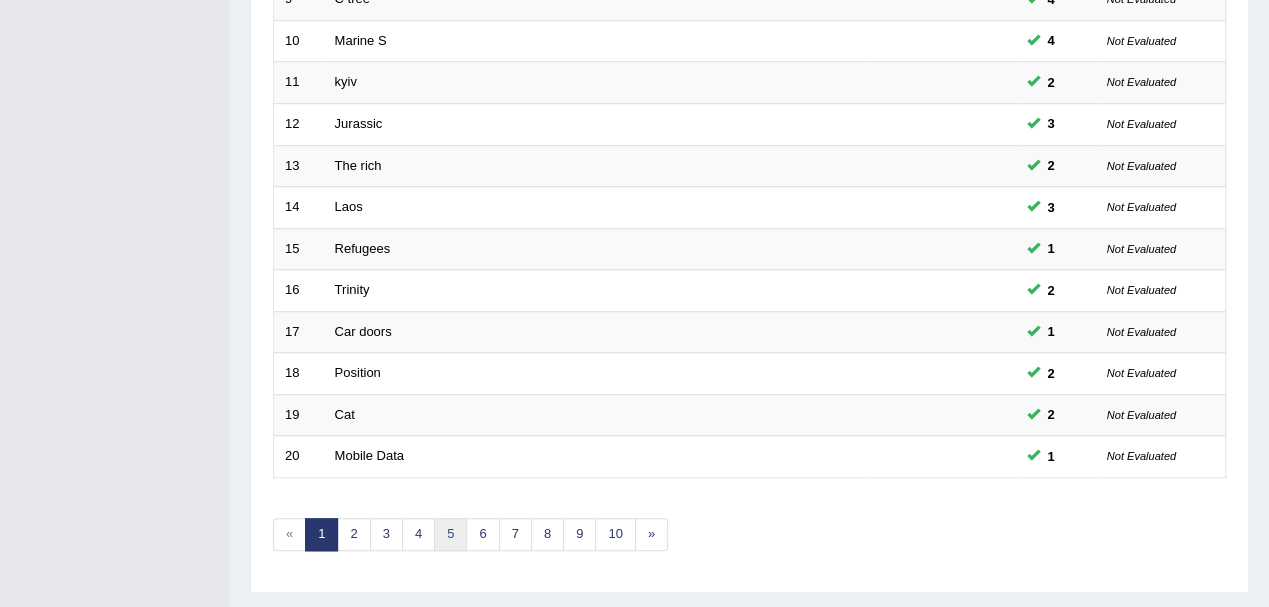 click on "5" at bounding box center (450, 534) 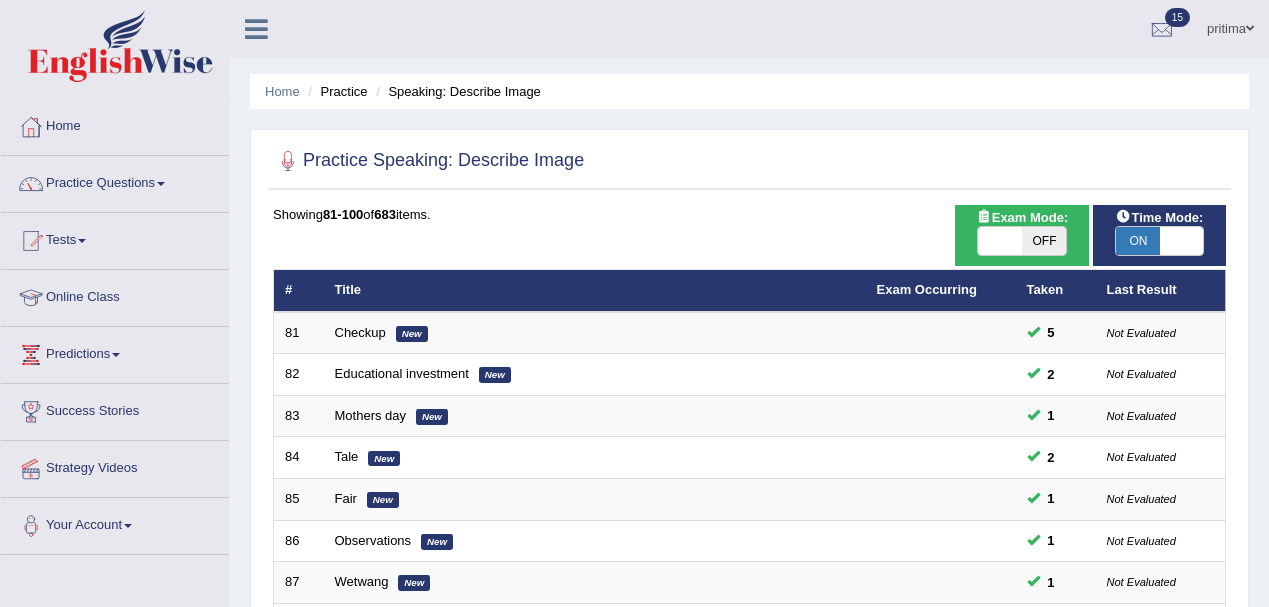 scroll, scrollTop: 0, scrollLeft: 0, axis: both 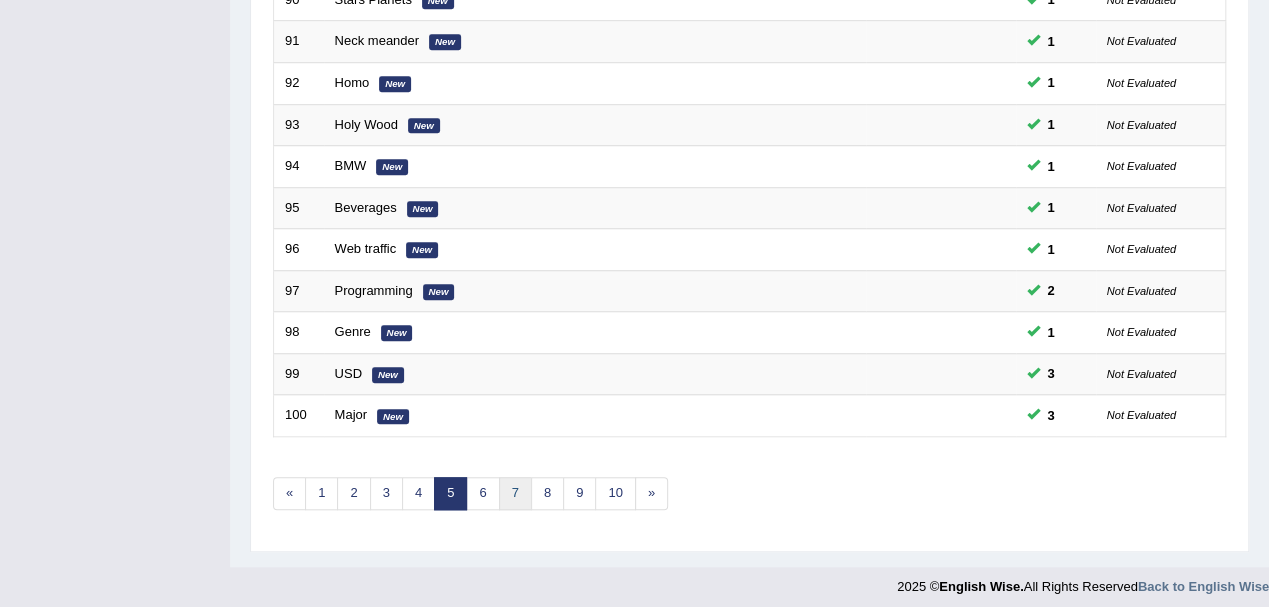click on "7" at bounding box center (515, 493) 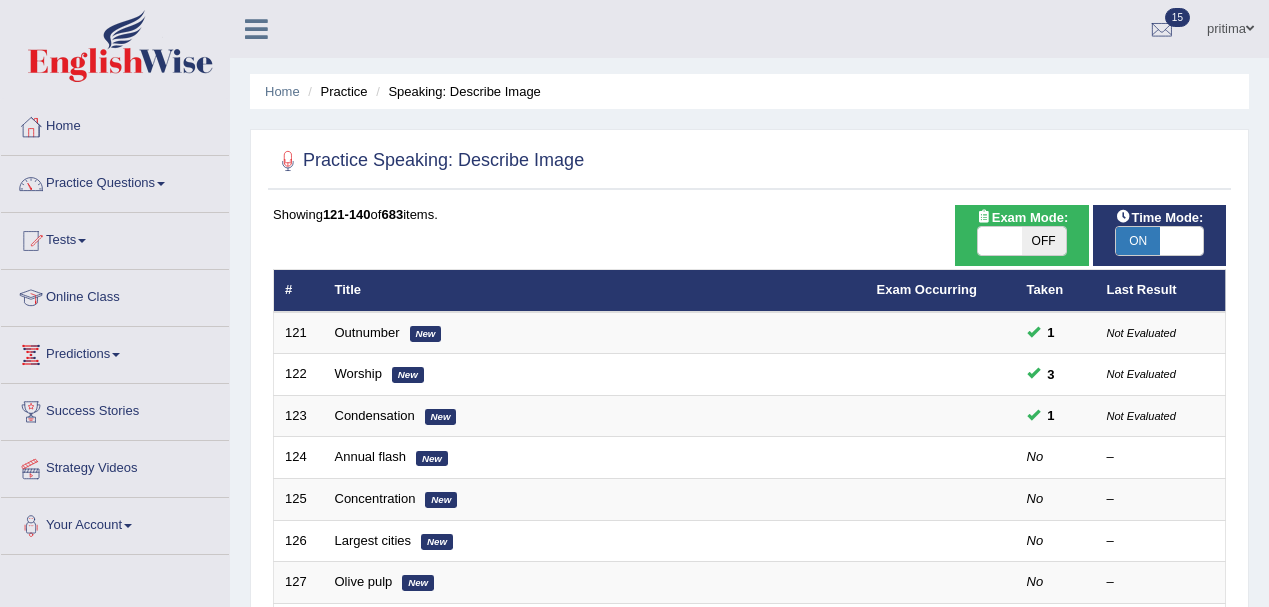 scroll, scrollTop: 0, scrollLeft: 0, axis: both 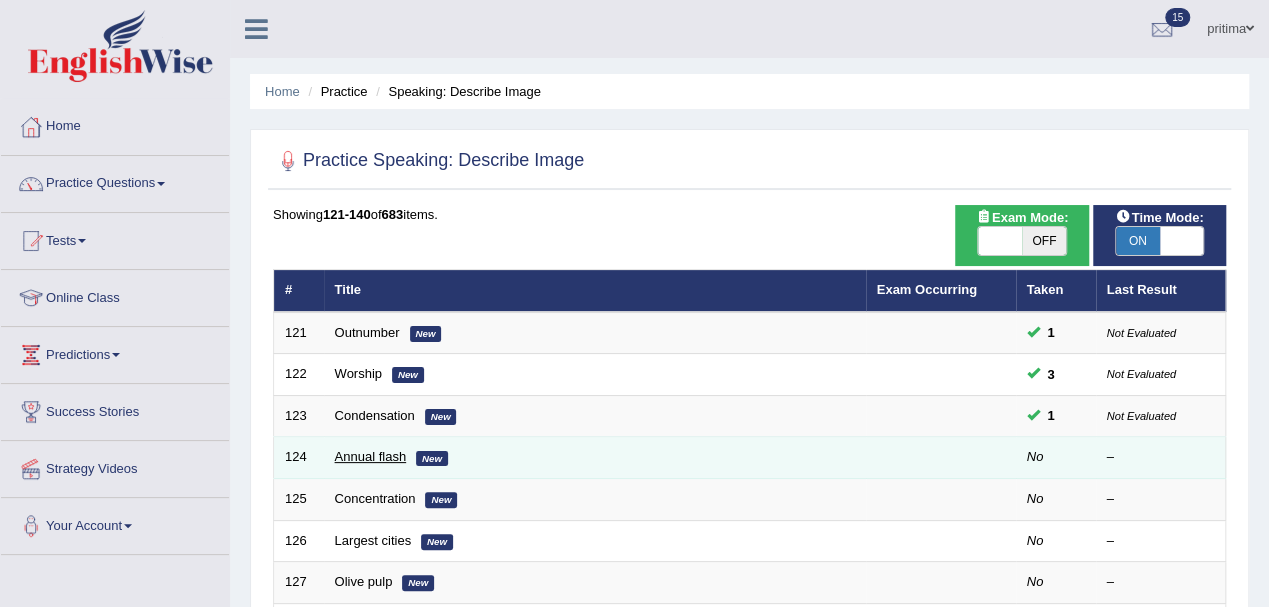 click on "Annual flash" at bounding box center [371, 456] 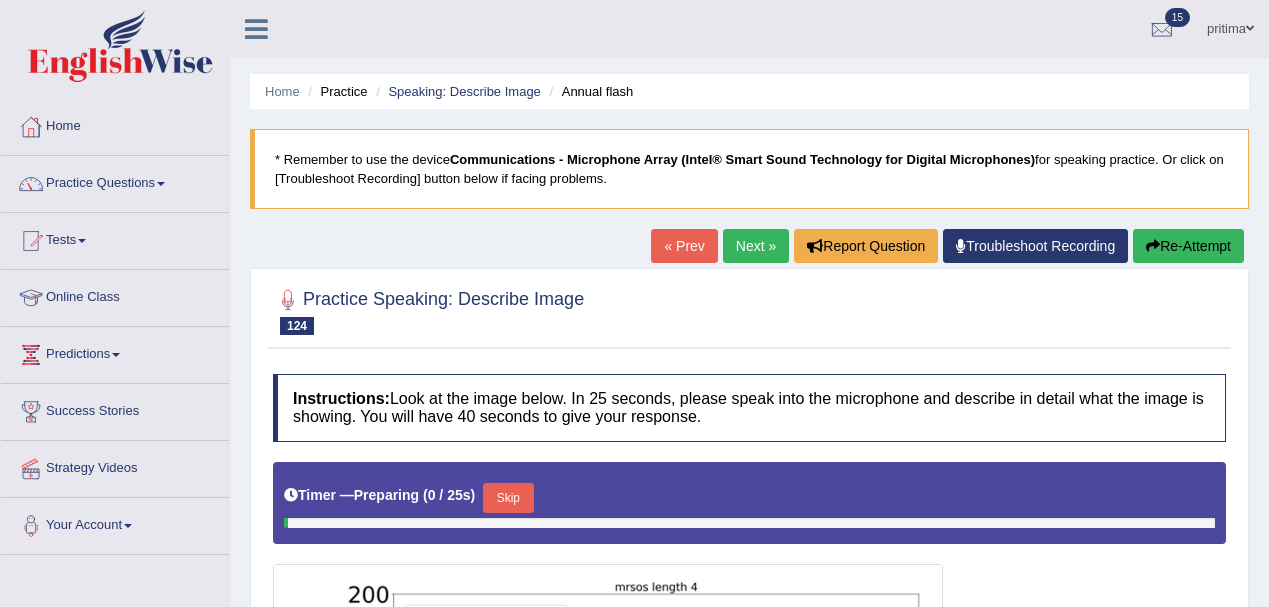 scroll, scrollTop: 0, scrollLeft: 0, axis: both 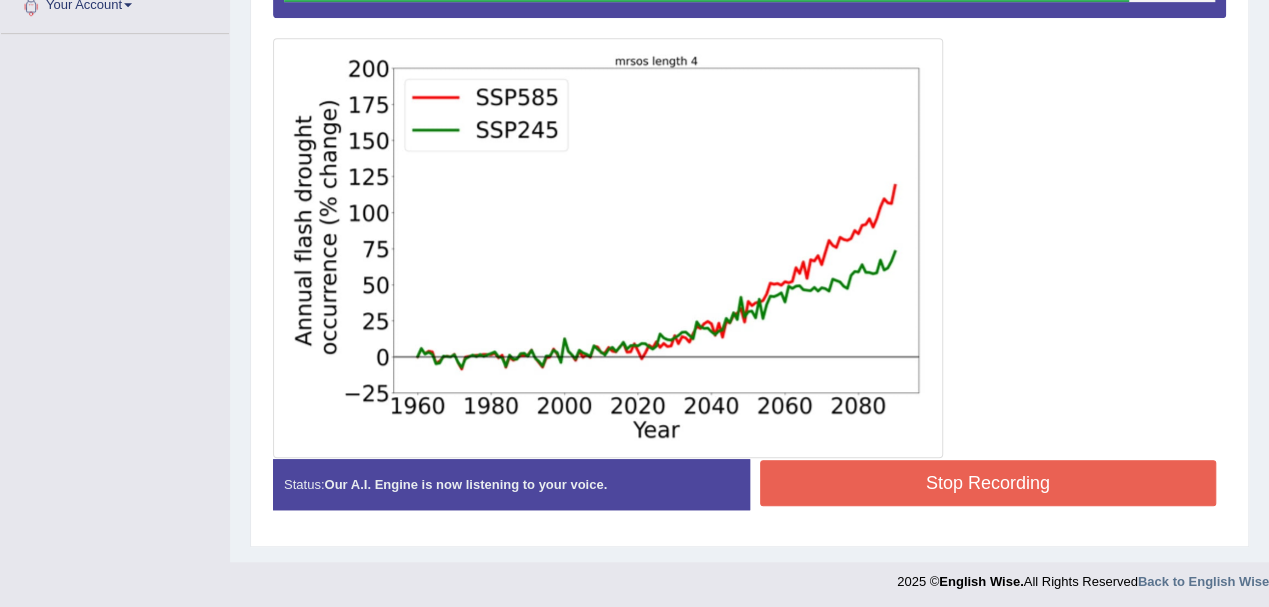 click on "Stop Recording" at bounding box center (988, 483) 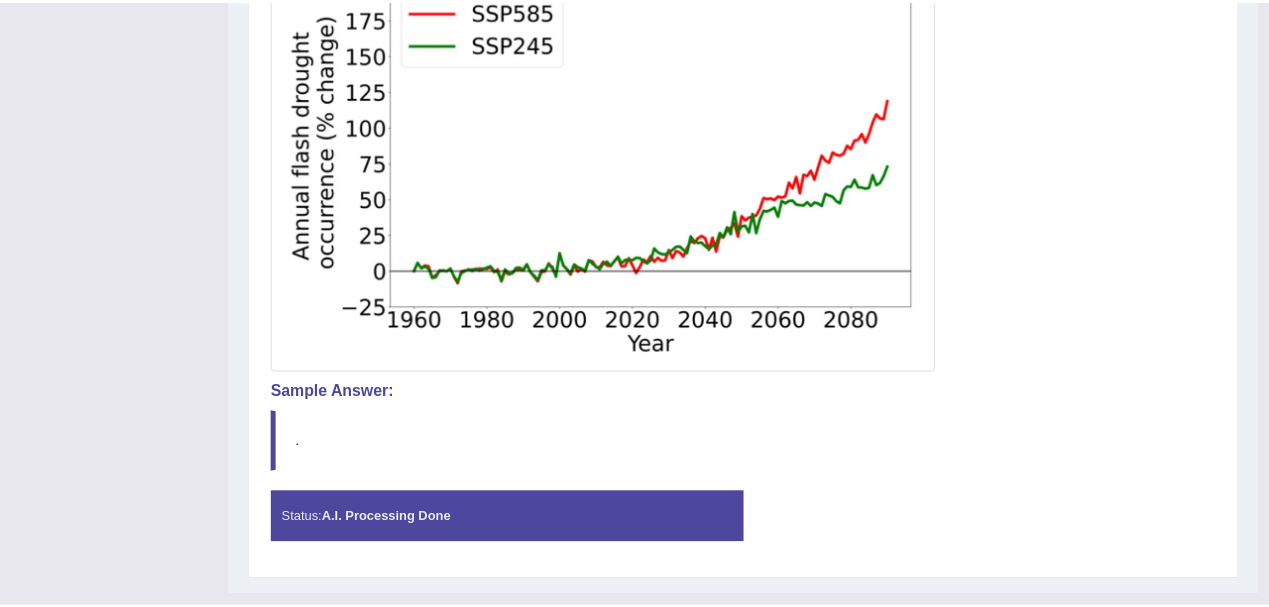 scroll, scrollTop: 639, scrollLeft: 0, axis: vertical 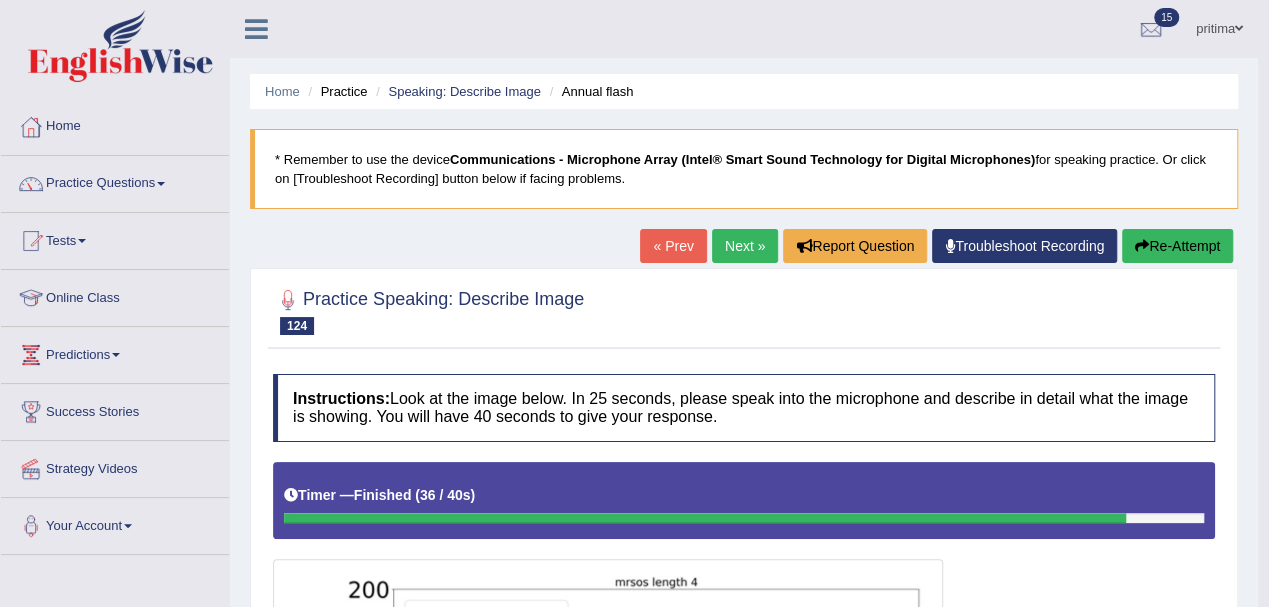 click on "Re-Attempt" at bounding box center [1177, 246] 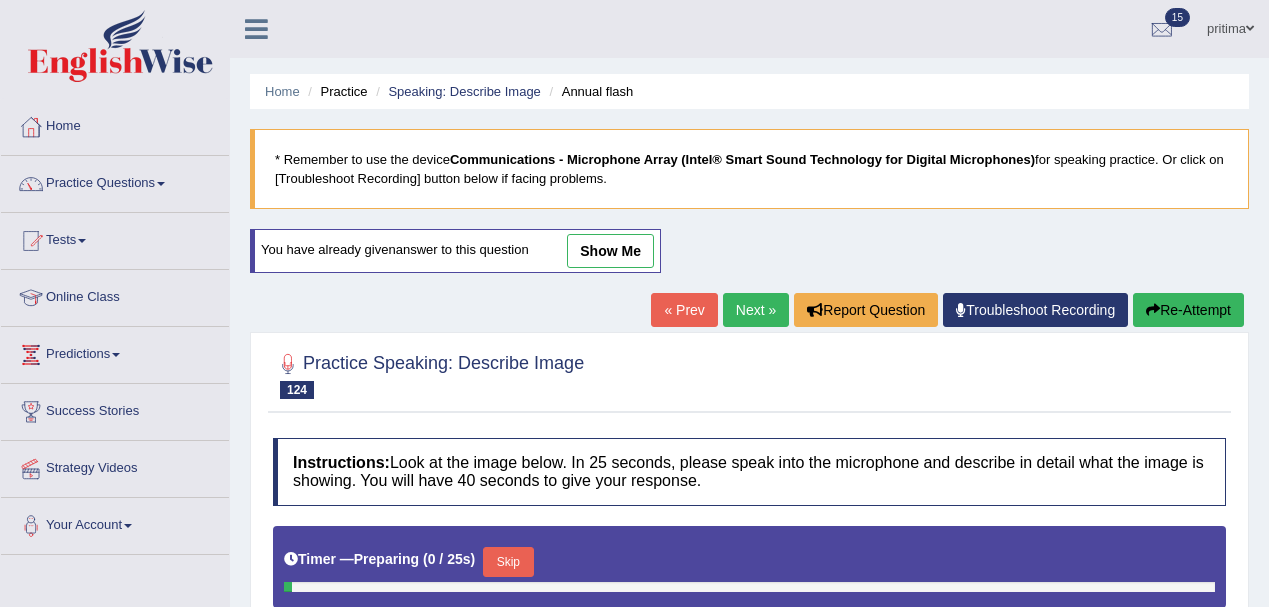 scroll, scrollTop: 220, scrollLeft: 0, axis: vertical 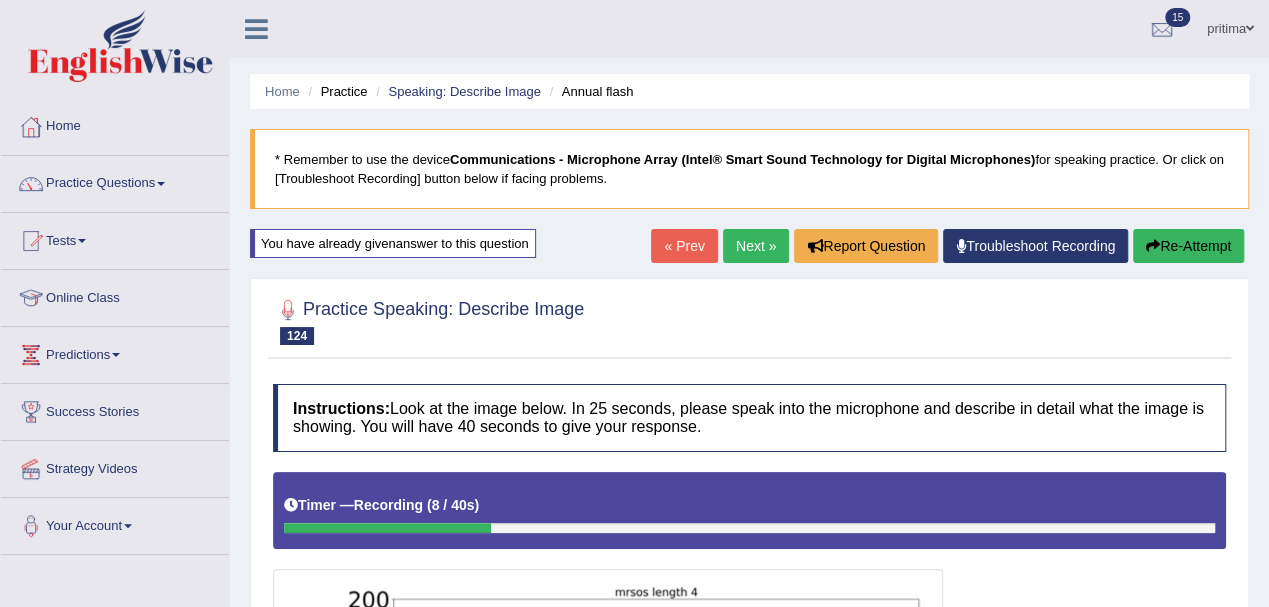 click on "Re-Attempt" at bounding box center (1188, 246) 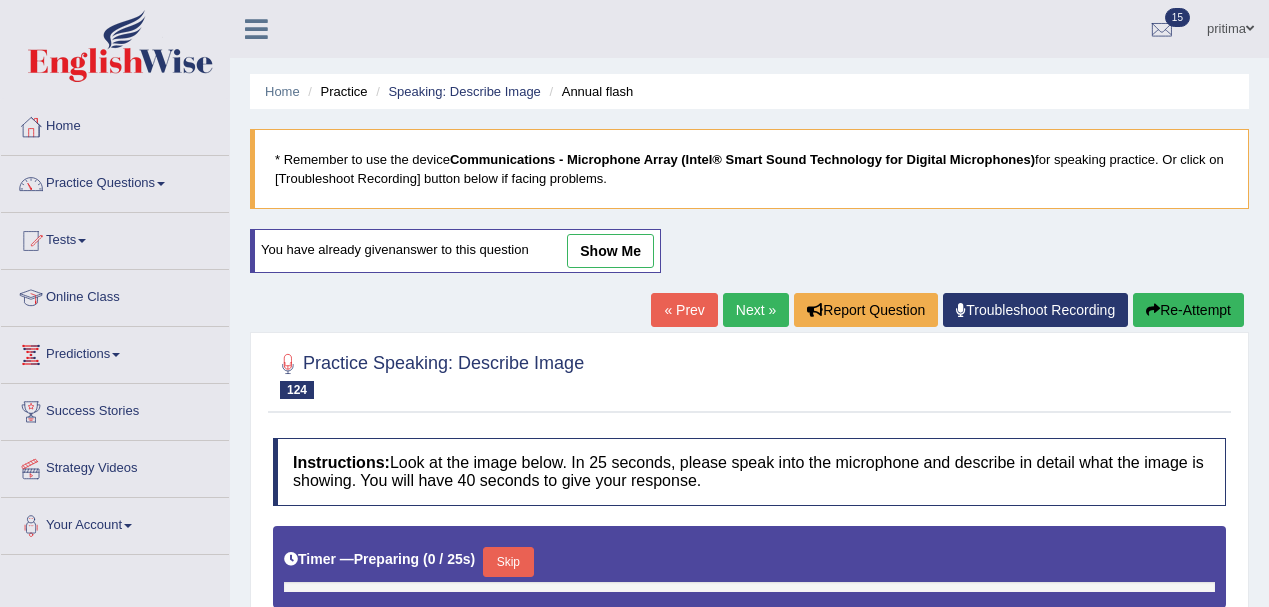 scroll, scrollTop: 533, scrollLeft: 0, axis: vertical 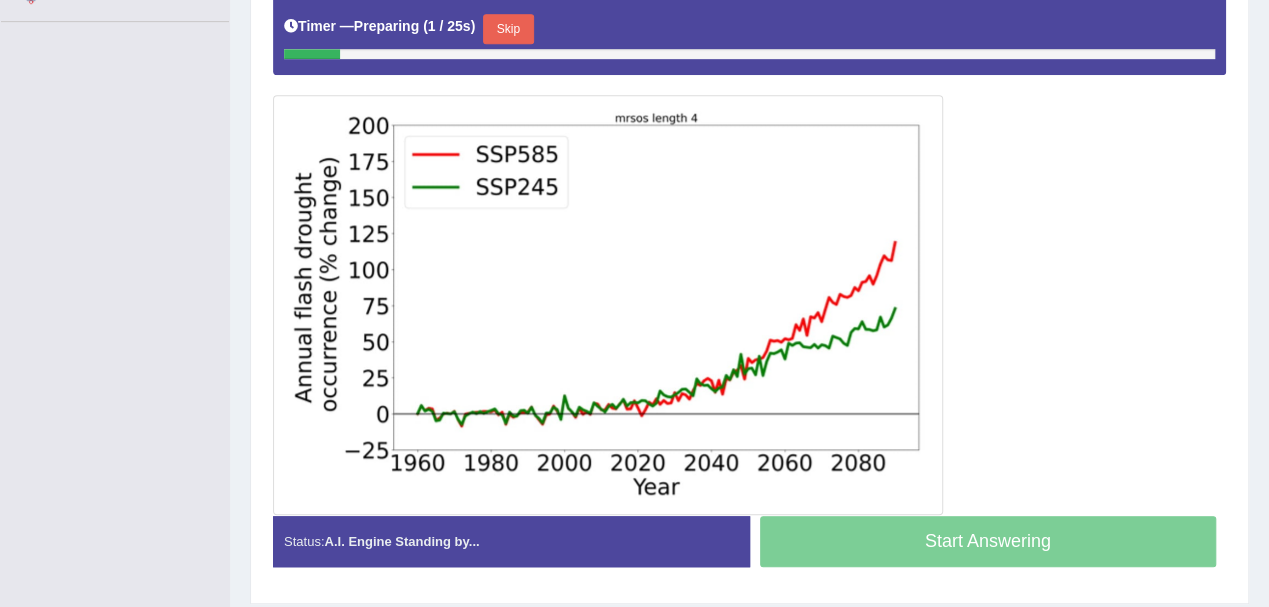 click on "Skip" at bounding box center [508, 29] 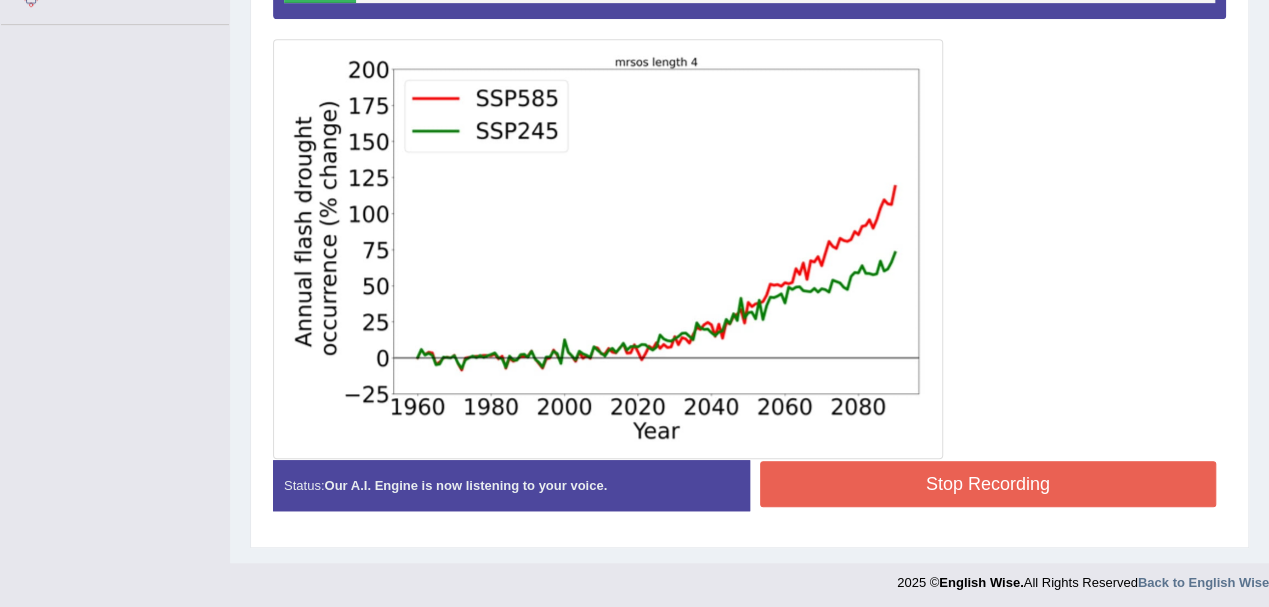 scroll, scrollTop: 531, scrollLeft: 0, axis: vertical 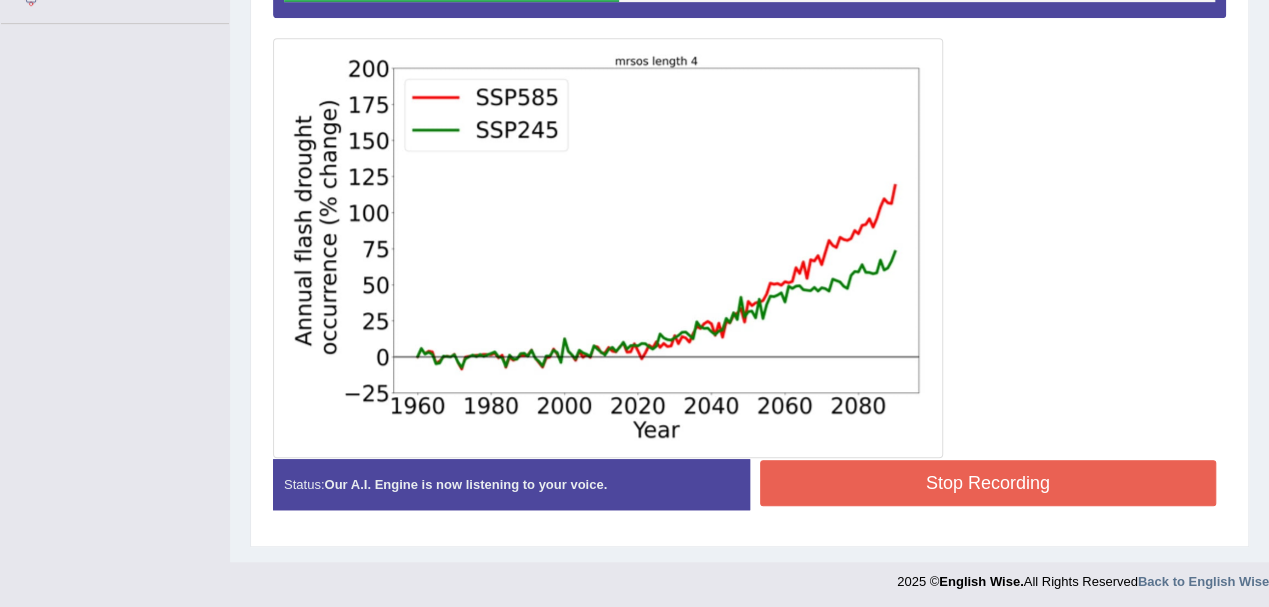 click on "Stop Recording" at bounding box center (988, 483) 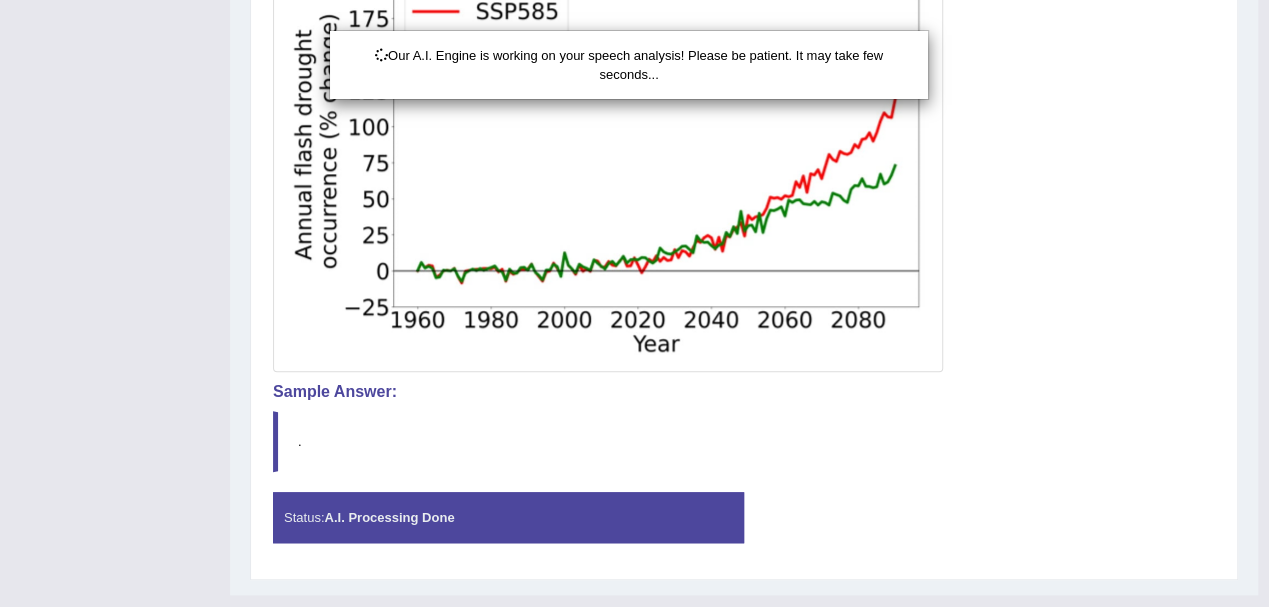 scroll, scrollTop: 649, scrollLeft: 0, axis: vertical 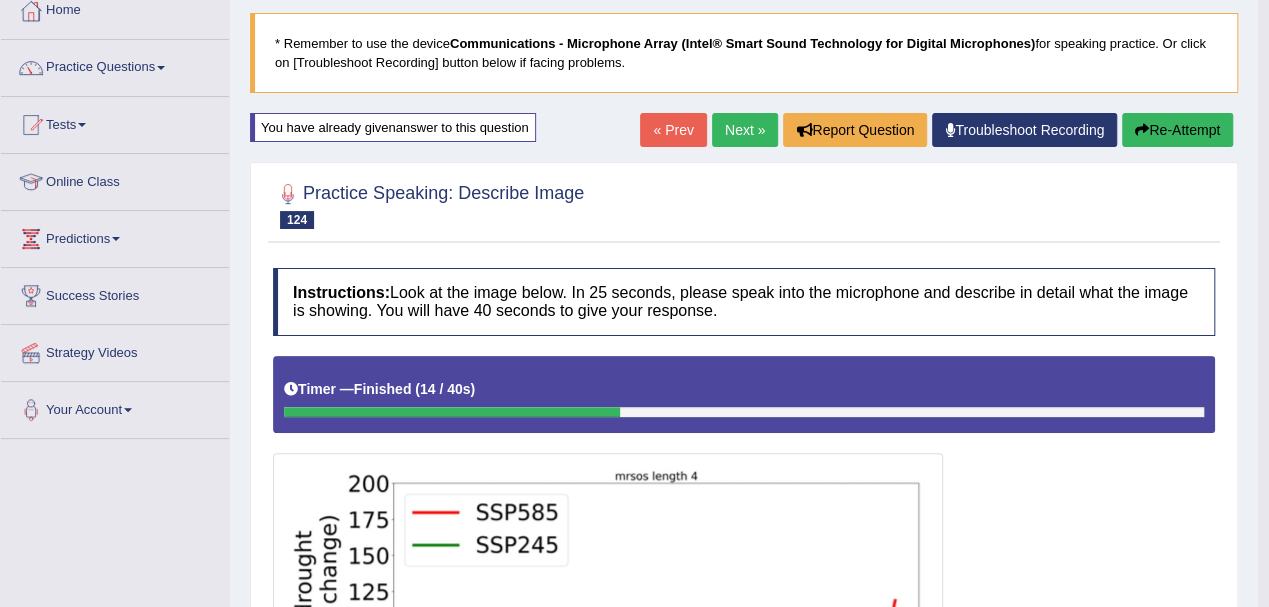 click on "Re-Attempt" at bounding box center [1177, 130] 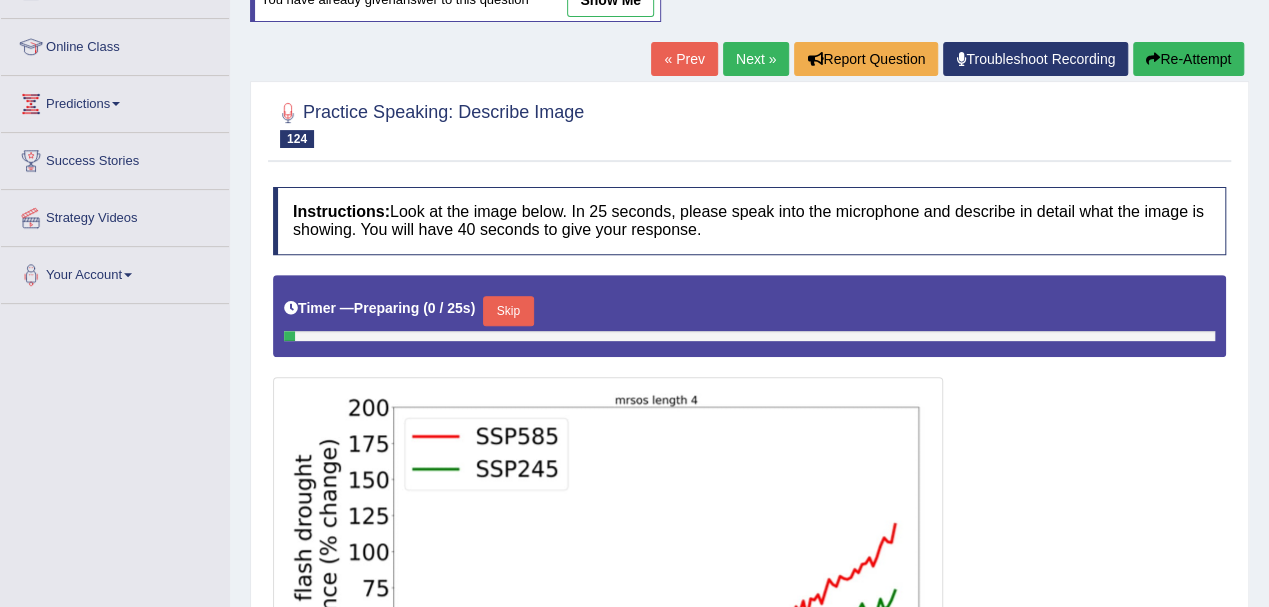 scroll, scrollTop: 0, scrollLeft: 0, axis: both 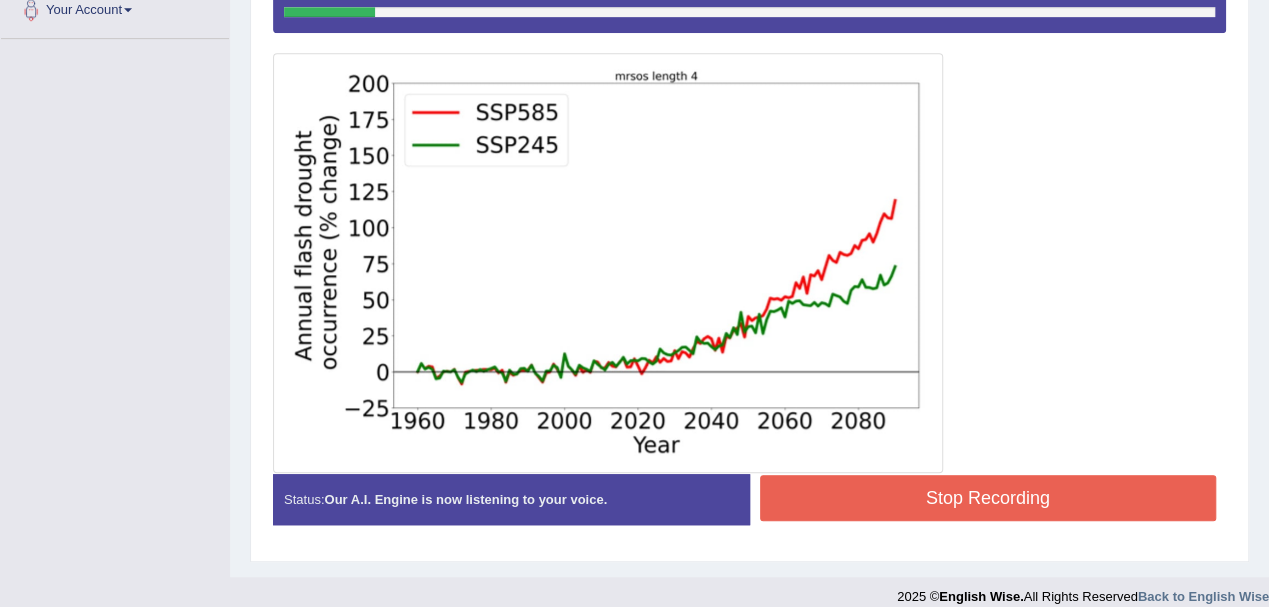 click on "Stop Recording" at bounding box center (988, 498) 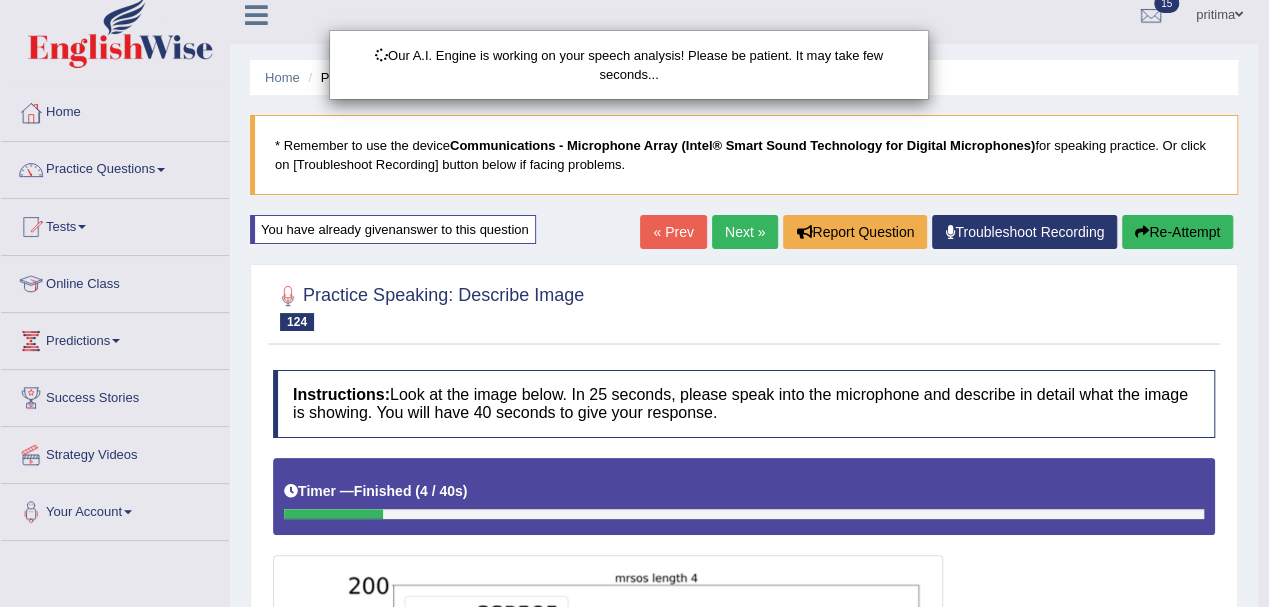 scroll, scrollTop: 0, scrollLeft: 0, axis: both 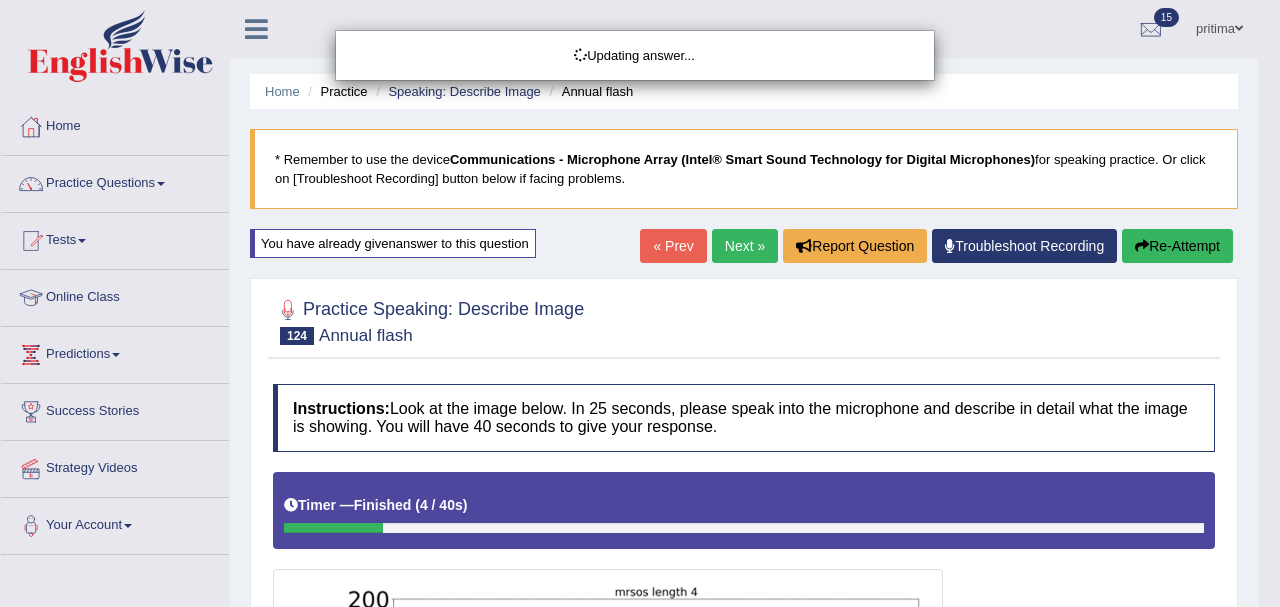 click on "Toggle navigation
Home
Practice Questions   Speaking Practice Read Aloud
Repeat Sentence
Describe Image
Re-tell Lecture
Answer Short Question
Summarize Group Discussion
Respond To A Situation
Writing Practice  Summarize Written Text
Write Essay
Reading Practice  Reading & Writing: Fill In The Blanks
Choose Multiple Answers
Re-order Paragraphs
Fill In The Blanks
Choose Single Answer
Listening Practice  Summarize Spoken Text
Highlight Incorrect Words
Highlight Correct Summary
Select Missing Word
Choose Single Answer
Choose Multiple Answers
Fill In The Blanks
Write From Dictation
Pronunciation
Tests  Take Practice Sectional Test" at bounding box center [640, 303] 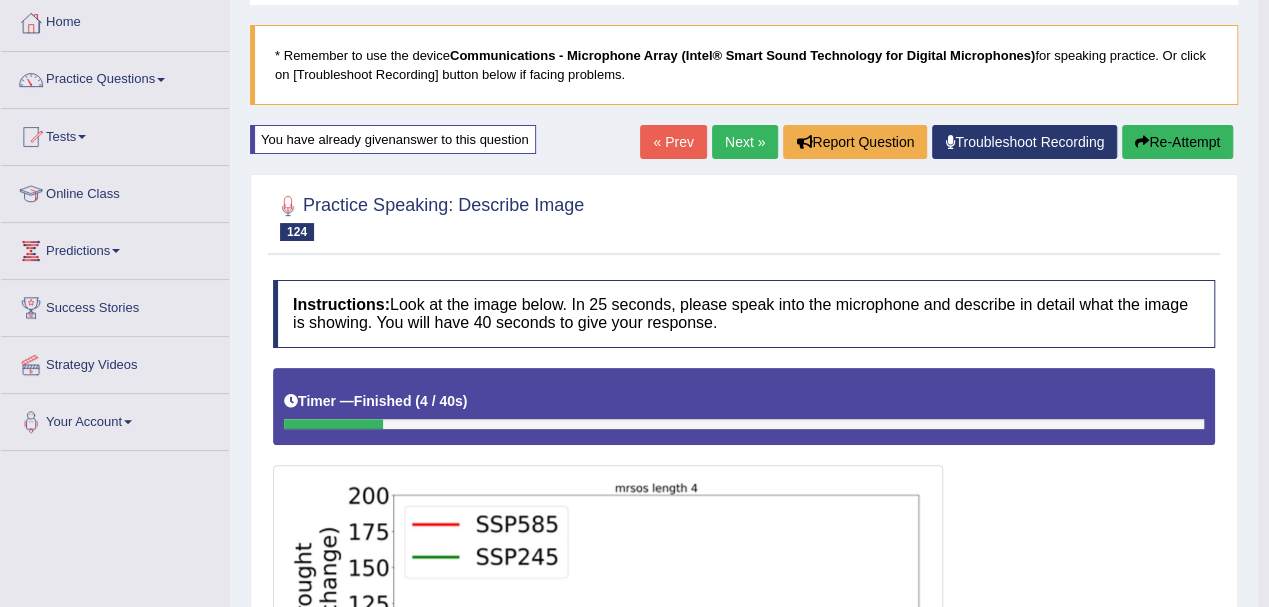scroll, scrollTop: 2, scrollLeft: 0, axis: vertical 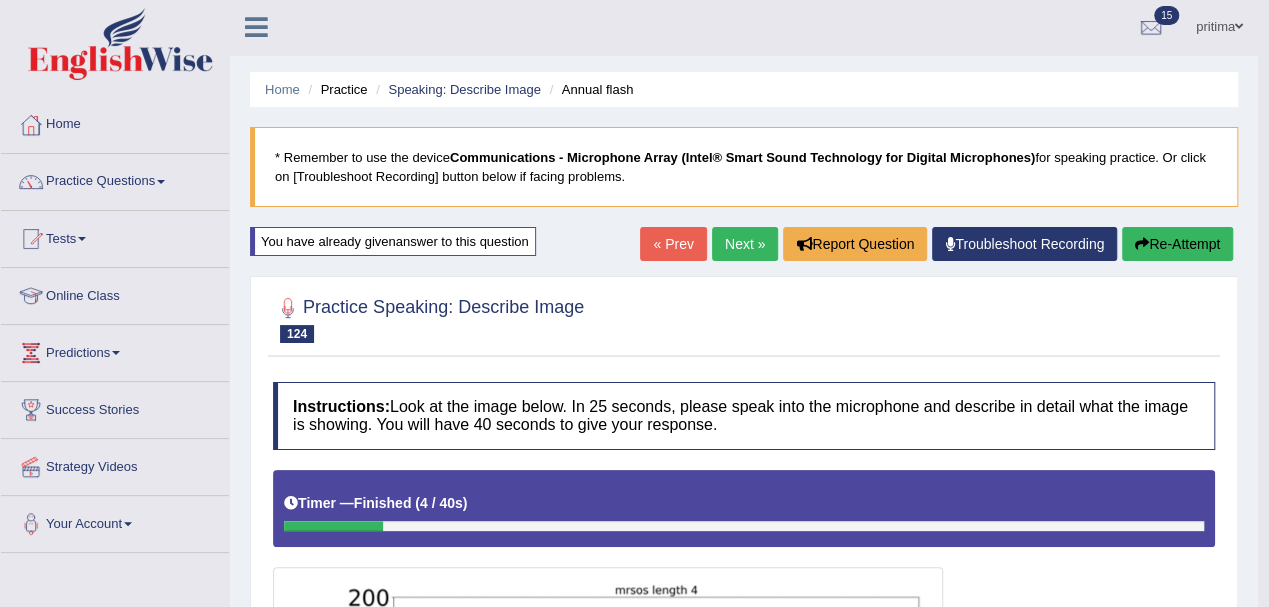 click on "Re-Attempt" at bounding box center [1177, 244] 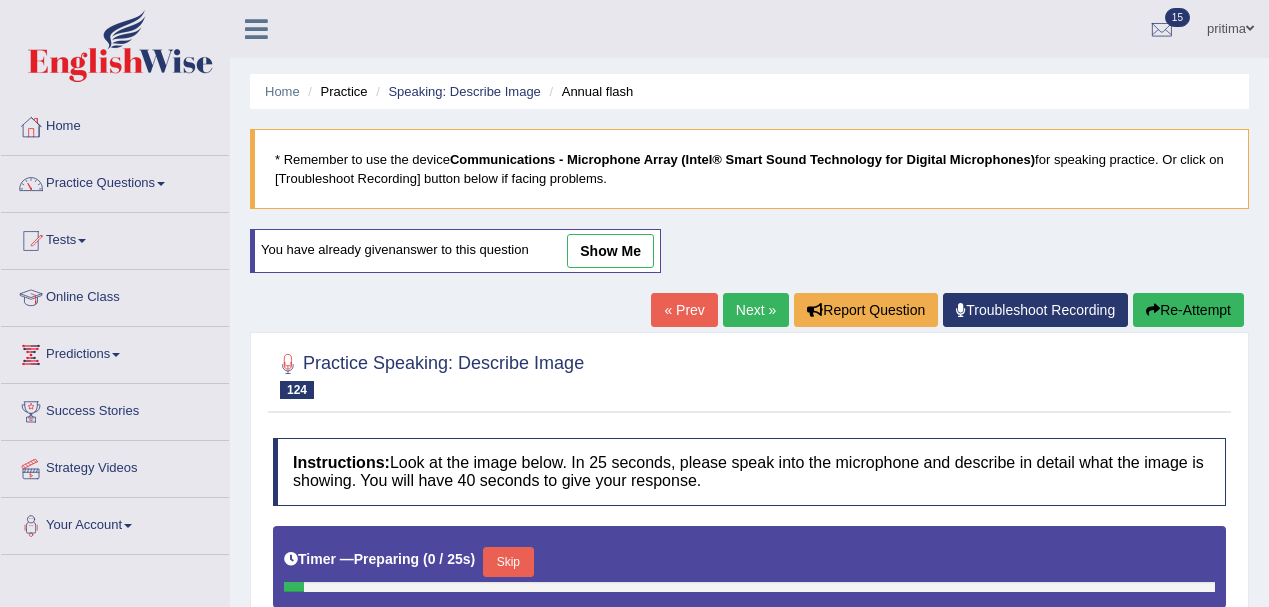 scroll, scrollTop: 2, scrollLeft: 0, axis: vertical 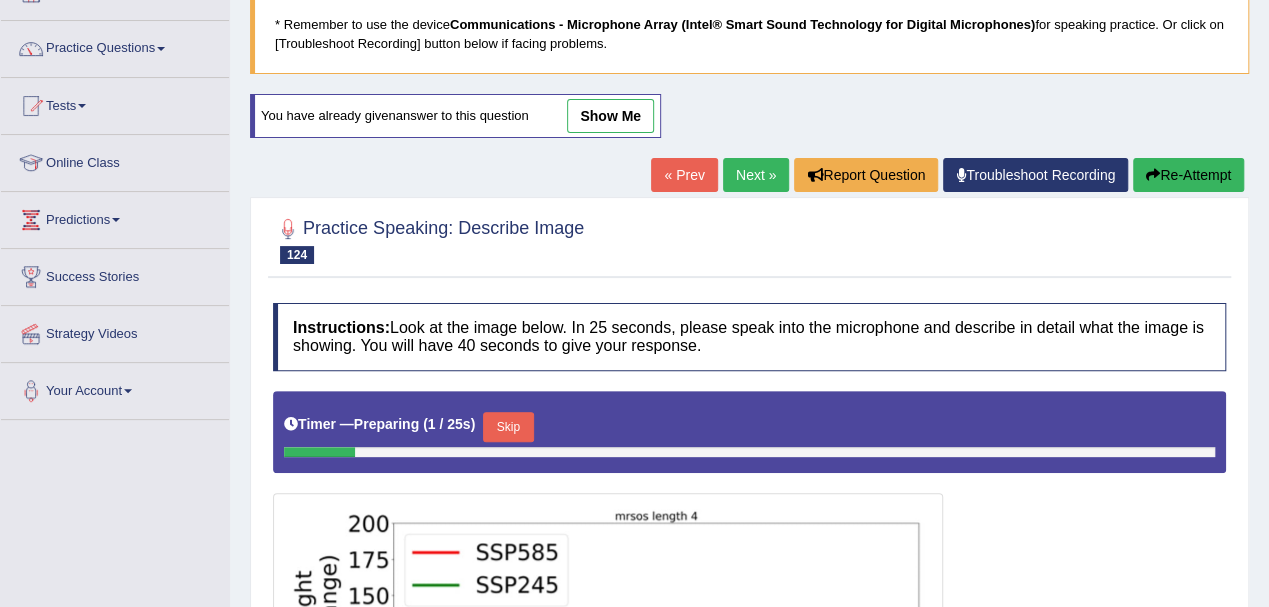 click on "Skip" at bounding box center (508, 427) 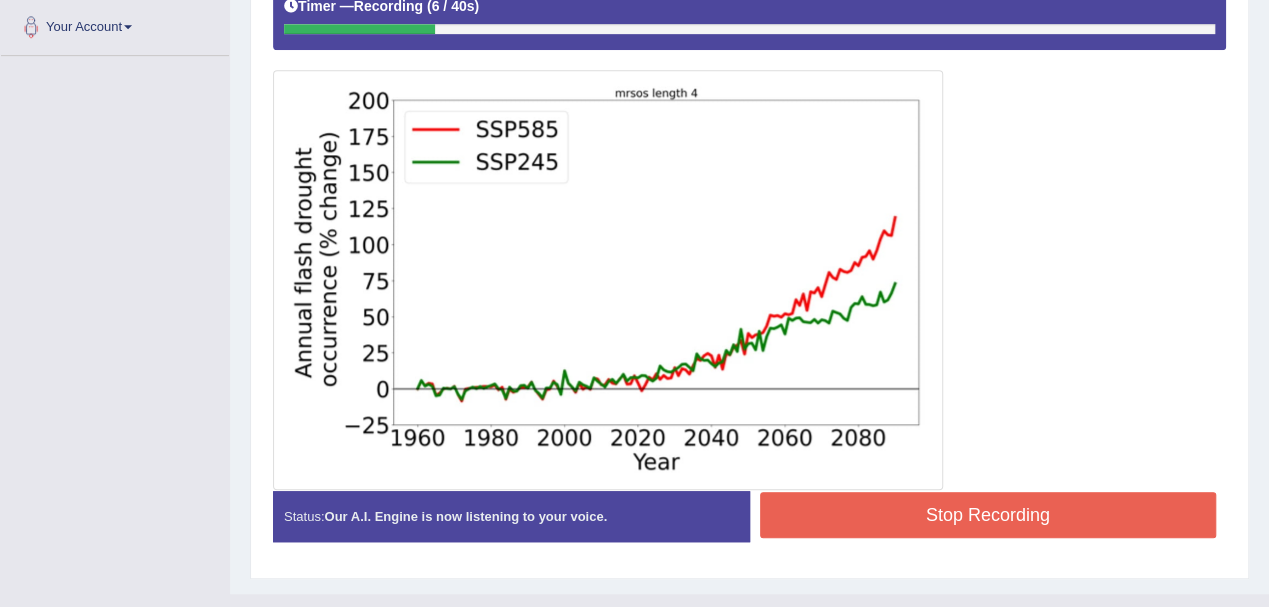 scroll, scrollTop: 531, scrollLeft: 0, axis: vertical 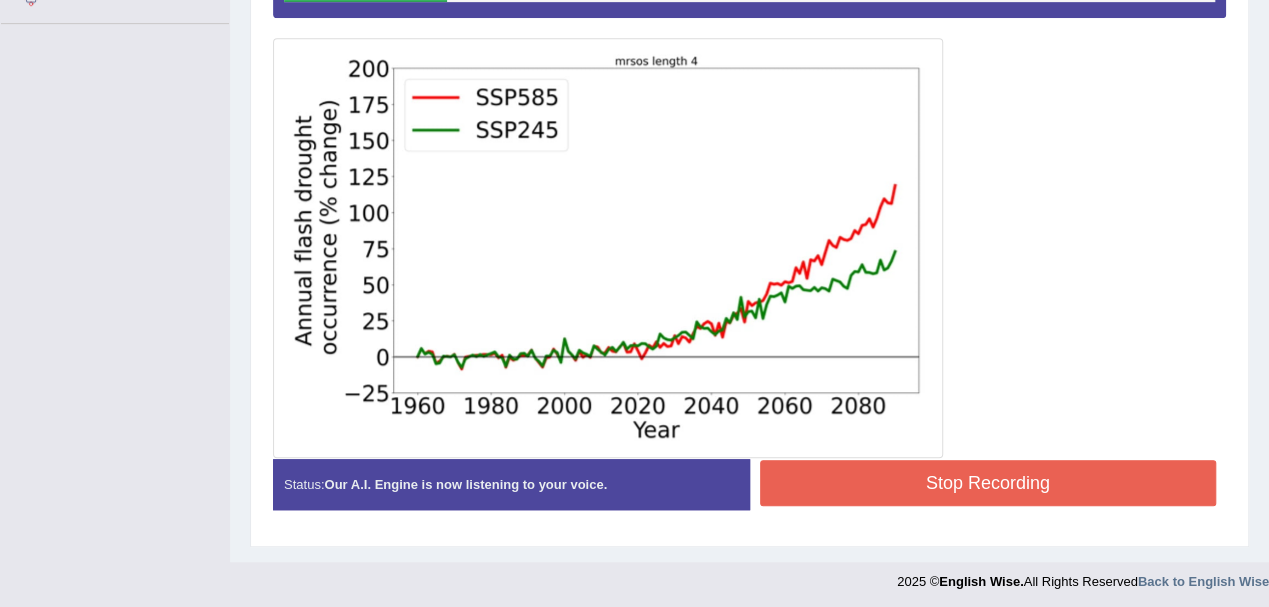 click on "Stop Recording" at bounding box center (988, 483) 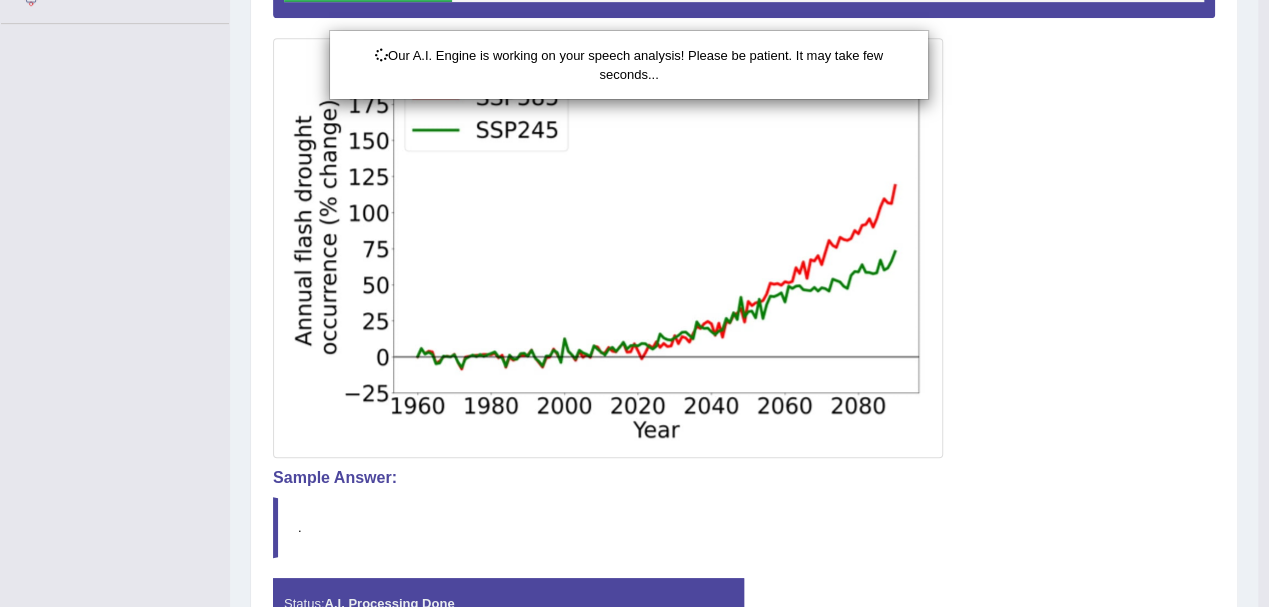 scroll, scrollTop: 0, scrollLeft: 0, axis: both 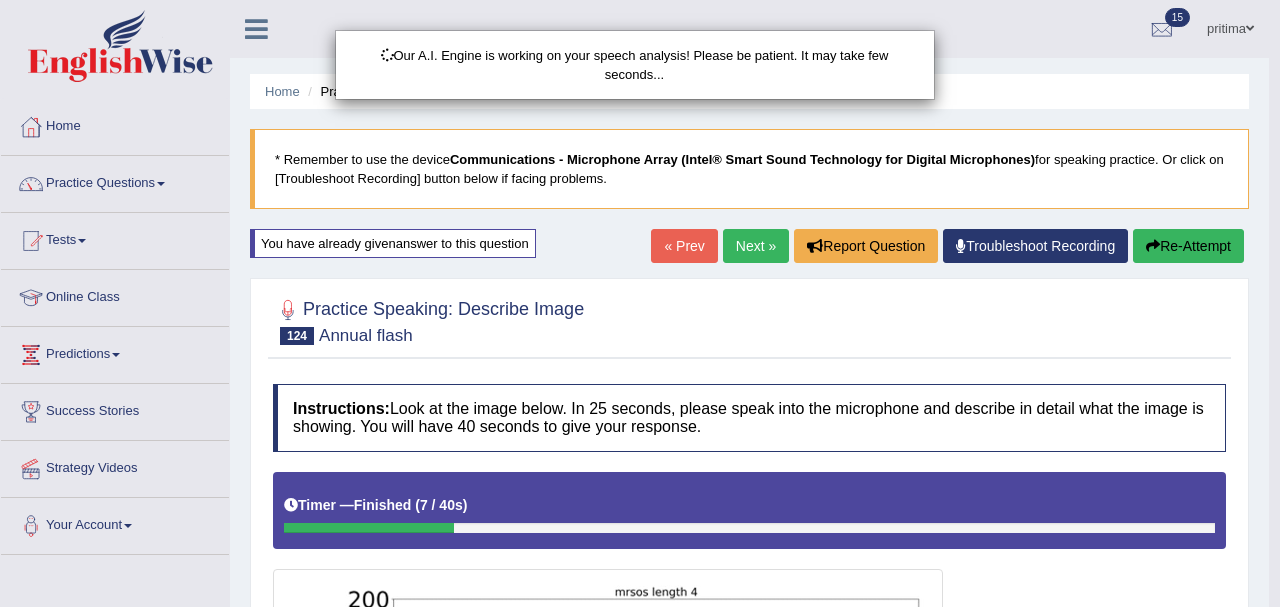 click on "Toggle navigation
Home
Practice Questions   Speaking Practice Read Aloud
Repeat Sentence
Describe Image
Re-tell Lecture
Answer Short Question
Summarize Group Discussion
Respond To A Situation
Writing Practice  Summarize Written Text
Write Essay
Reading Practice  Reading & Writing: Fill In The Blanks
Choose Multiple Answers
Re-order Paragraphs
Fill In The Blanks
Choose Single Answer
Listening Practice  Summarize Spoken Text
Highlight Incorrect Words
Highlight Correct Summary
Select Missing Word
Choose Single Answer
Choose Multiple Answers
Fill In The Blanks
Write From Dictation
Pronunciation
Tests  Take Practice Sectional Test" at bounding box center [640, 303] 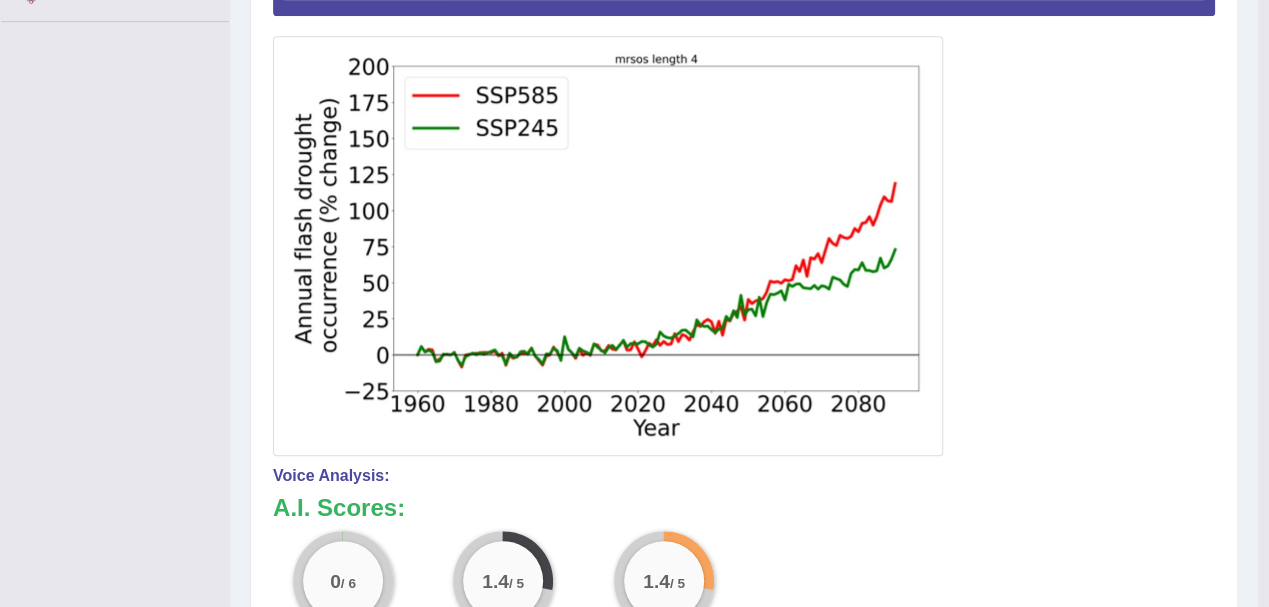 scroll, scrollTop: 0, scrollLeft: 0, axis: both 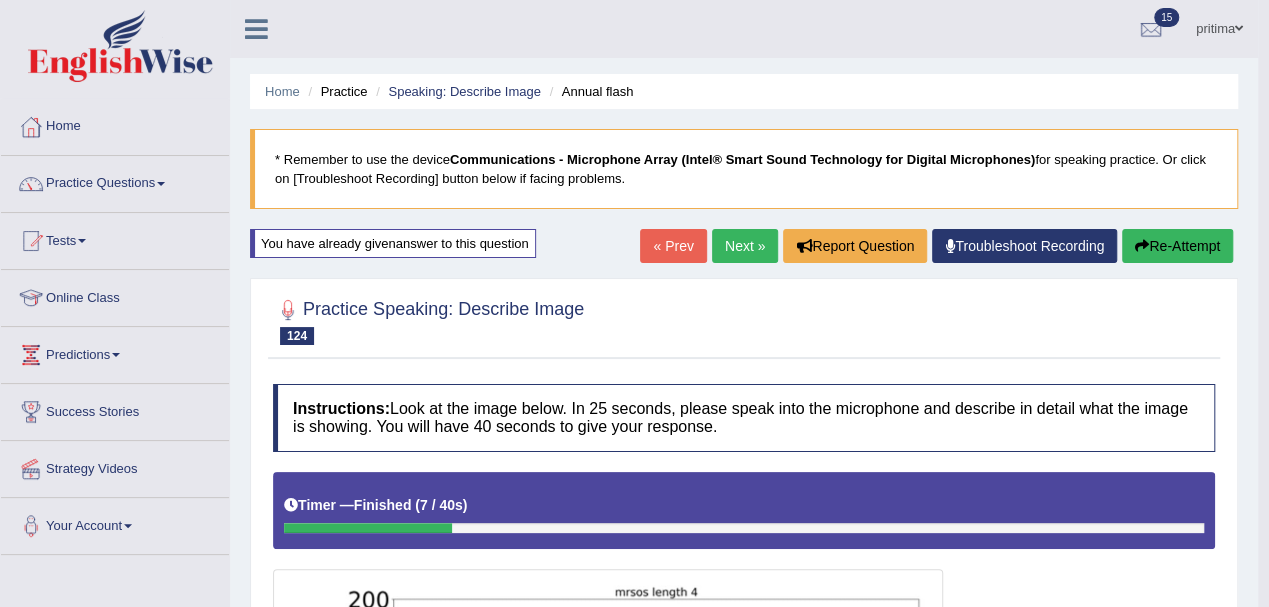 click on "Re-Attempt" at bounding box center (1177, 246) 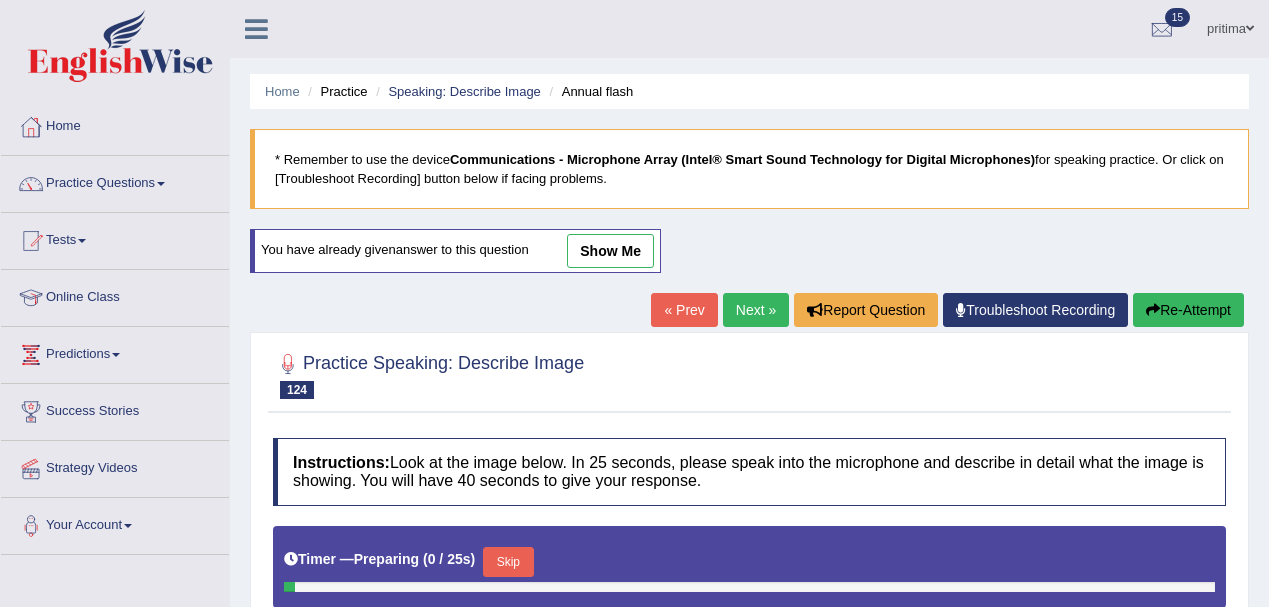 scroll, scrollTop: 0, scrollLeft: 0, axis: both 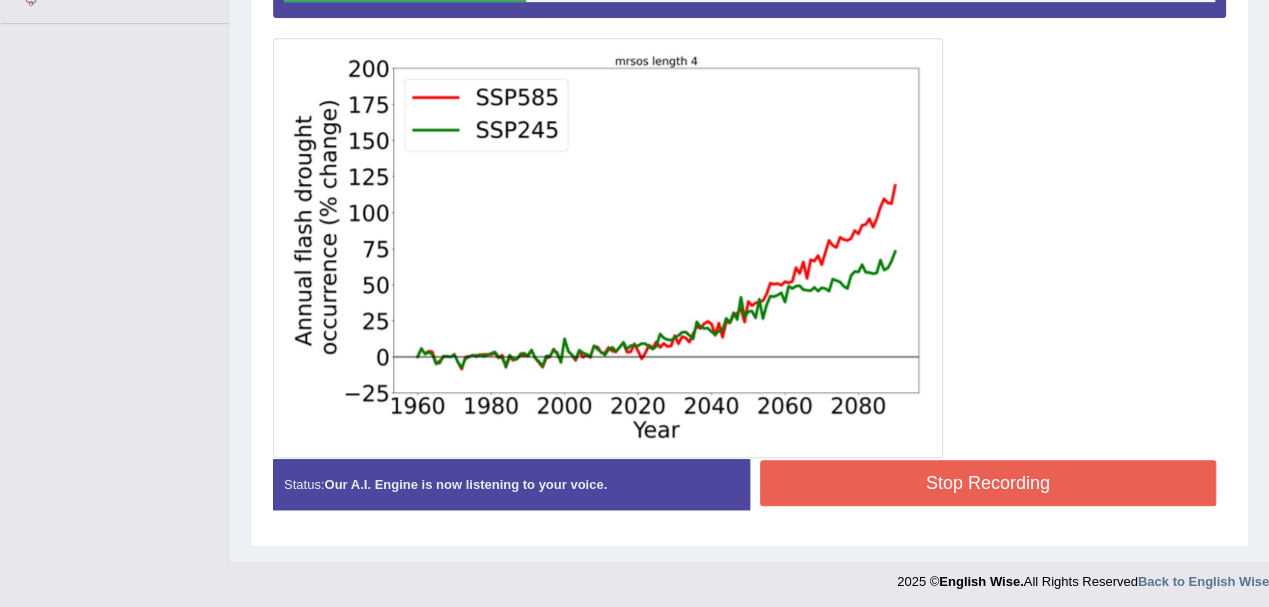 click on "Stop Recording" at bounding box center (988, 483) 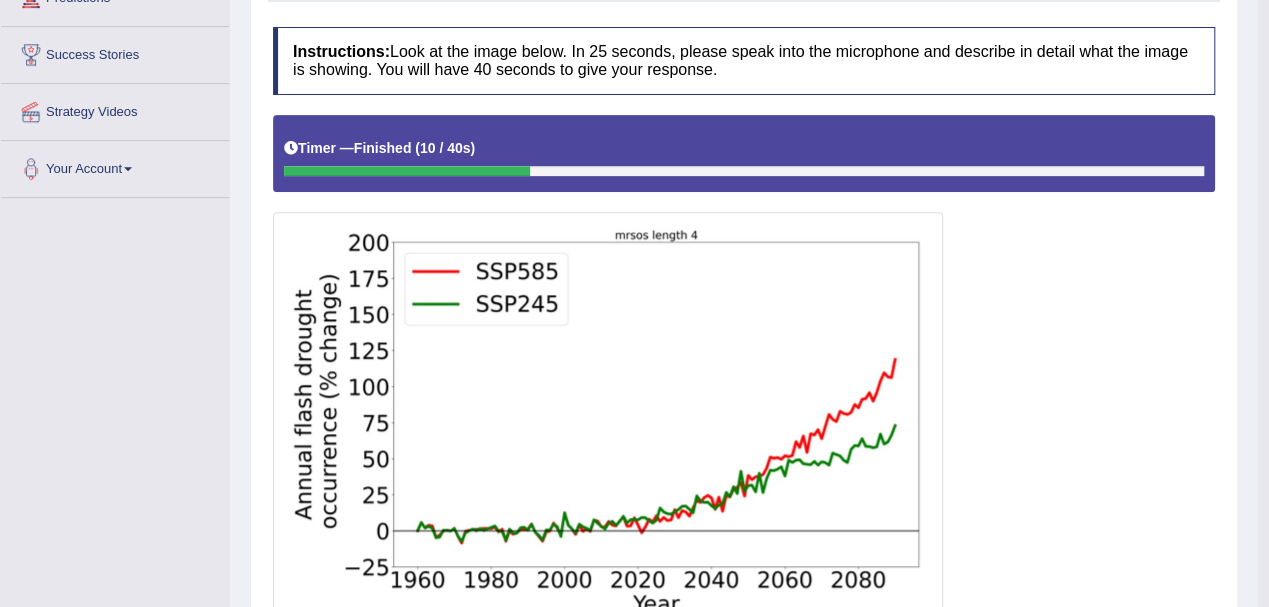 scroll, scrollTop: 0, scrollLeft: 0, axis: both 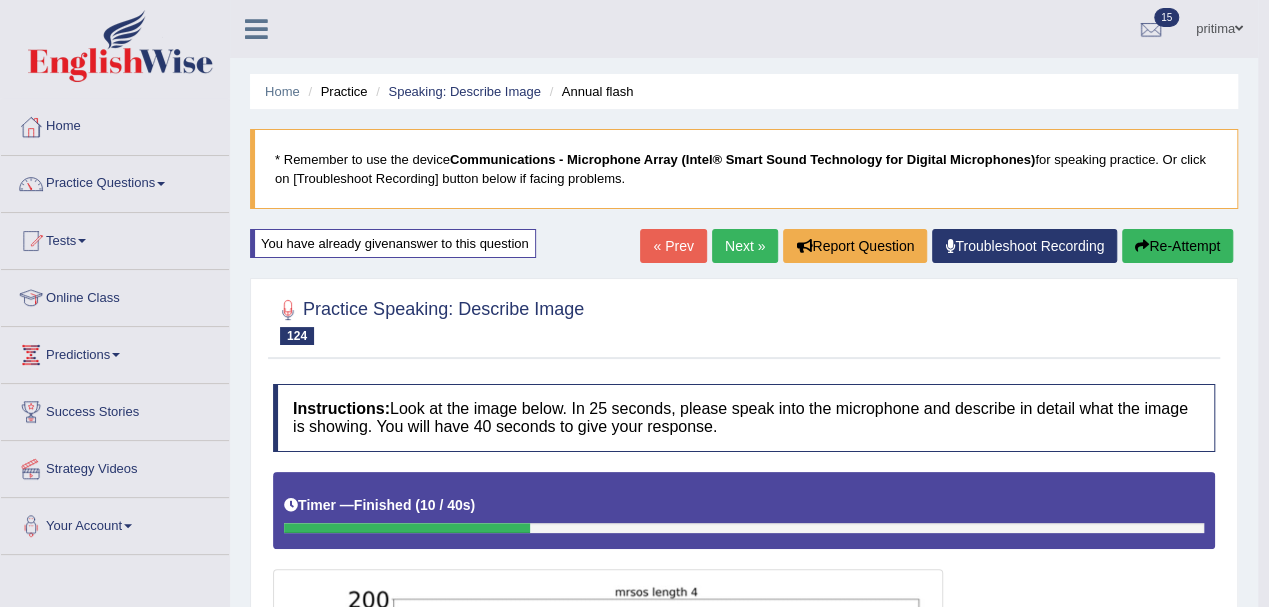click on "Re-Attempt" at bounding box center (1177, 246) 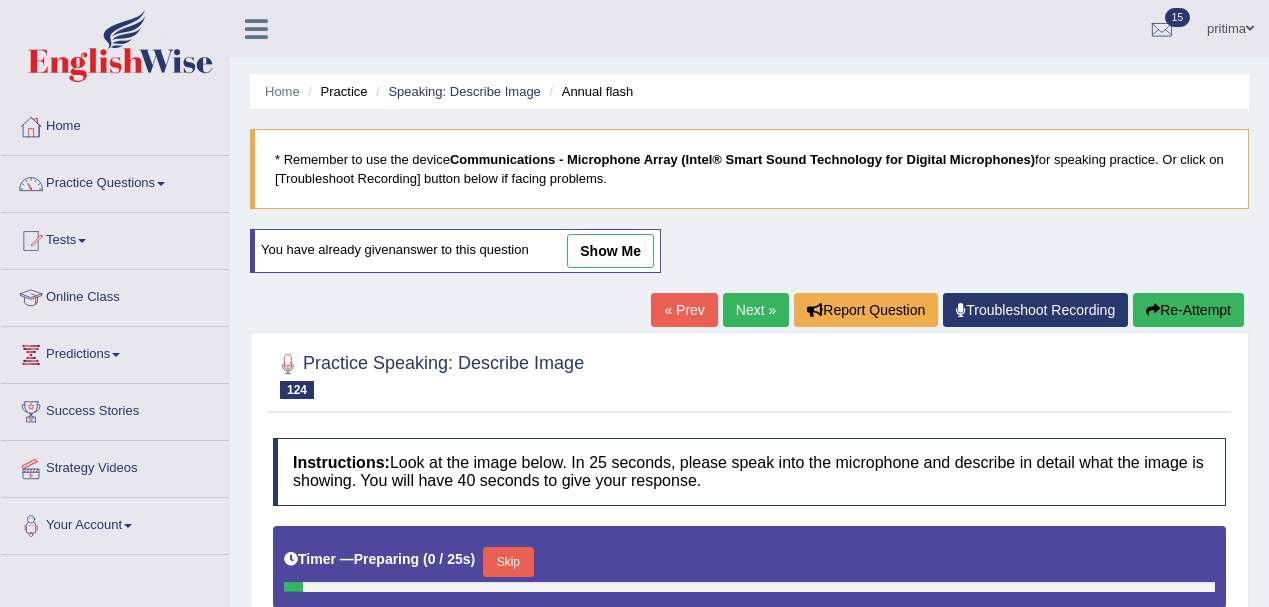 scroll, scrollTop: 0, scrollLeft: 0, axis: both 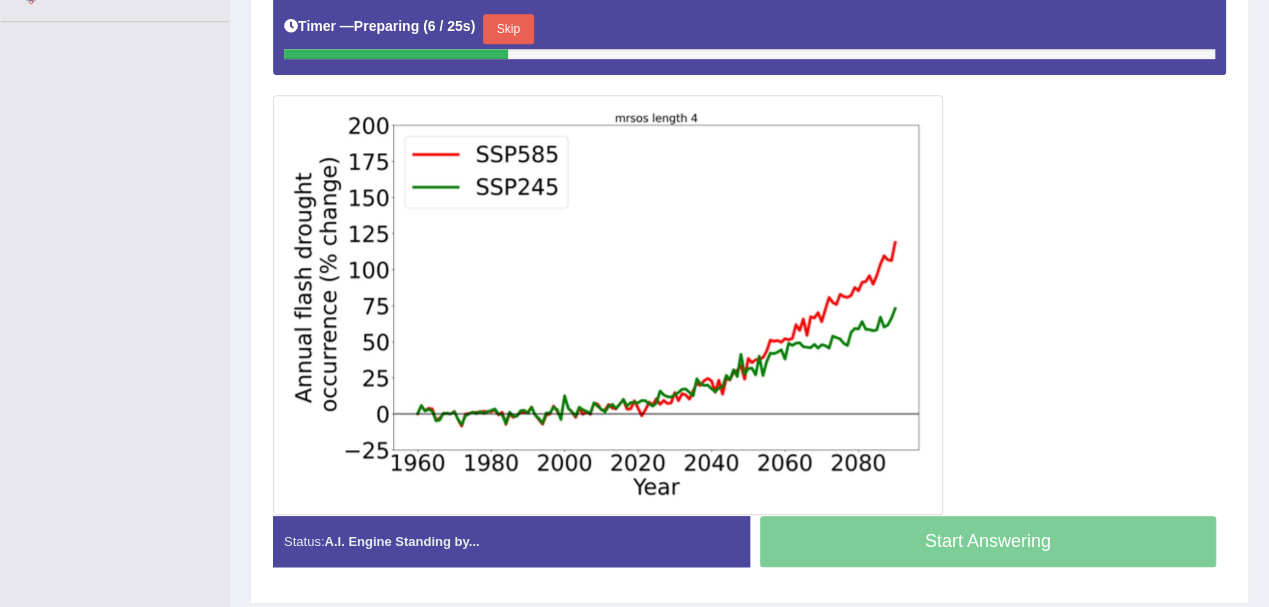 click on "Skip" at bounding box center (508, 29) 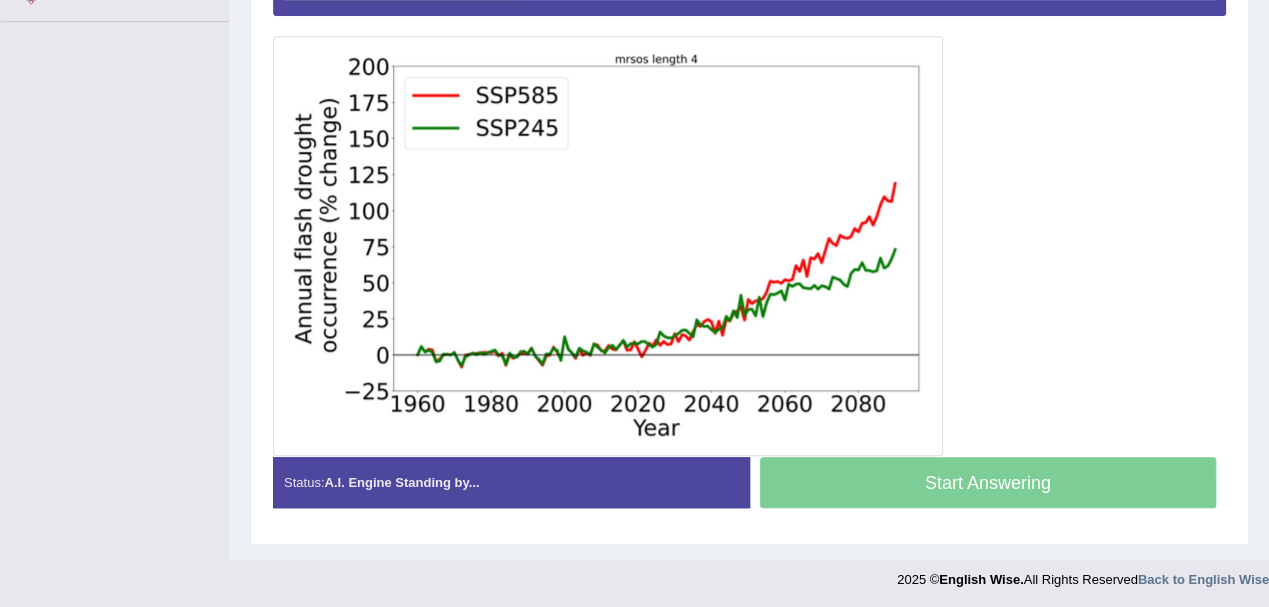 scroll, scrollTop: 531, scrollLeft: 0, axis: vertical 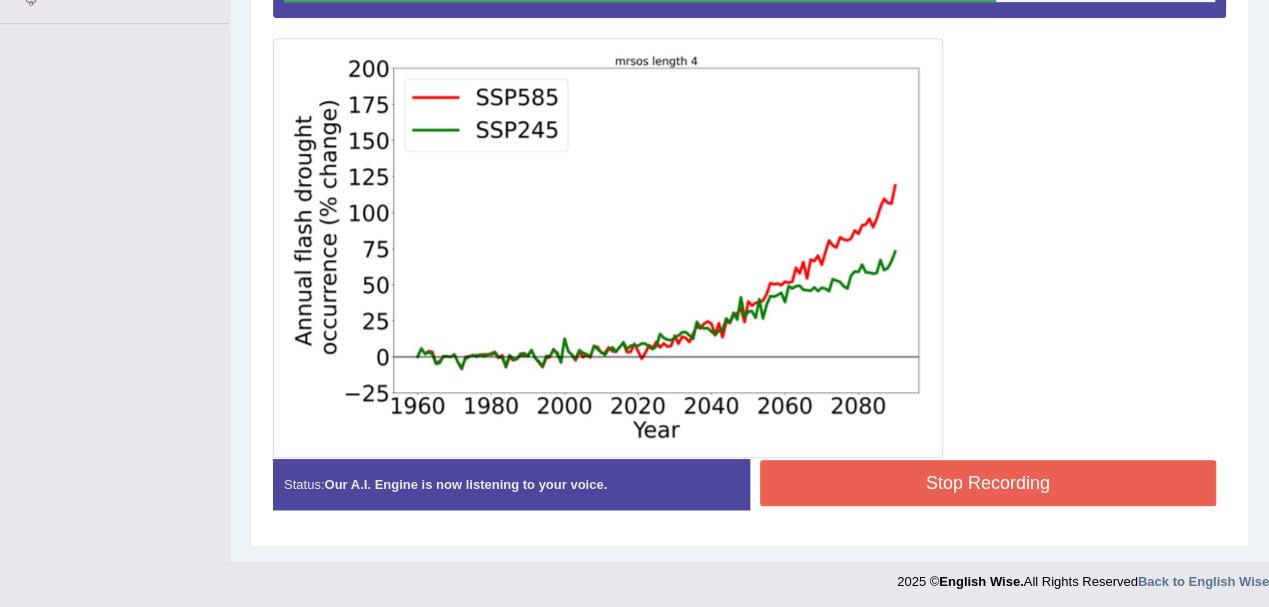 click on "Stop Recording" at bounding box center [988, 483] 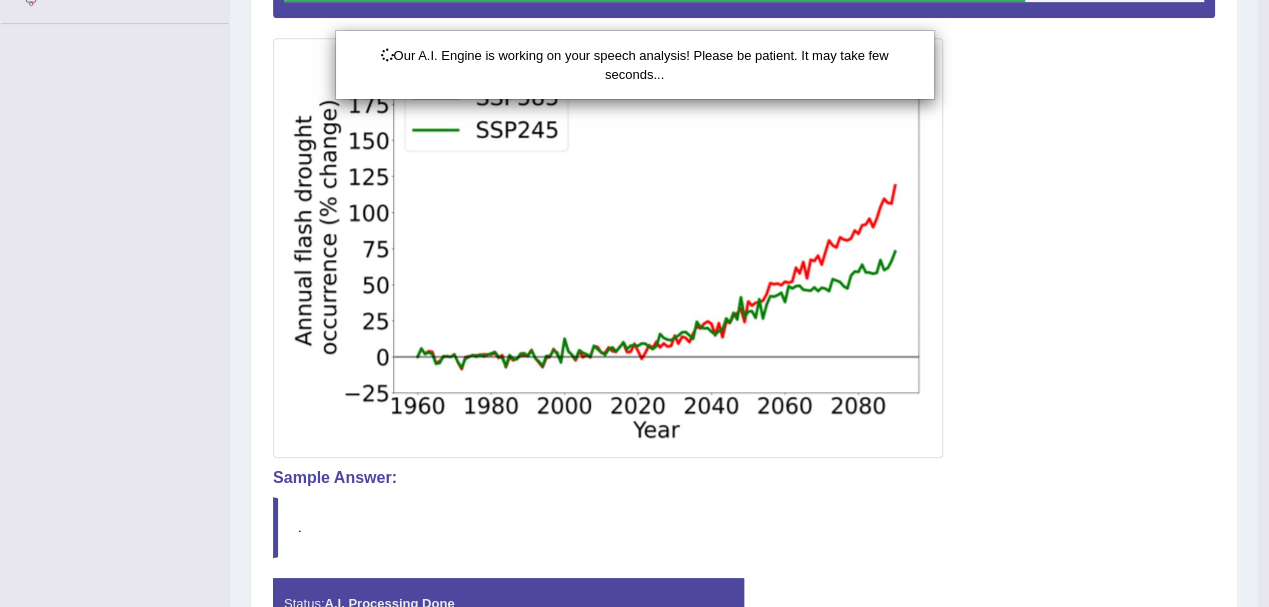 scroll, scrollTop: 649, scrollLeft: 0, axis: vertical 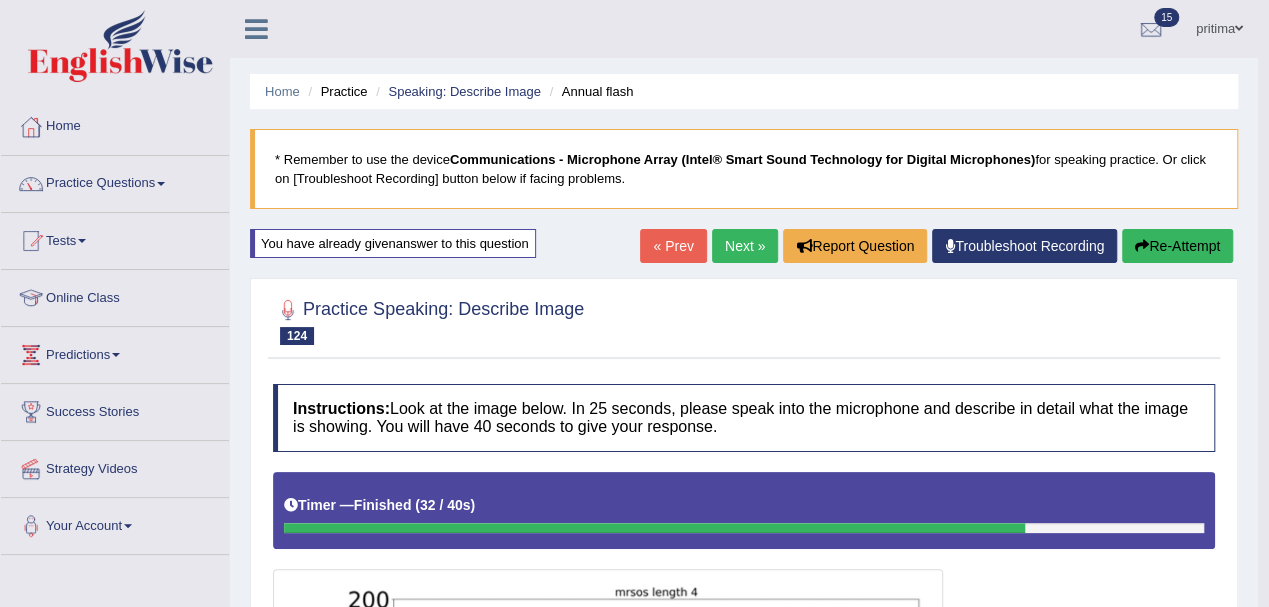 click at bounding box center (1142, 246) 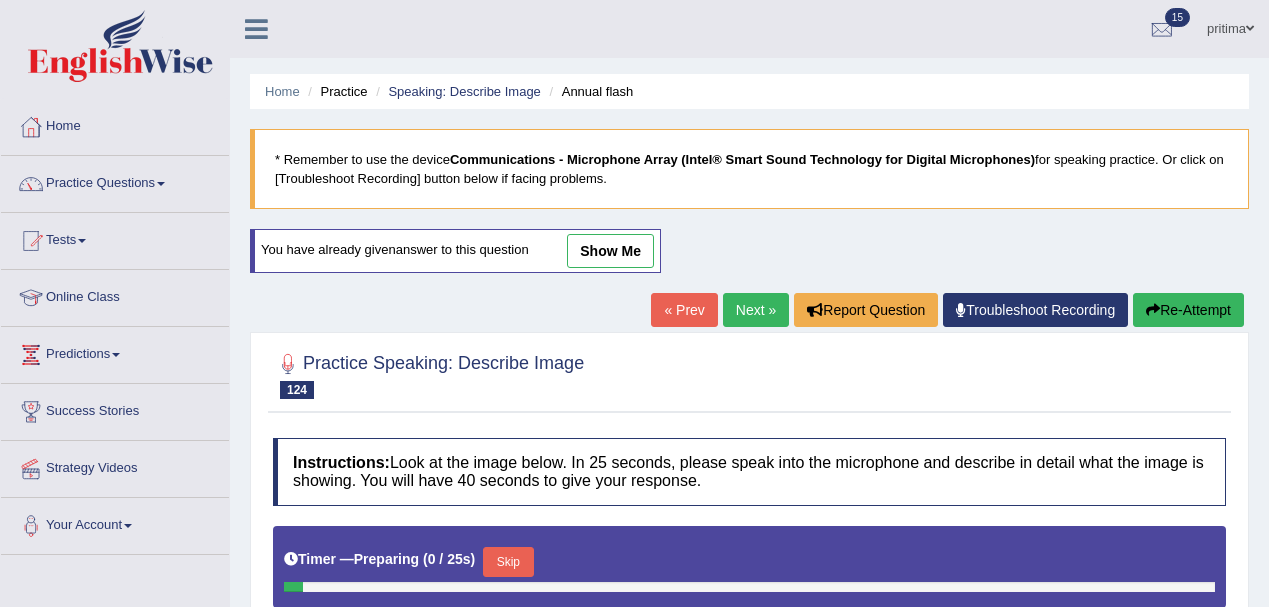 scroll, scrollTop: 533, scrollLeft: 0, axis: vertical 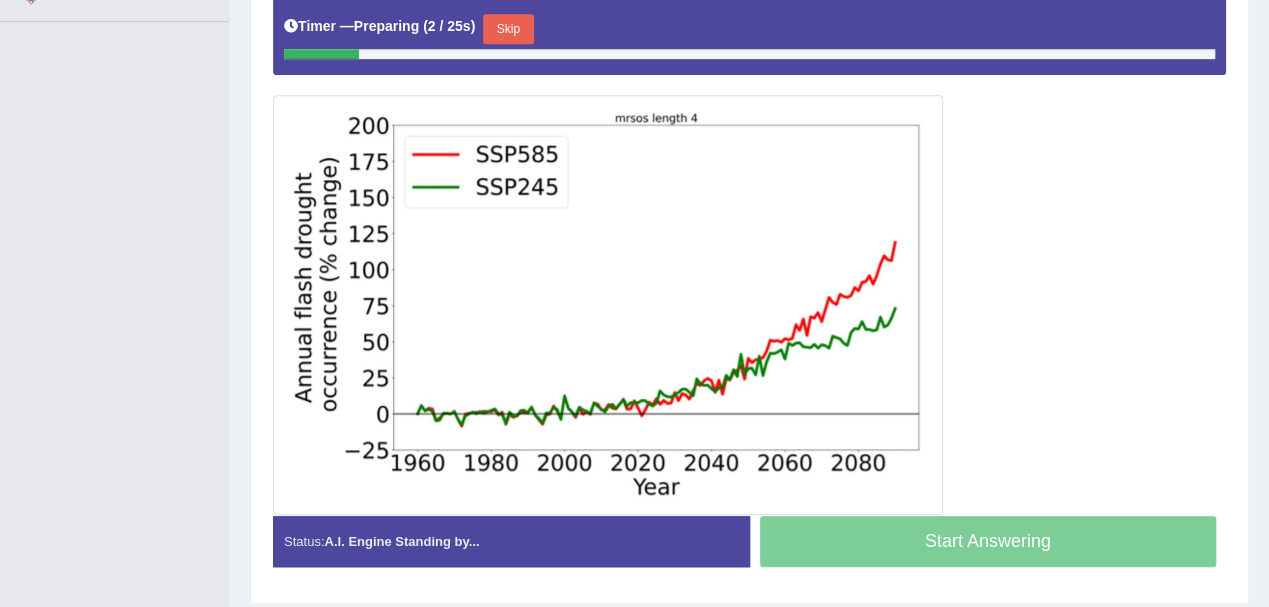 click on "Skip" at bounding box center (508, 29) 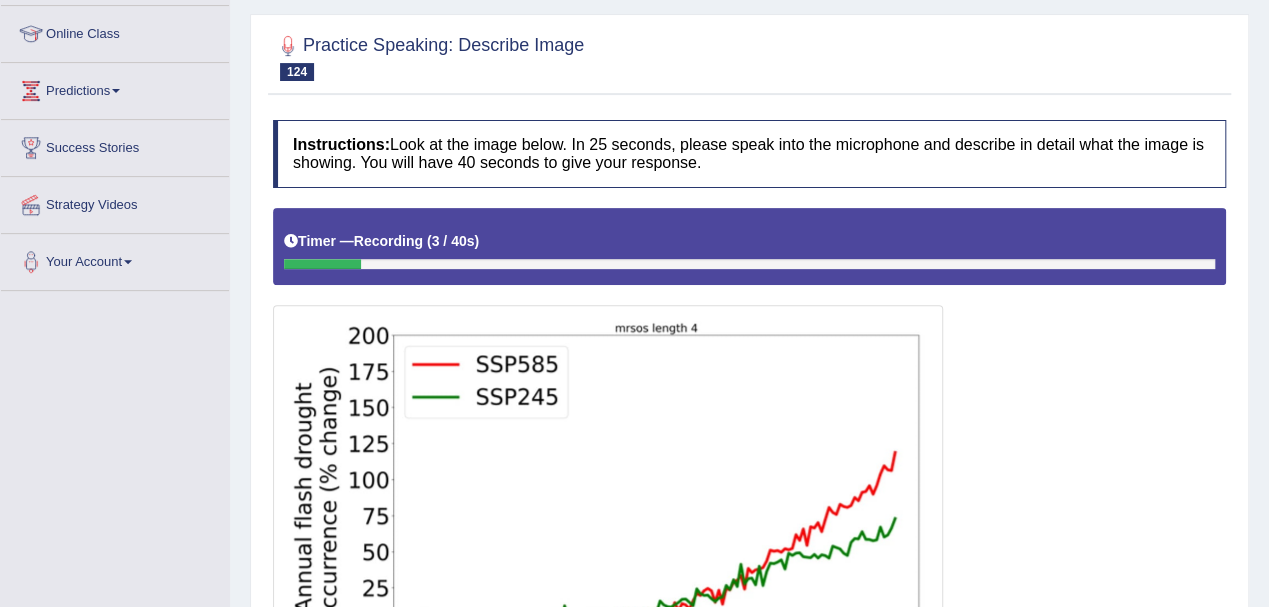 scroll, scrollTop: 531, scrollLeft: 0, axis: vertical 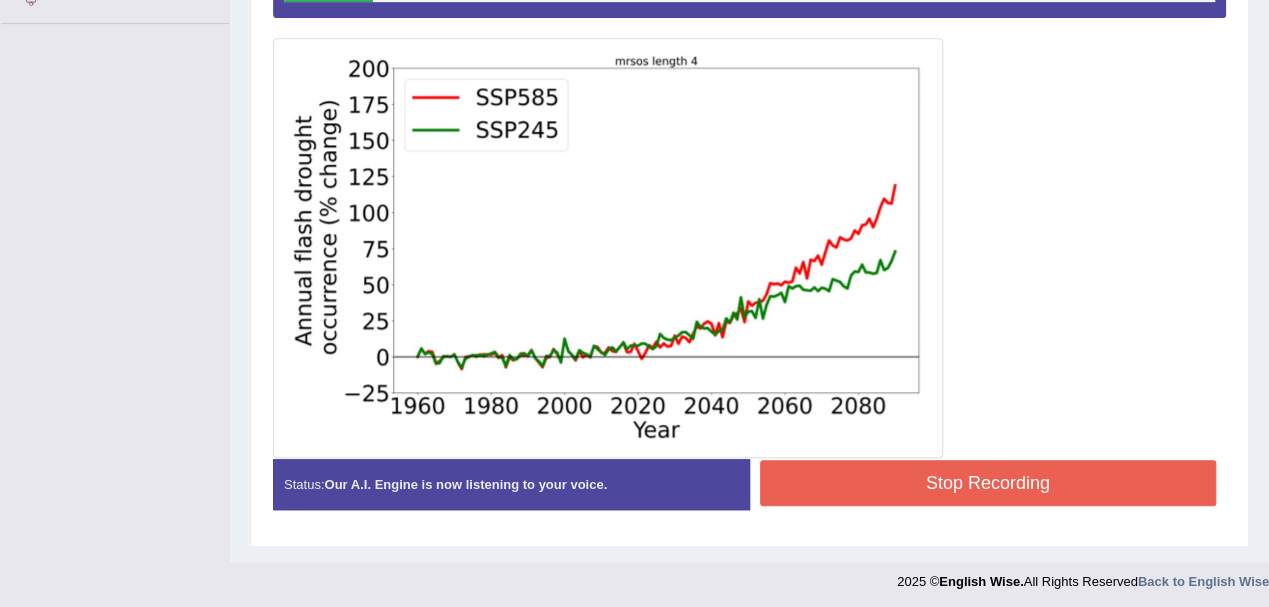 click on "Stop Recording" at bounding box center [988, 483] 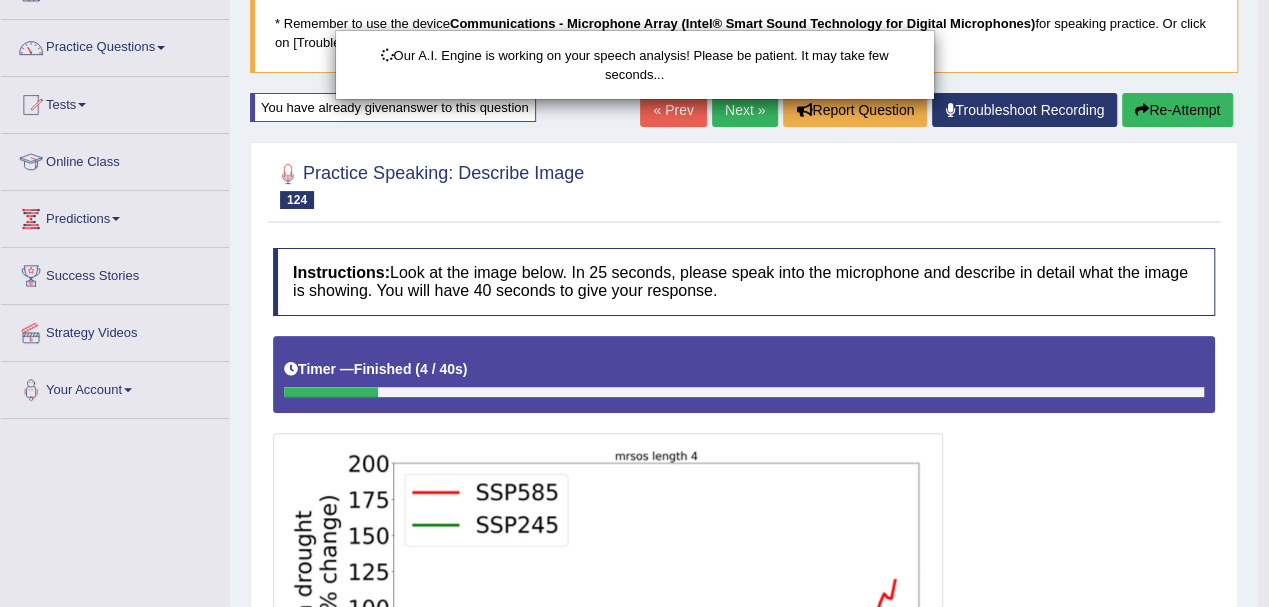 scroll, scrollTop: 0, scrollLeft: 0, axis: both 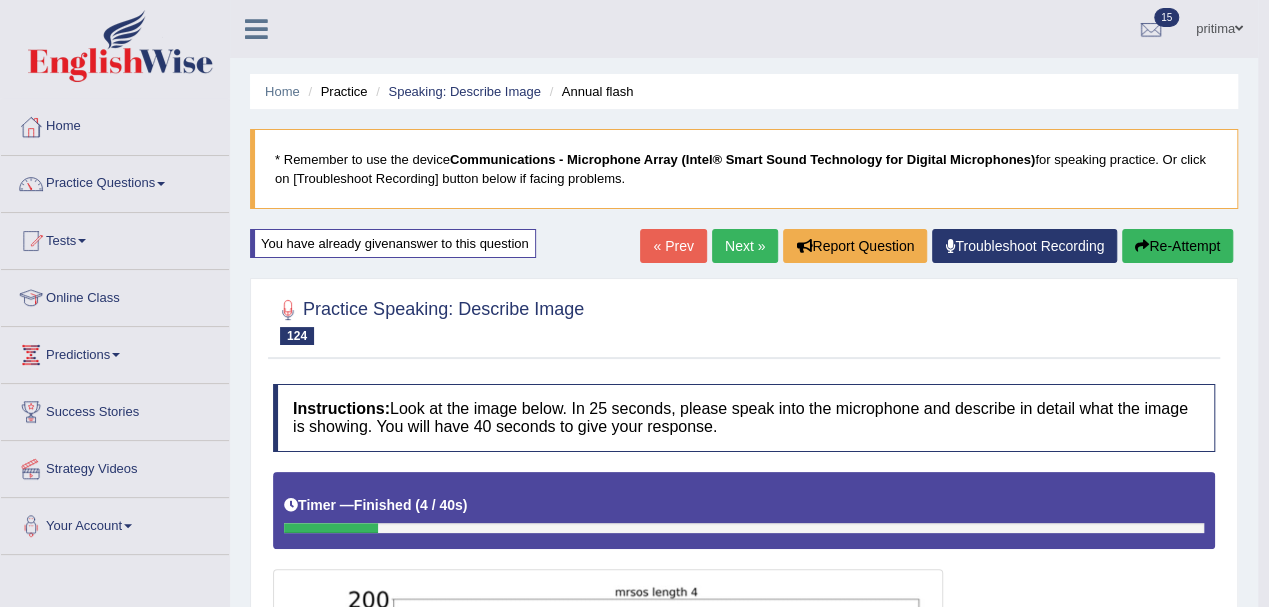 click on "Re-Attempt" at bounding box center (1177, 246) 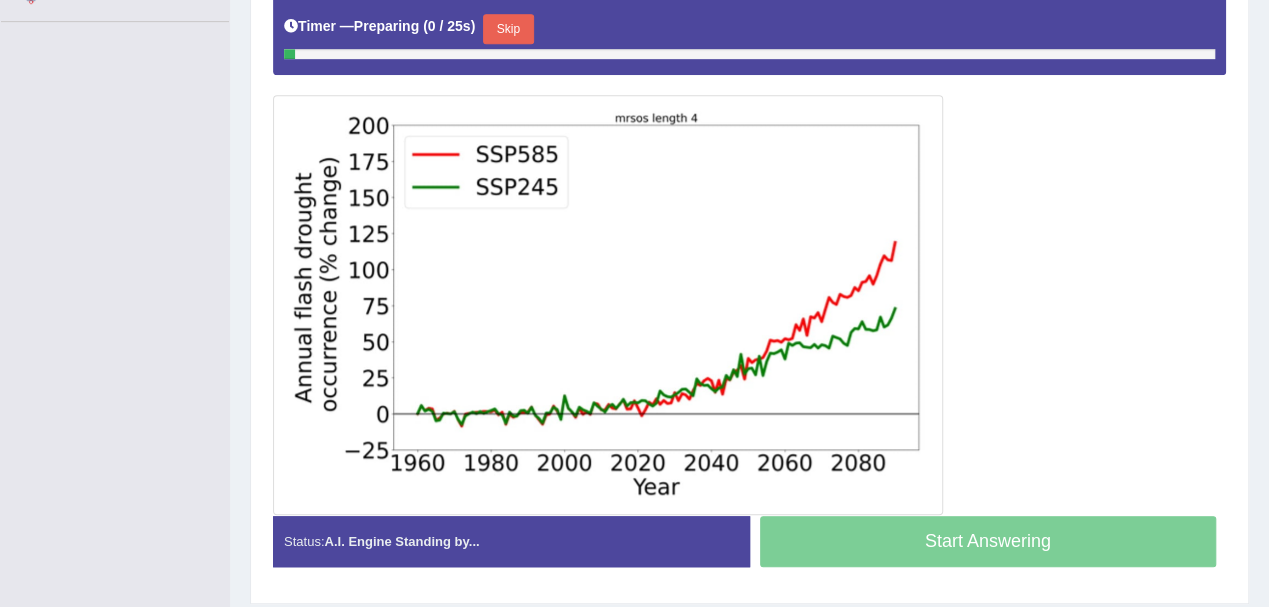 scroll, scrollTop: 533, scrollLeft: 0, axis: vertical 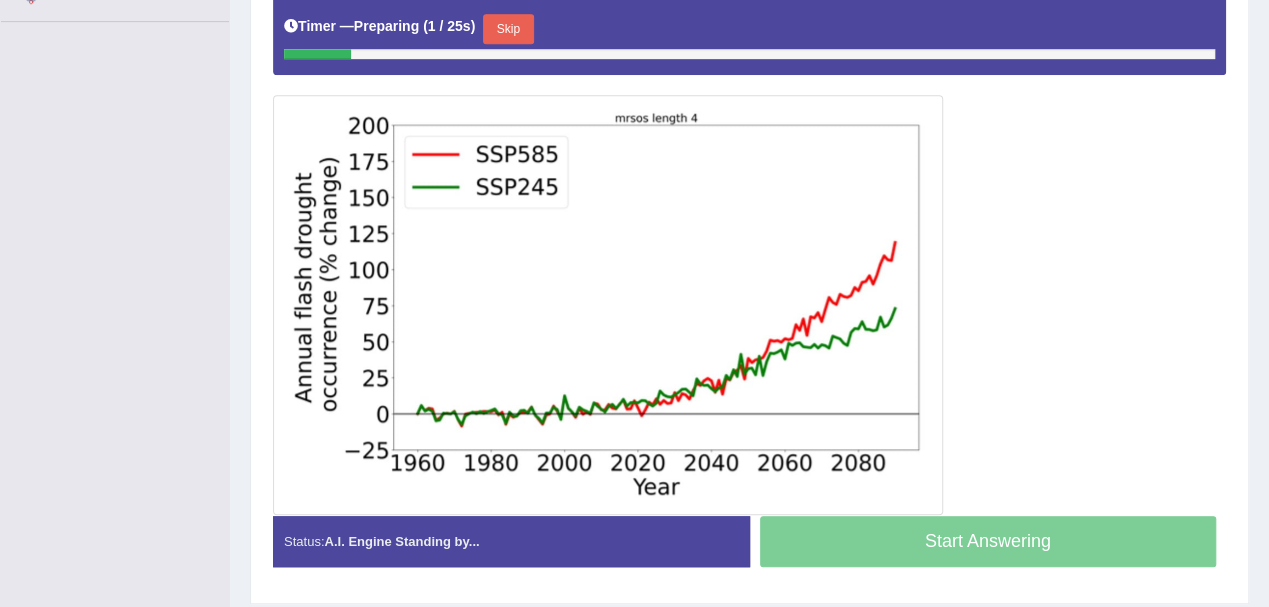click on "Skip" at bounding box center [508, 29] 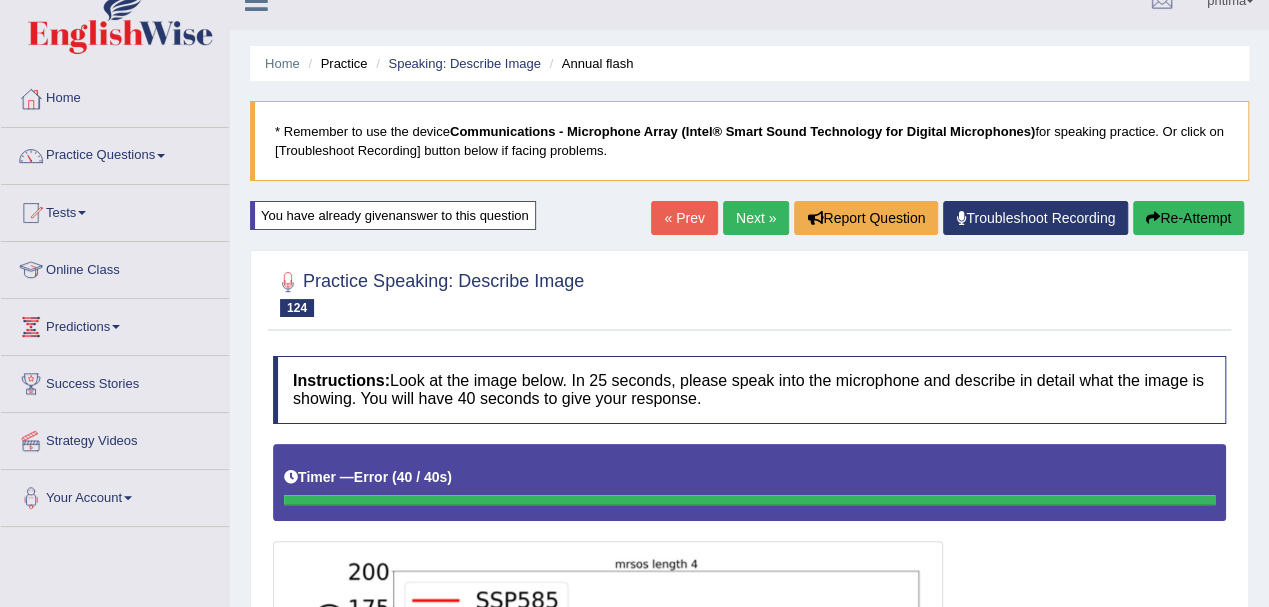 scroll, scrollTop: 0, scrollLeft: 0, axis: both 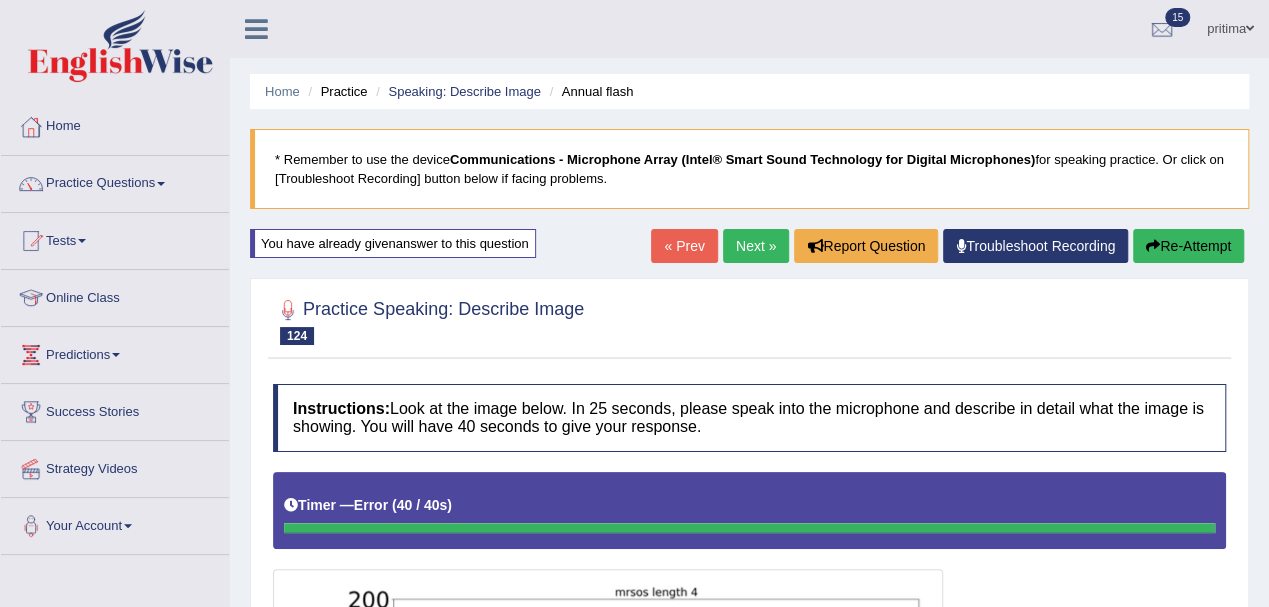 click on "Re-Attempt" at bounding box center (1188, 246) 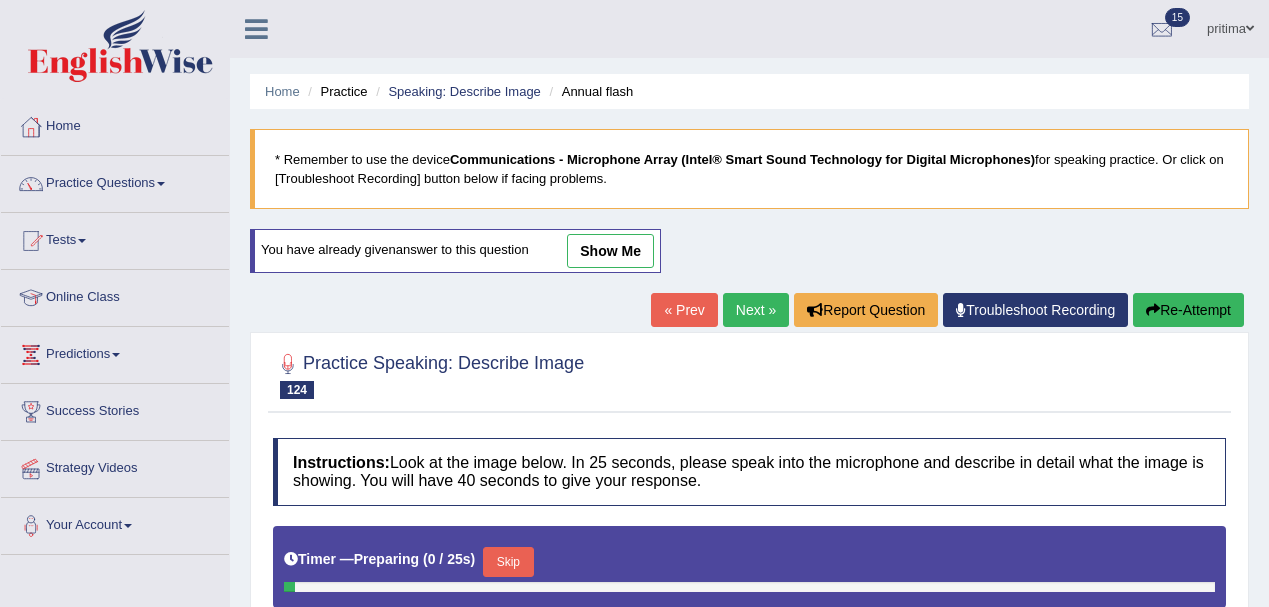 scroll, scrollTop: 0, scrollLeft: 0, axis: both 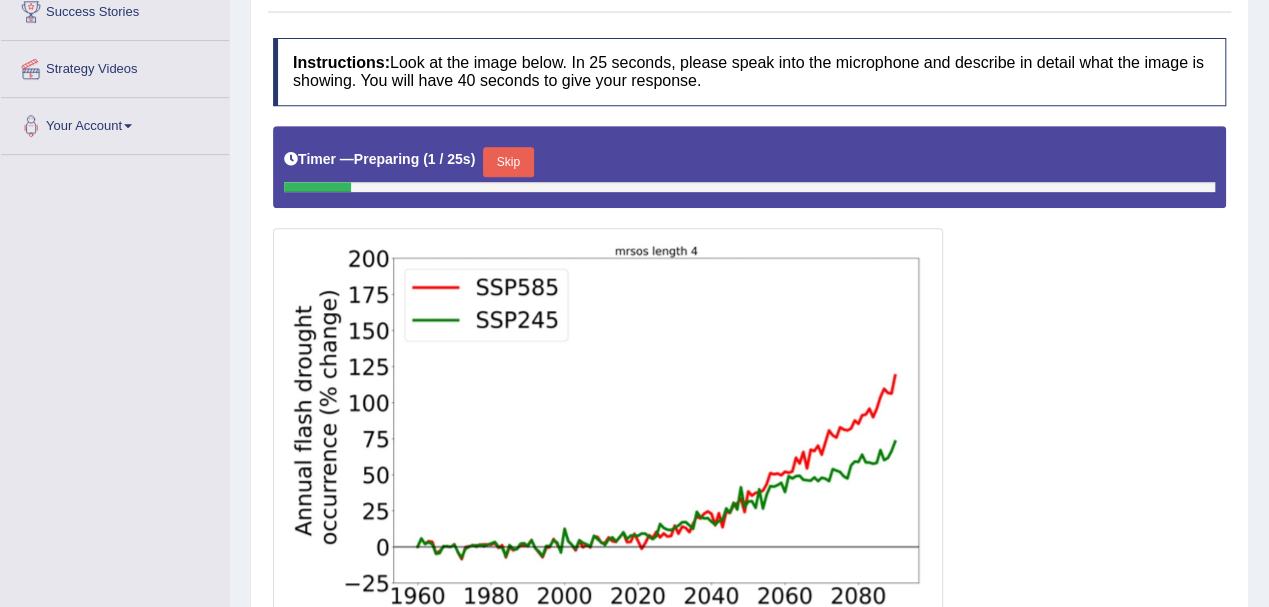 click on "Skip" at bounding box center [508, 162] 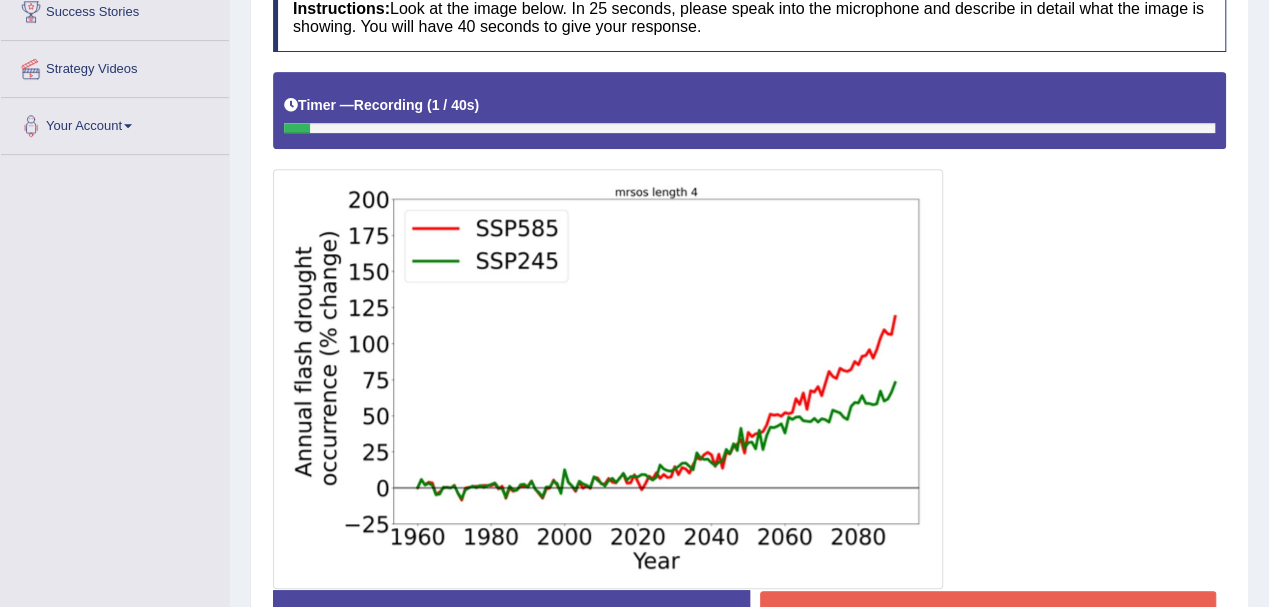scroll, scrollTop: 531, scrollLeft: 0, axis: vertical 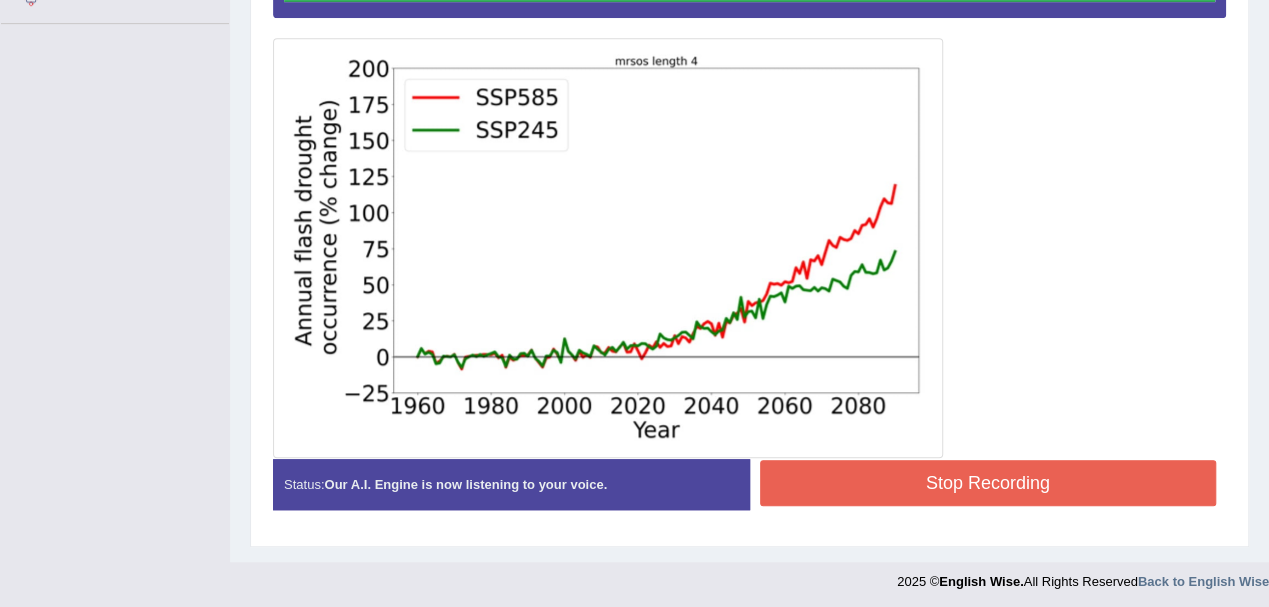 click on "Stop Recording" at bounding box center [988, 483] 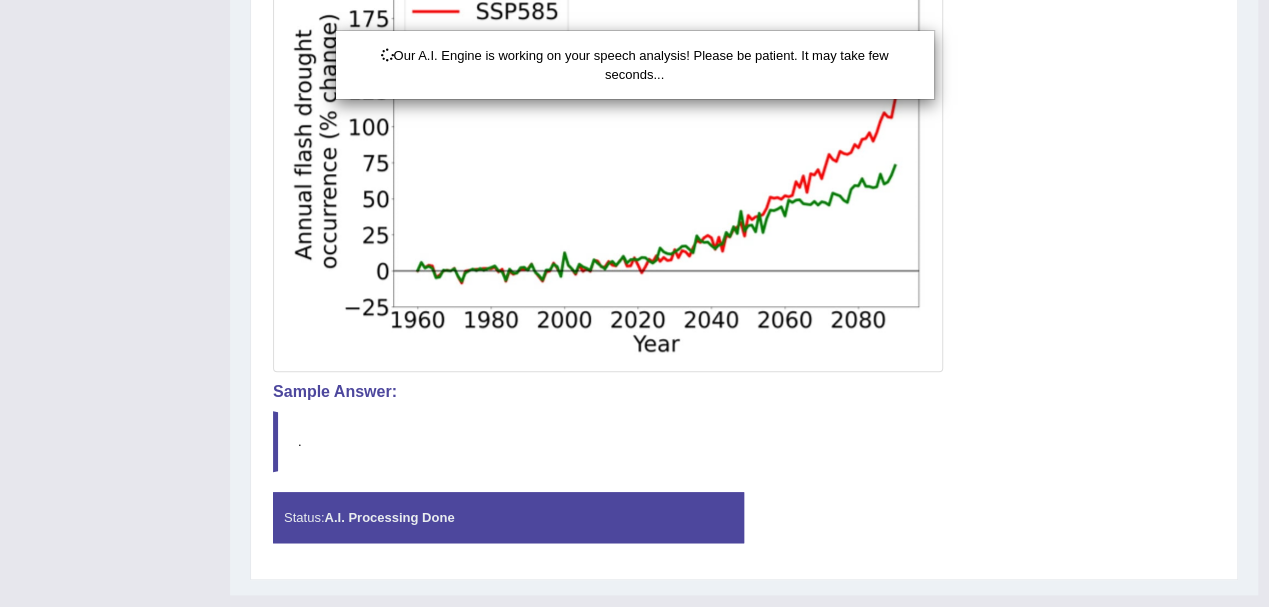 scroll, scrollTop: 649, scrollLeft: 0, axis: vertical 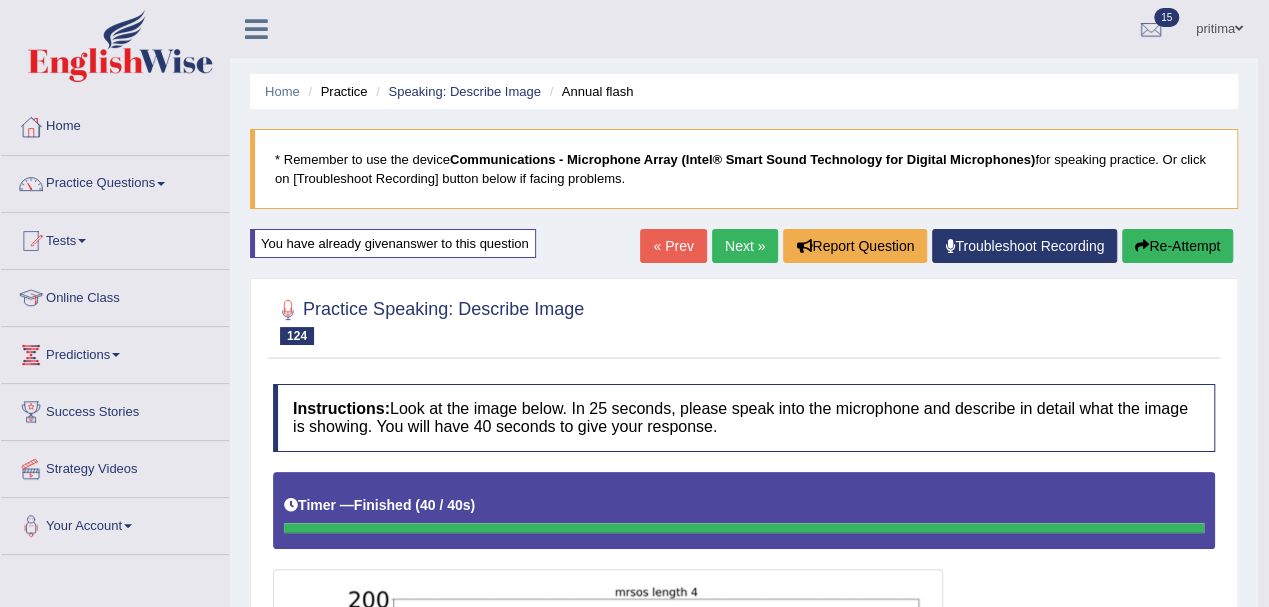 click on "Re-Attempt" at bounding box center (1177, 246) 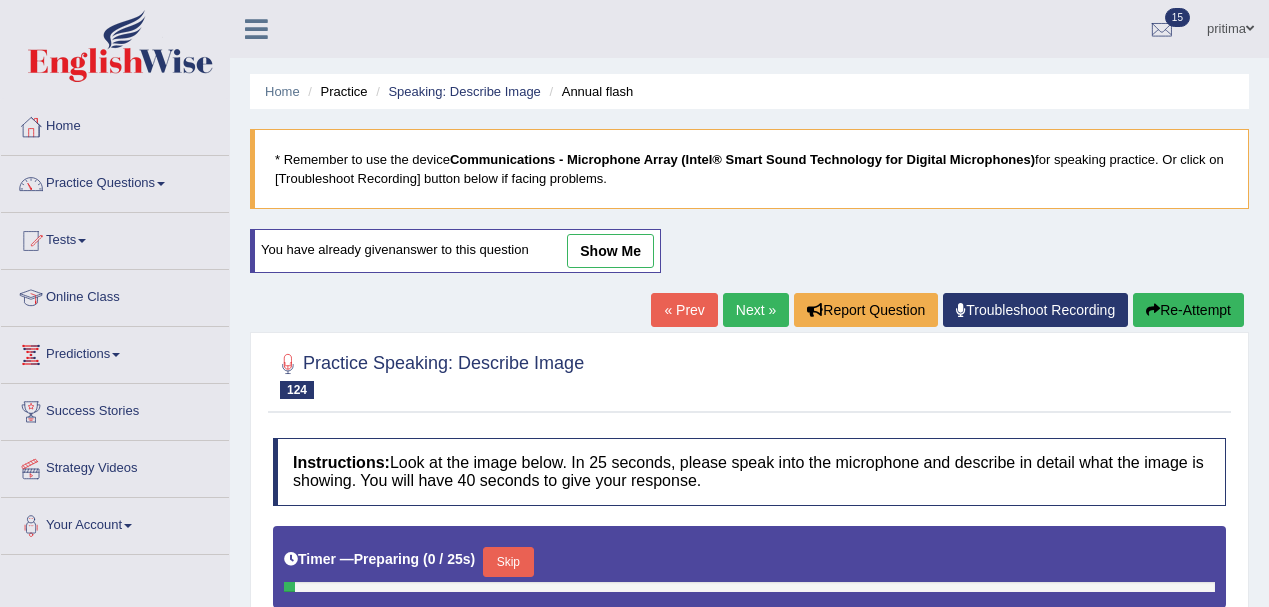 scroll, scrollTop: 266, scrollLeft: 0, axis: vertical 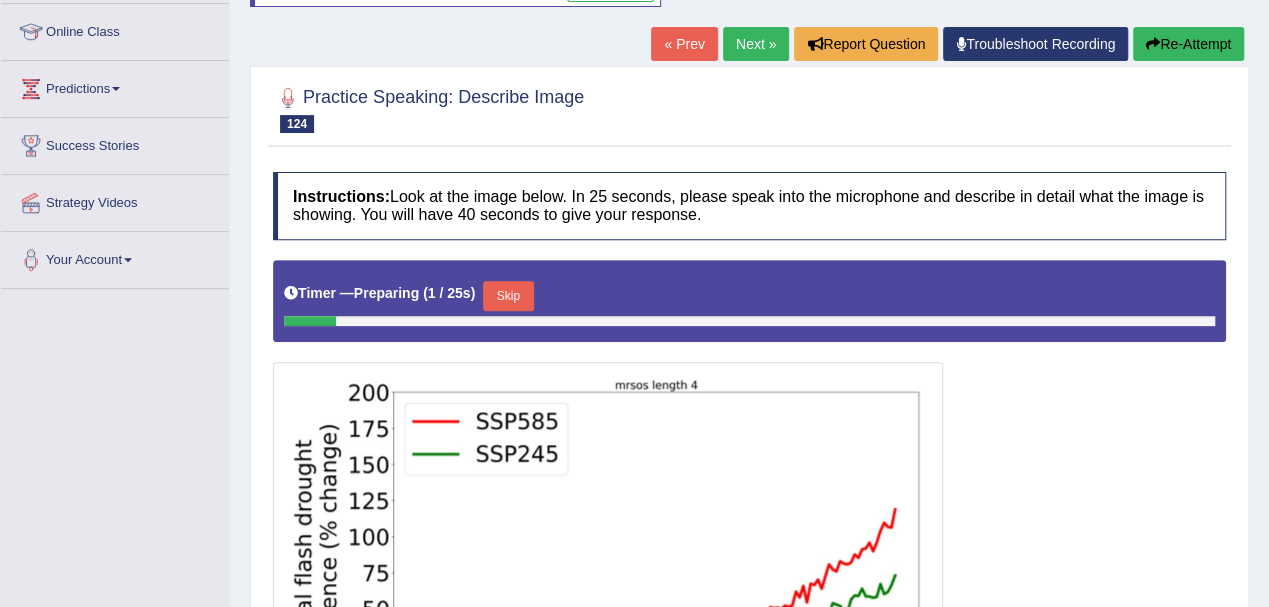 click on "Skip" at bounding box center (508, 296) 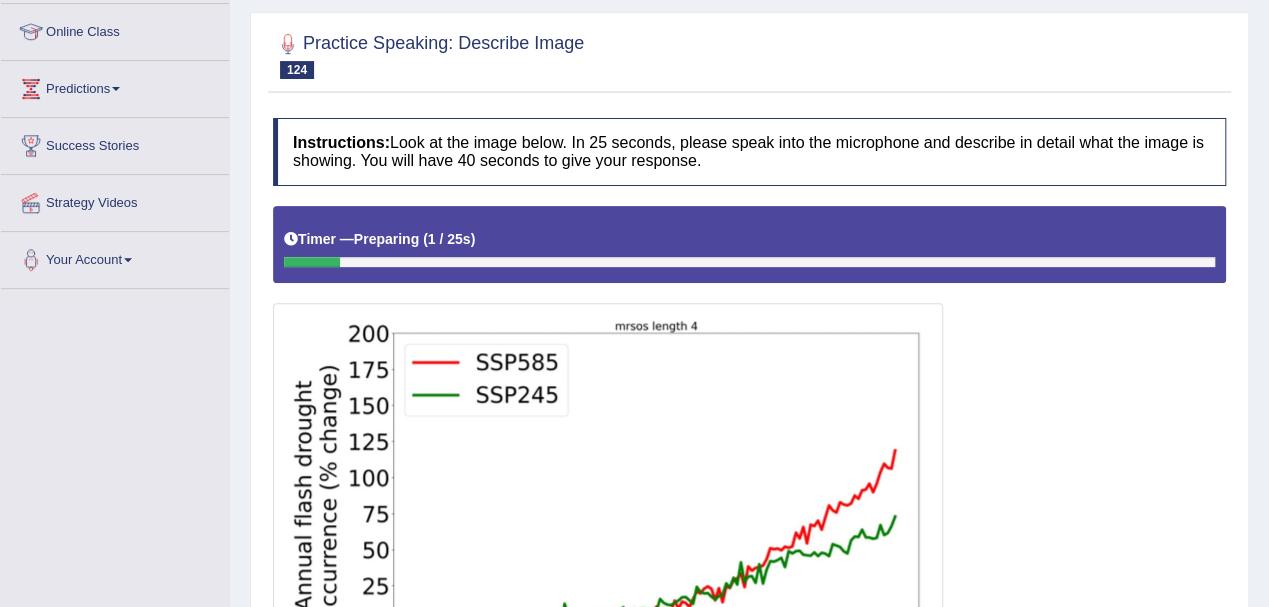 scroll, scrollTop: 531, scrollLeft: 0, axis: vertical 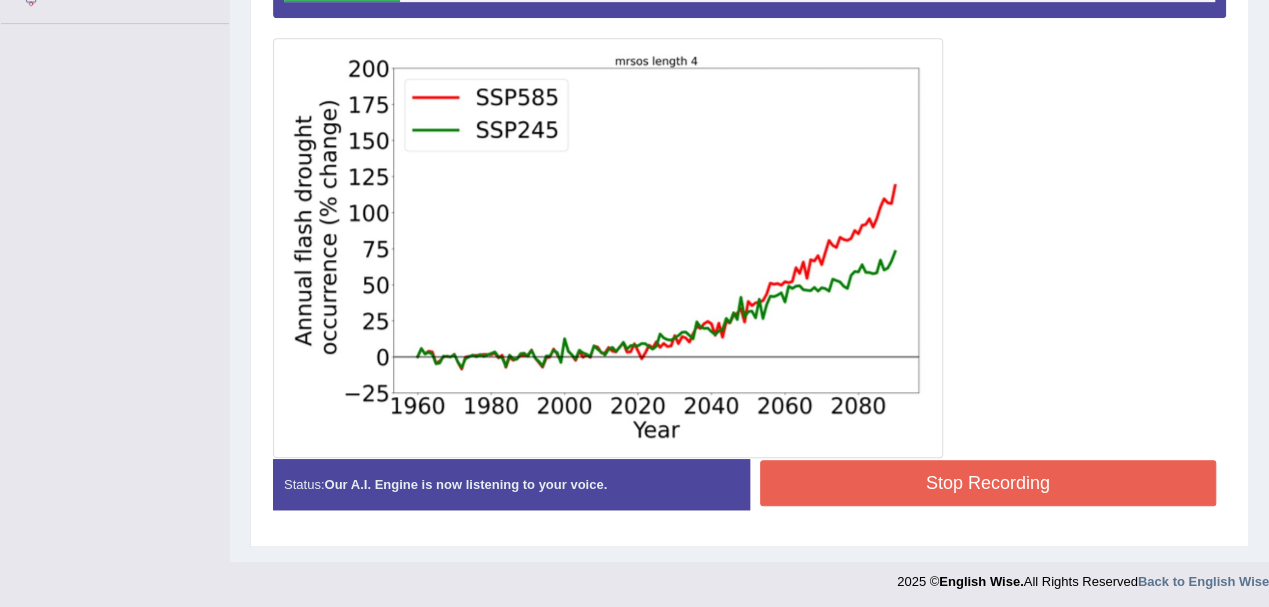 click on "Stop Recording" at bounding box center [988, 483] 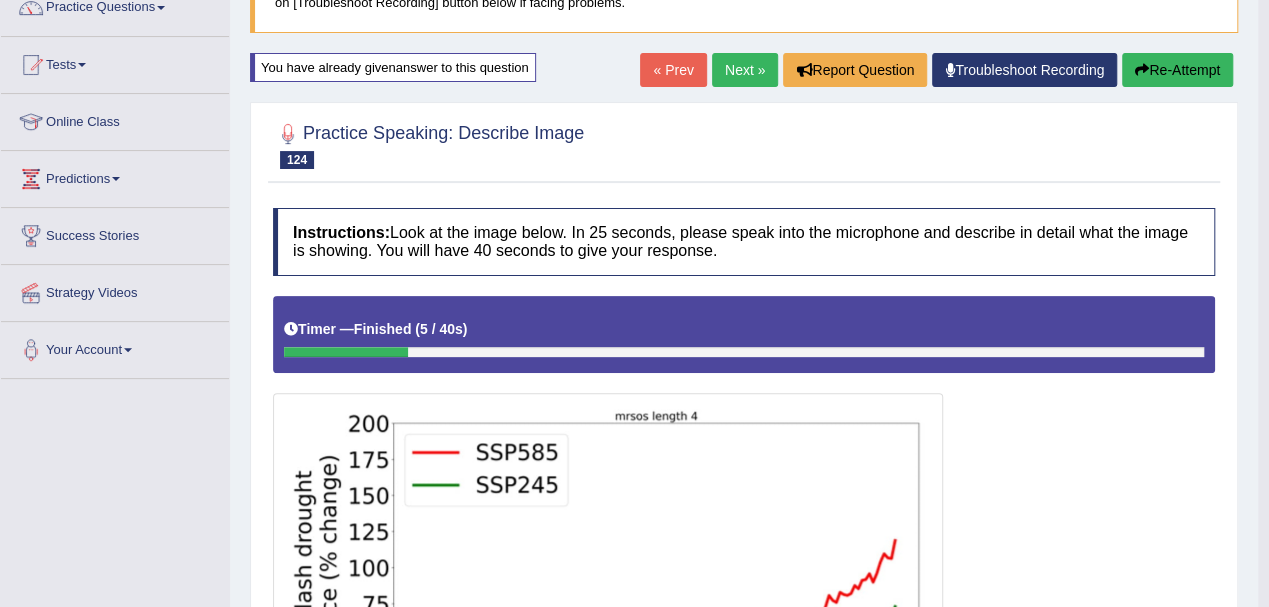 scroll, scrollTop: 0, scrollLeft: 0, axis: both 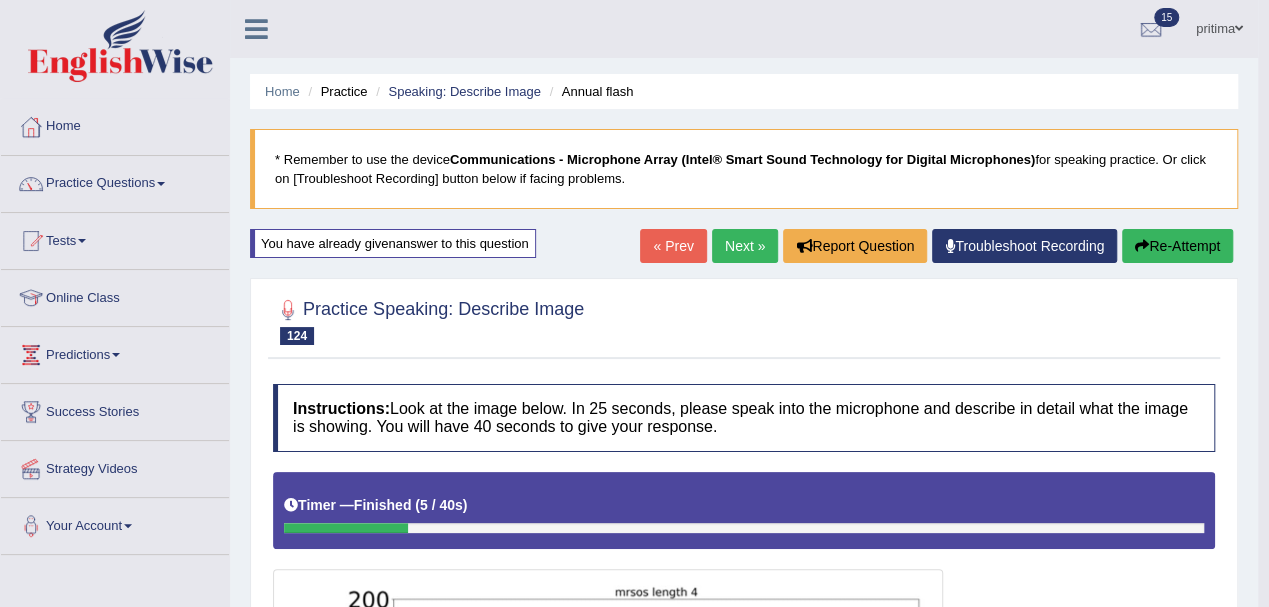 click on "Re-Attempt" at bounding box center (1177, 246) 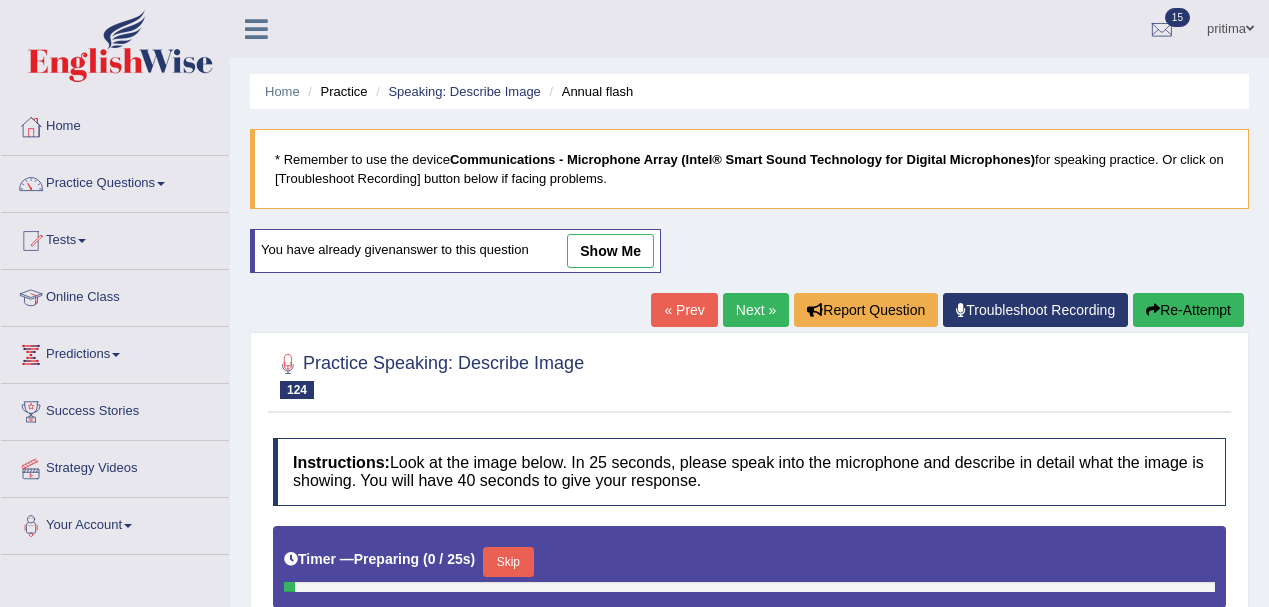 scroll, scrollTop: 0, scrollLeft: 0, axis: both 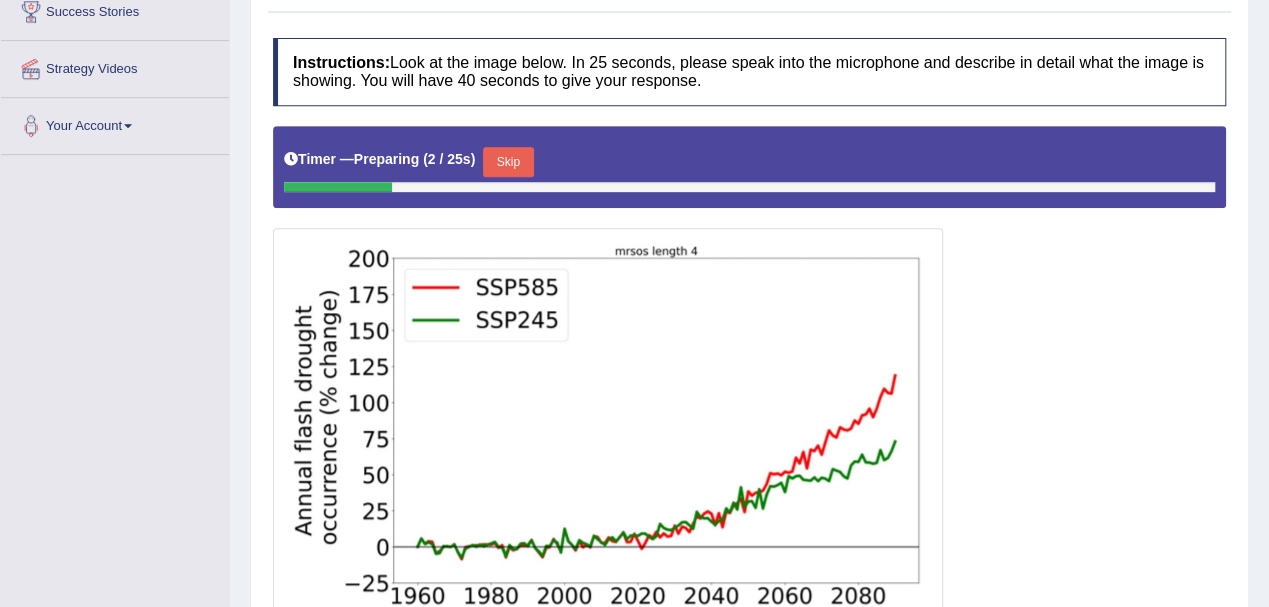 click on "Skip" at bounding box center (508, 162) 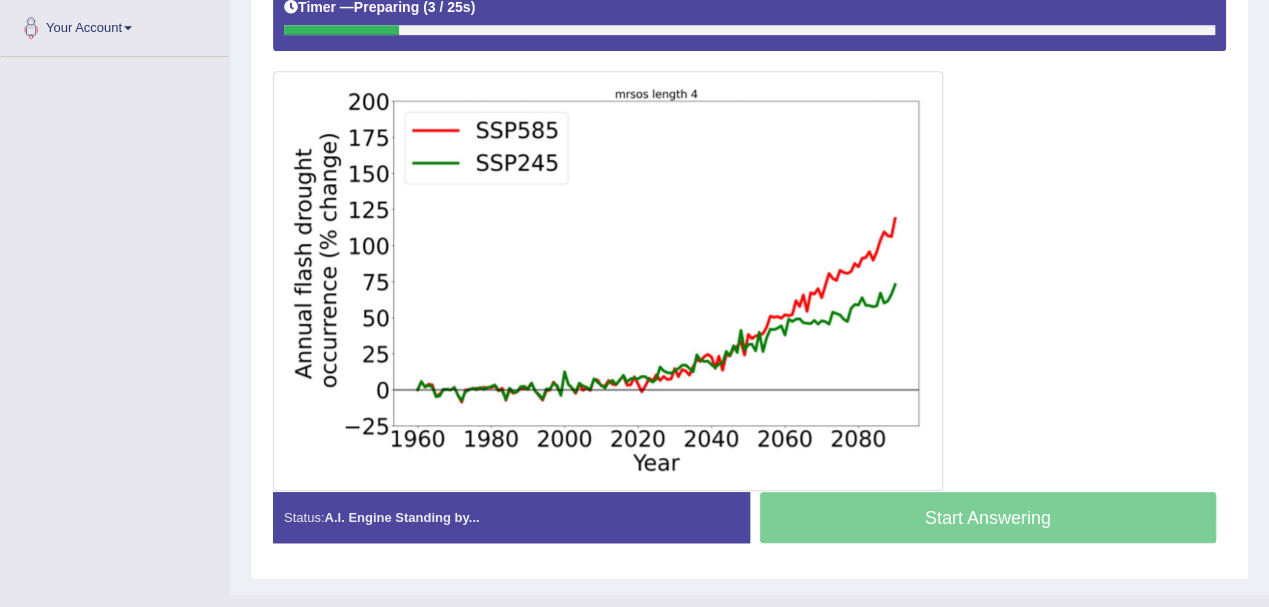 scroll, scrollTop: 531, scrollLeft: 0, axis: vertical 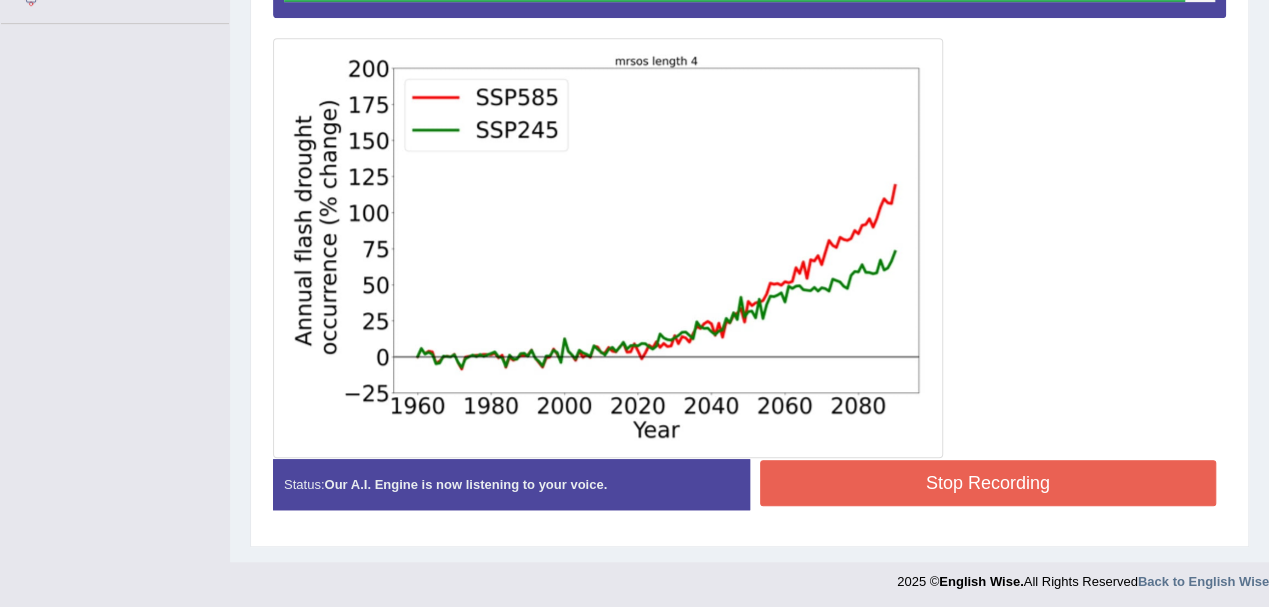 click on "Stop Recording" at bounding box center [988, 483] 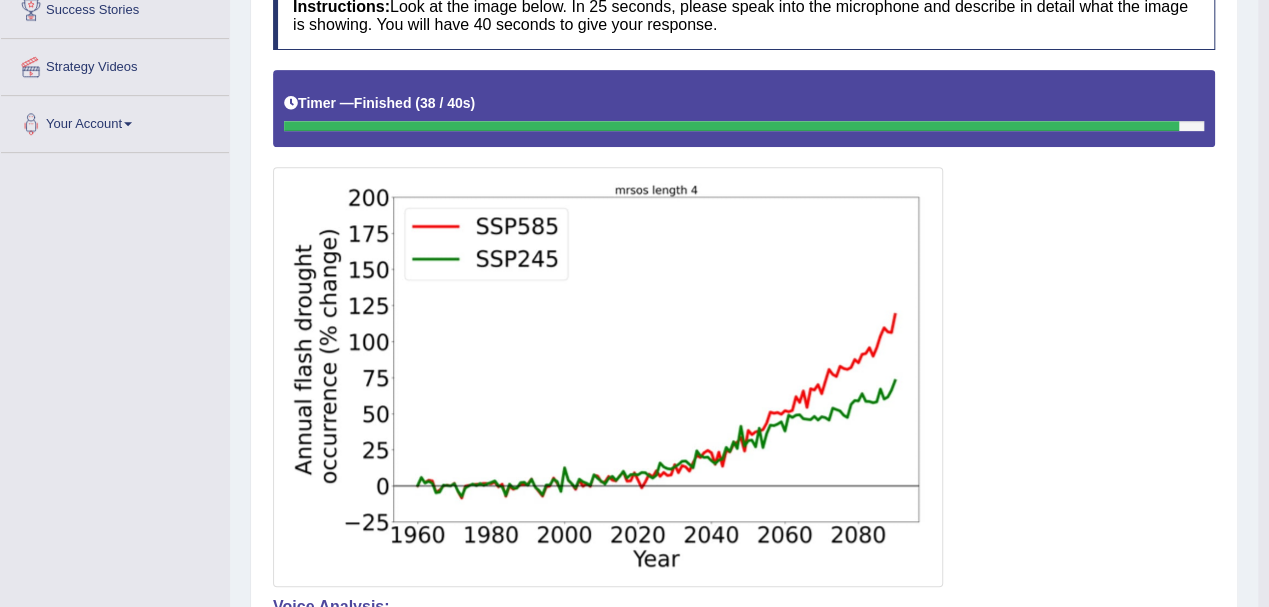 scroll, scrollTop: 0, scrollLeft: 0, axis: both 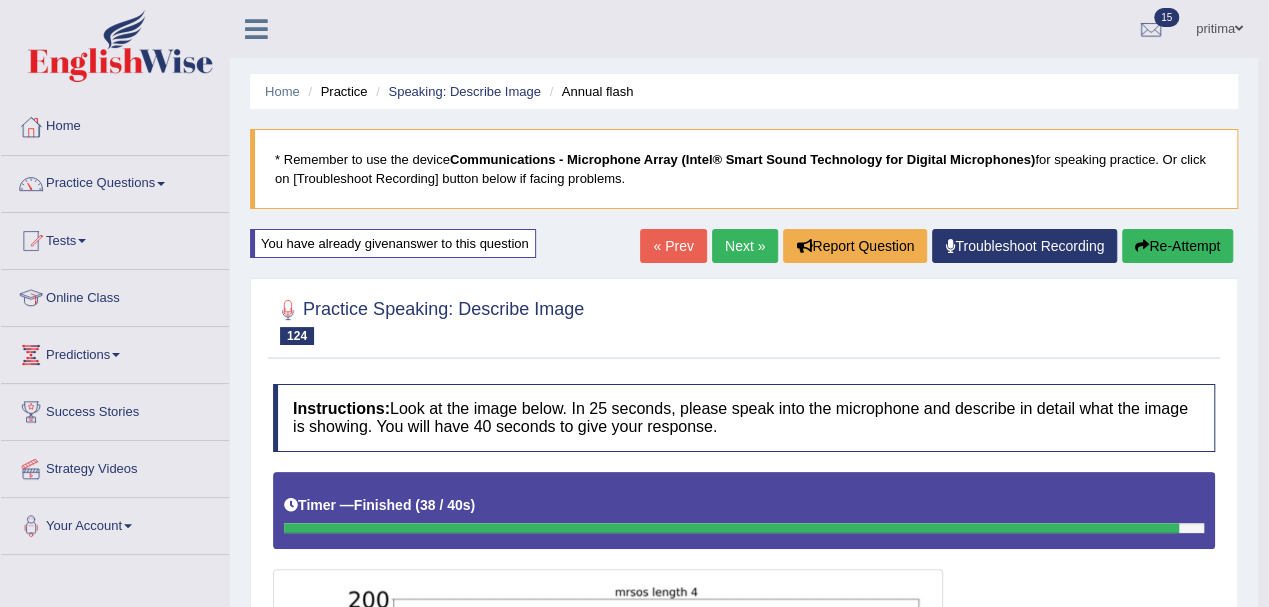 click on "Next »" at bounding box center (745, 246) 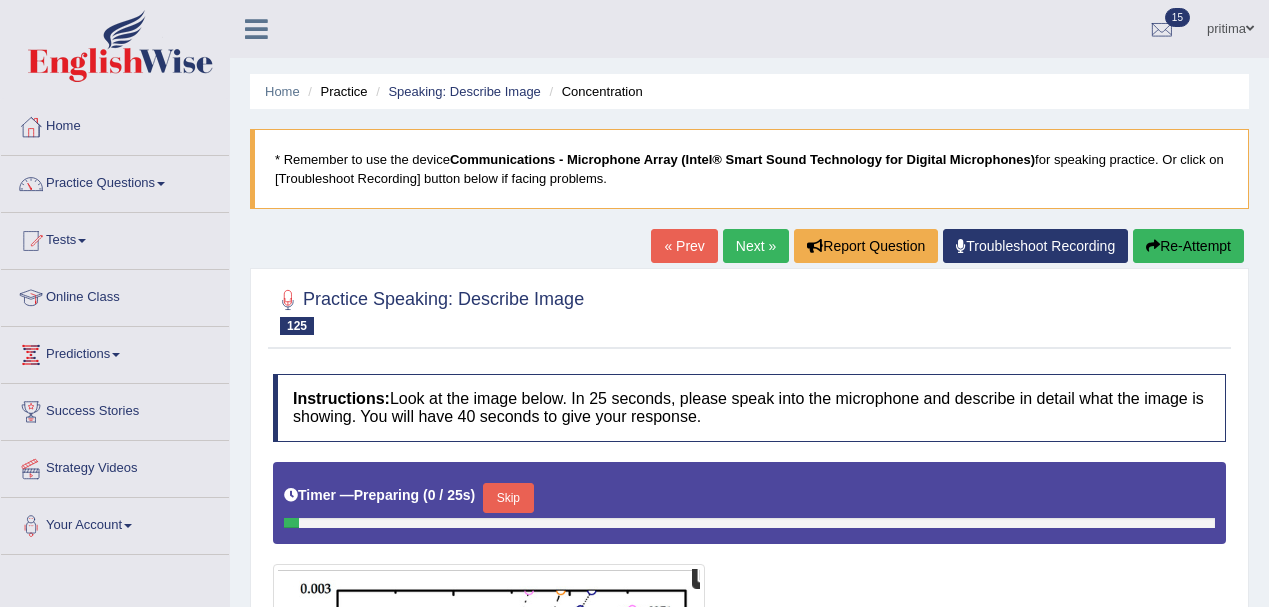 scroll, scrollTop: 0, scrollLeft: 0, axis: both 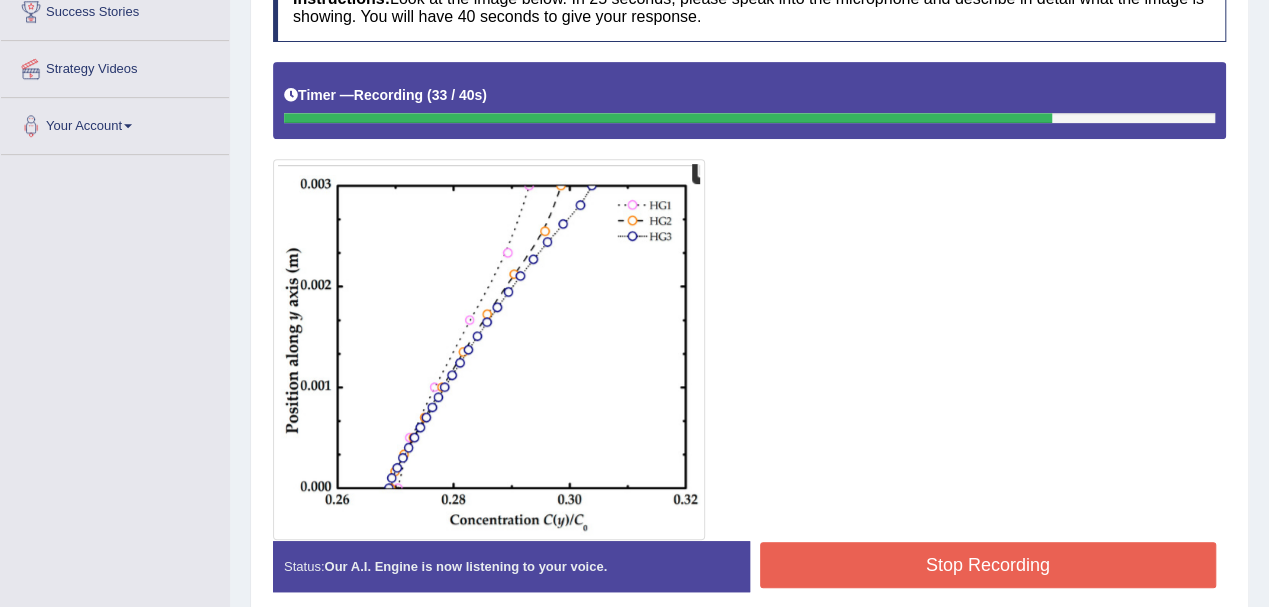 click on "Stop Recording" at bounding box center [988, 565] 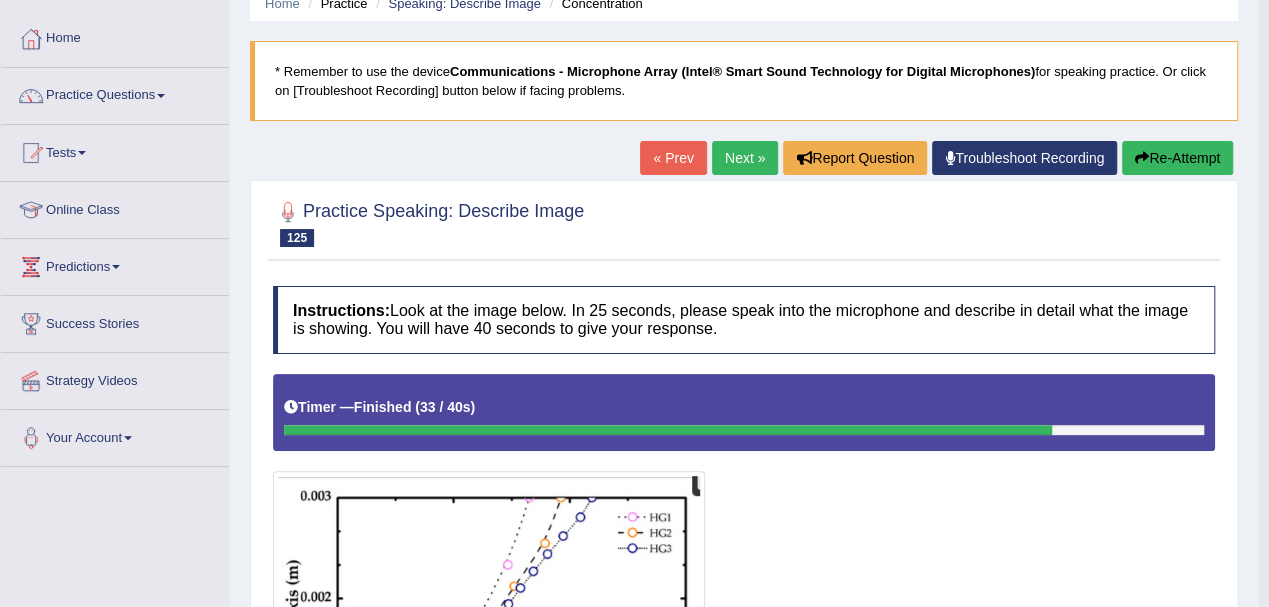 scroll, scrollTop: 86, scrollLeft: 0, axis: vertical 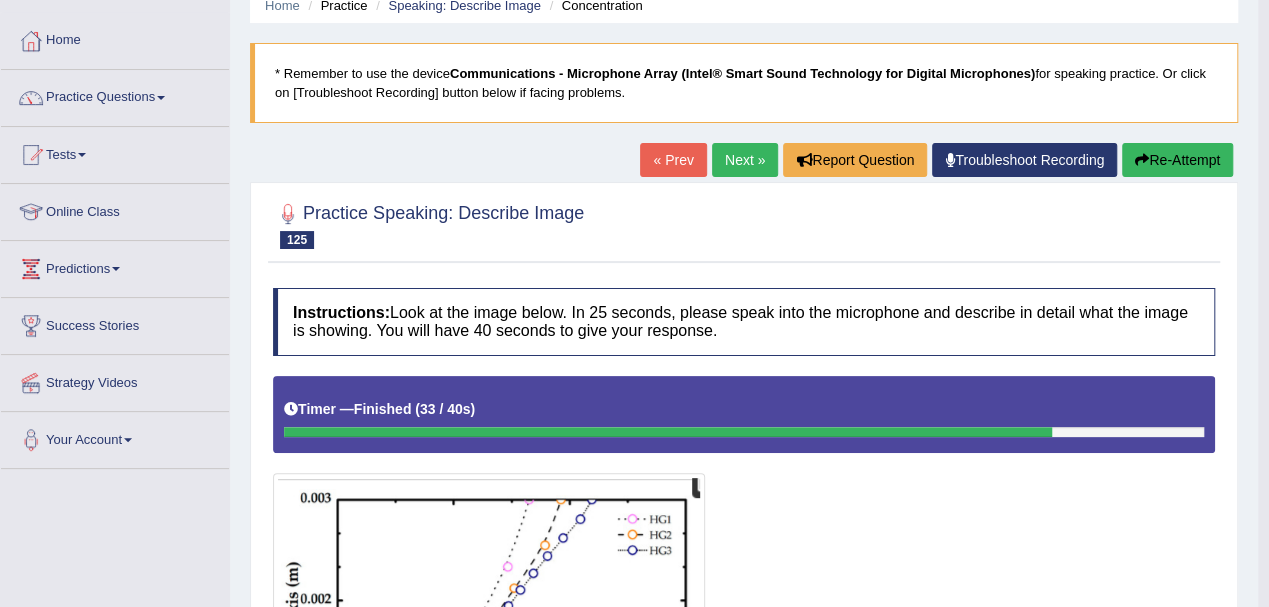 click on "Re-Attempt" at bounding box center (1177, 160) 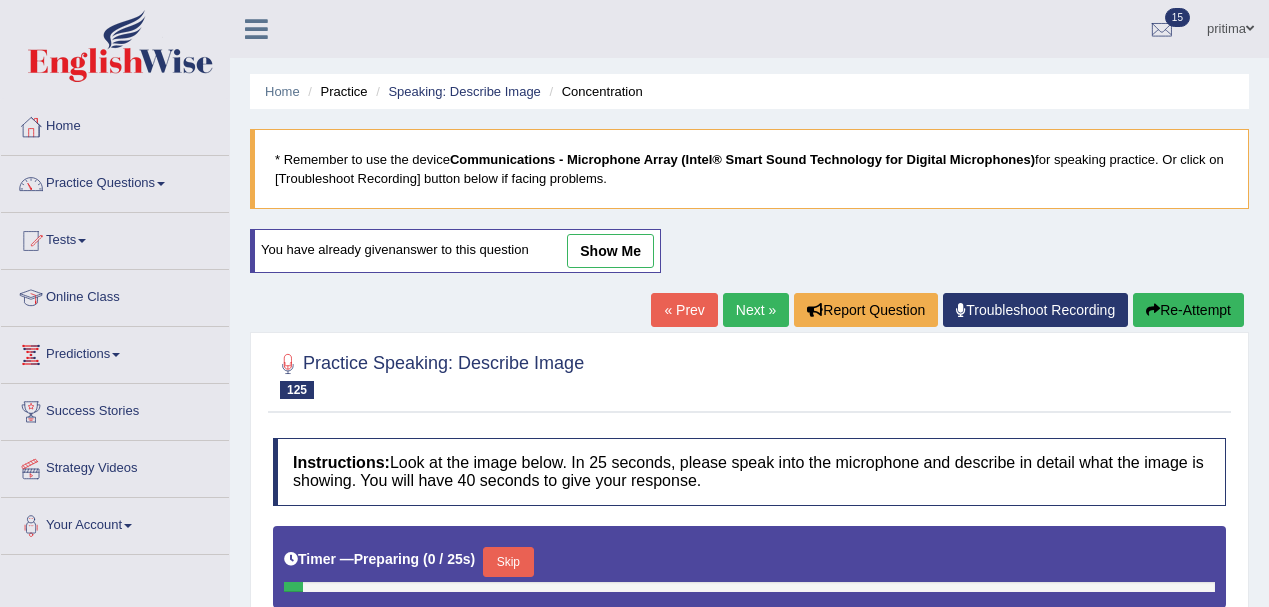 scroll, scrollTop: 376, scrollLeft: 0, axis: vertical 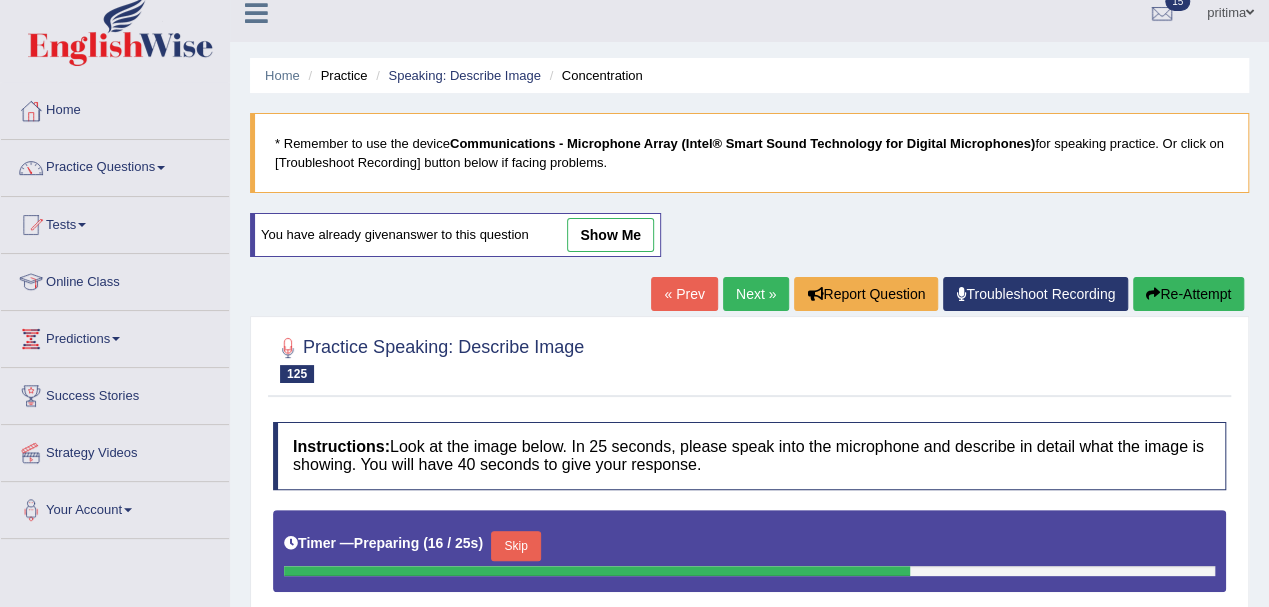 click on "Re-Attempt" at bounding box center (1188, 294) 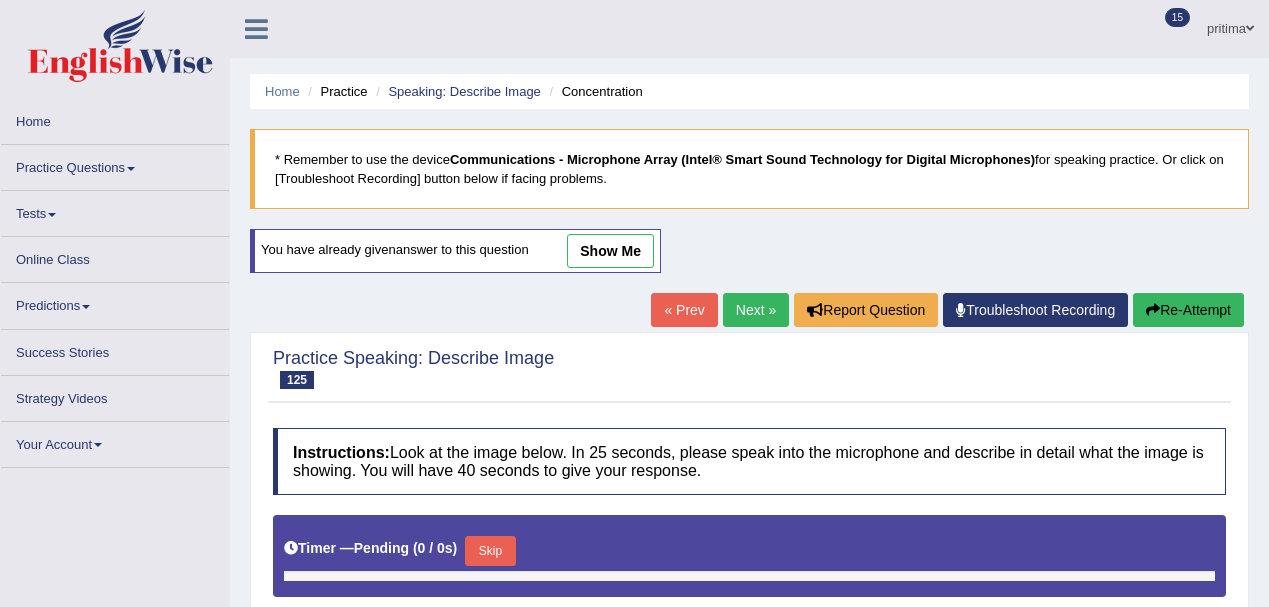 scroll, scrollTop: 16, scrollLeft: 0, axis: vertical 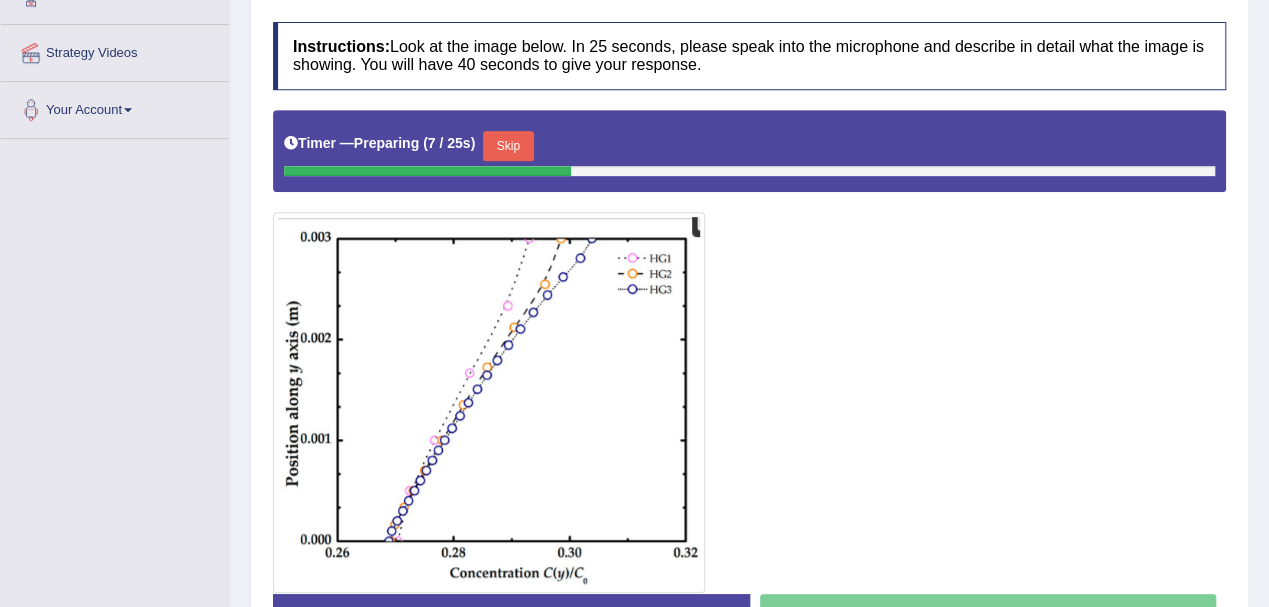 click on "Skip" at bounding box center [508, 146] 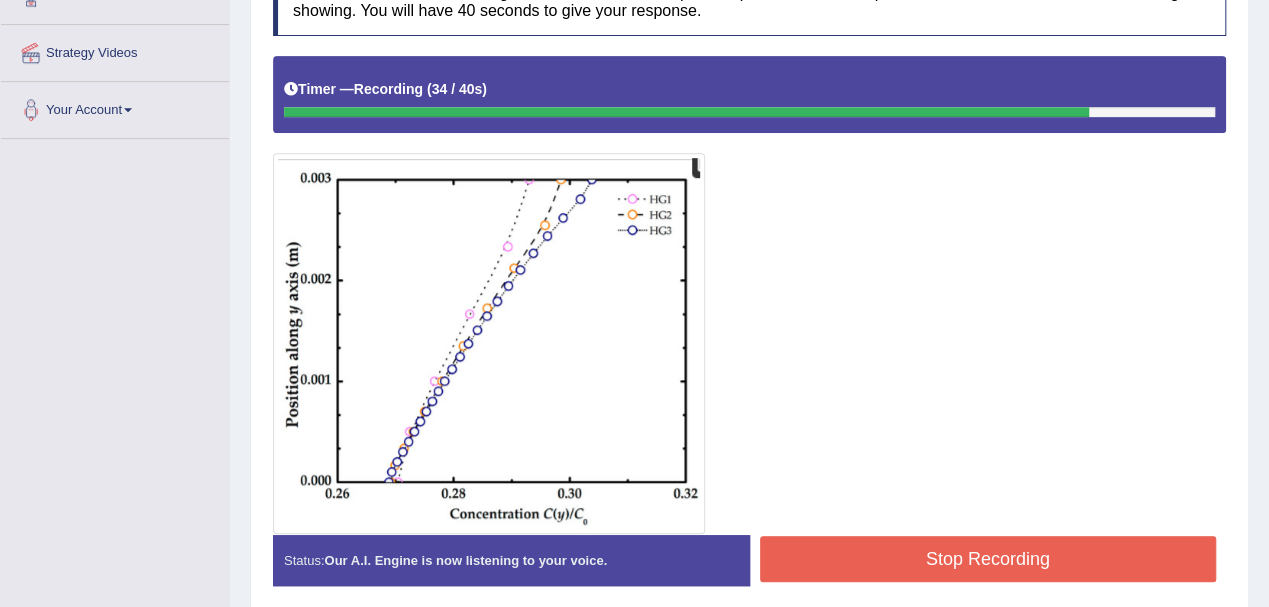 click on "Stop Recording" at bounding box center [988, 559] 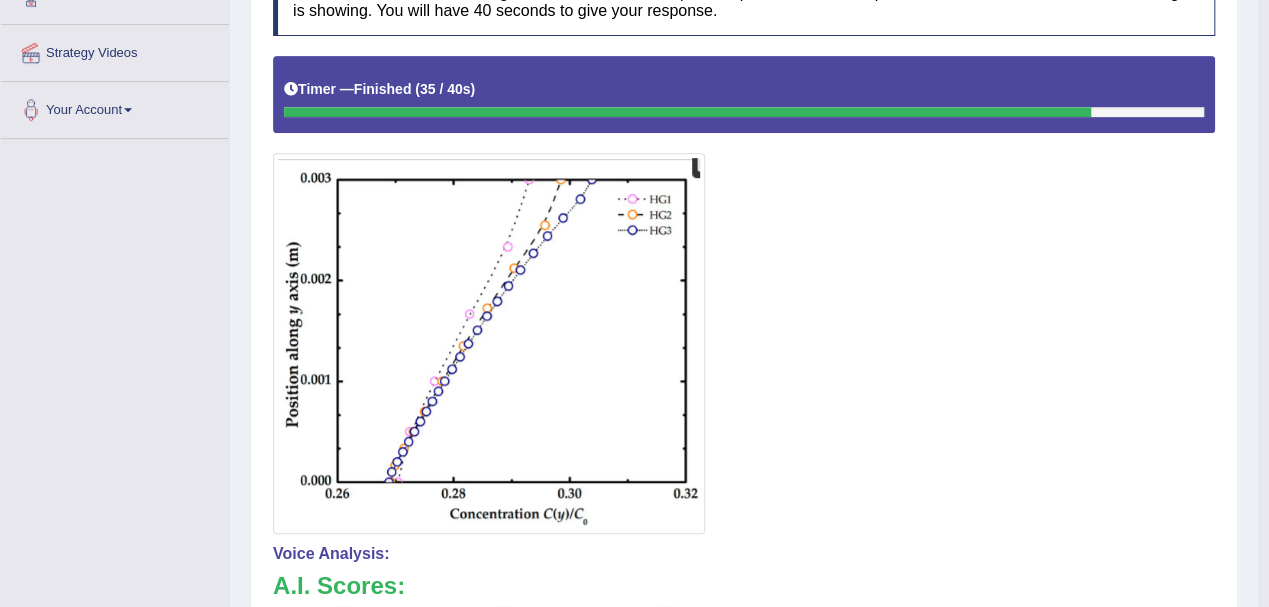 scroll, scrollTop: 0, scrollLeft: 0, axis: both 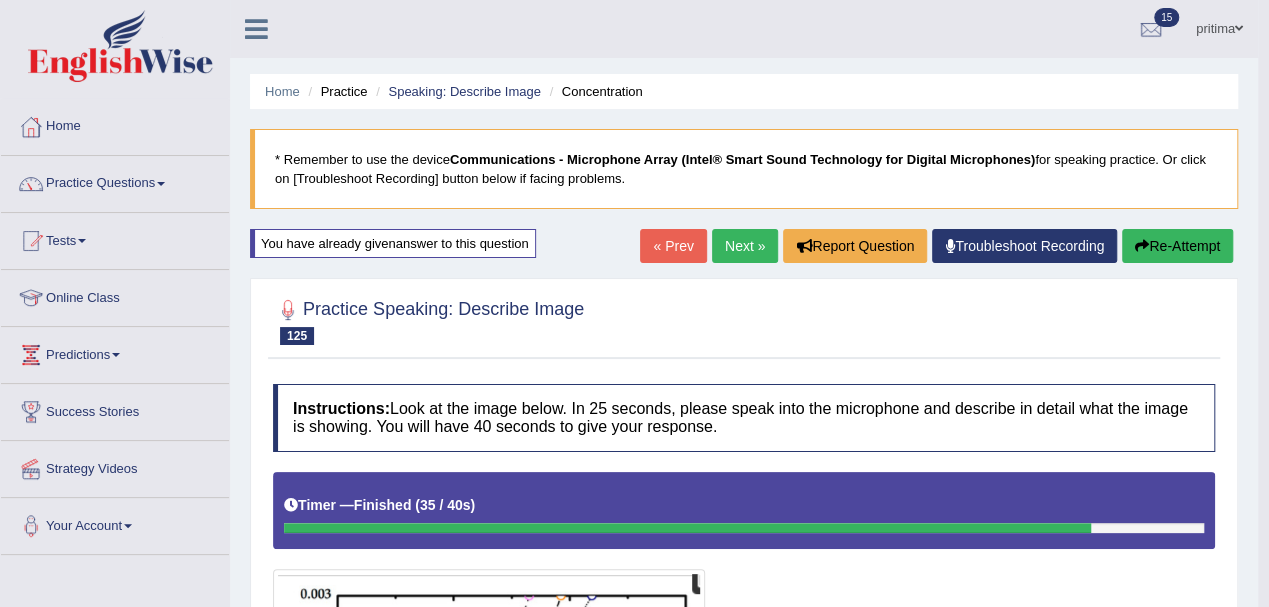 click on "Next »" at bounding box center (745, 246) 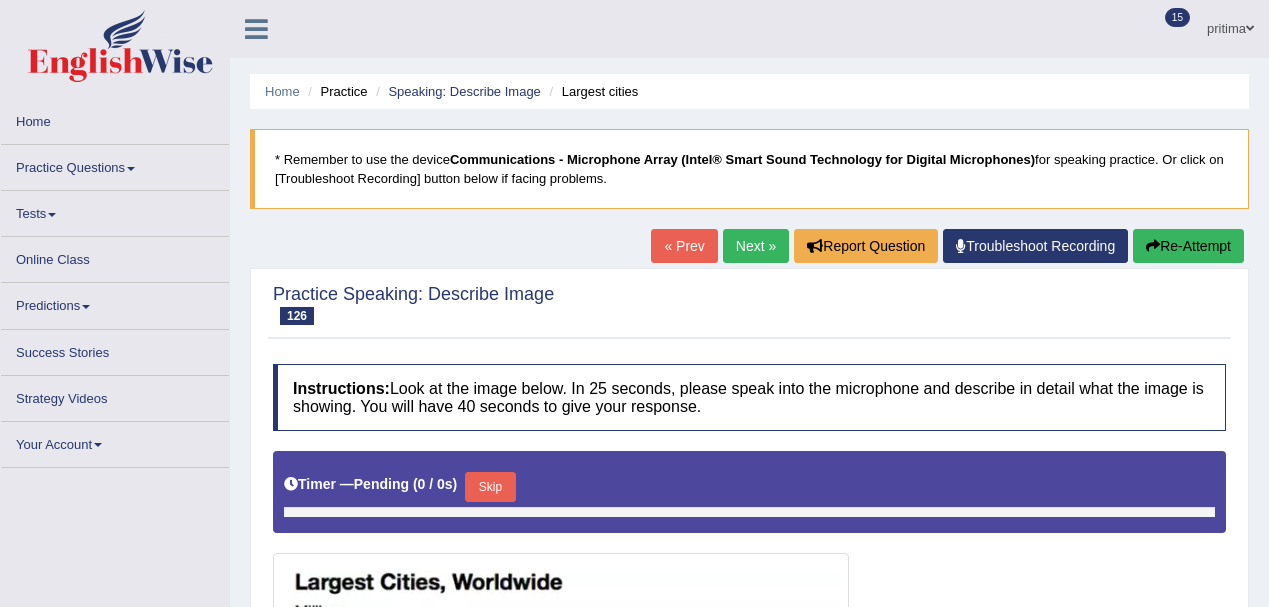 scroll, scrollTop: 0, scrollLeft: 0, axis: both 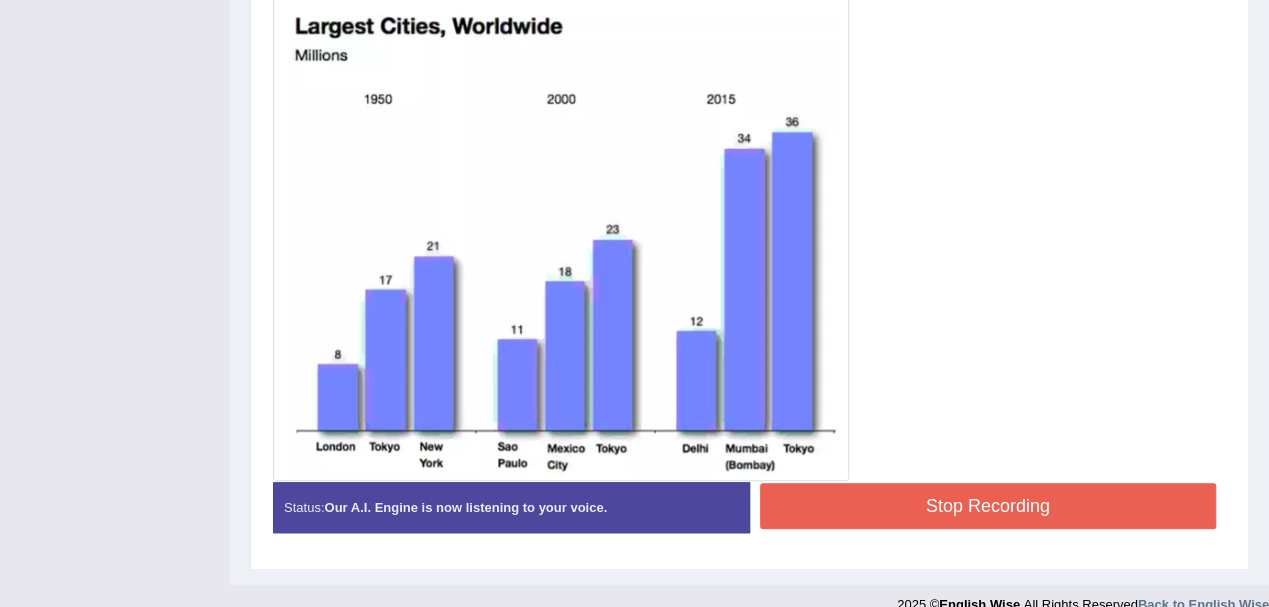 click on "Stop Recording" at bounding box center (988, 506) 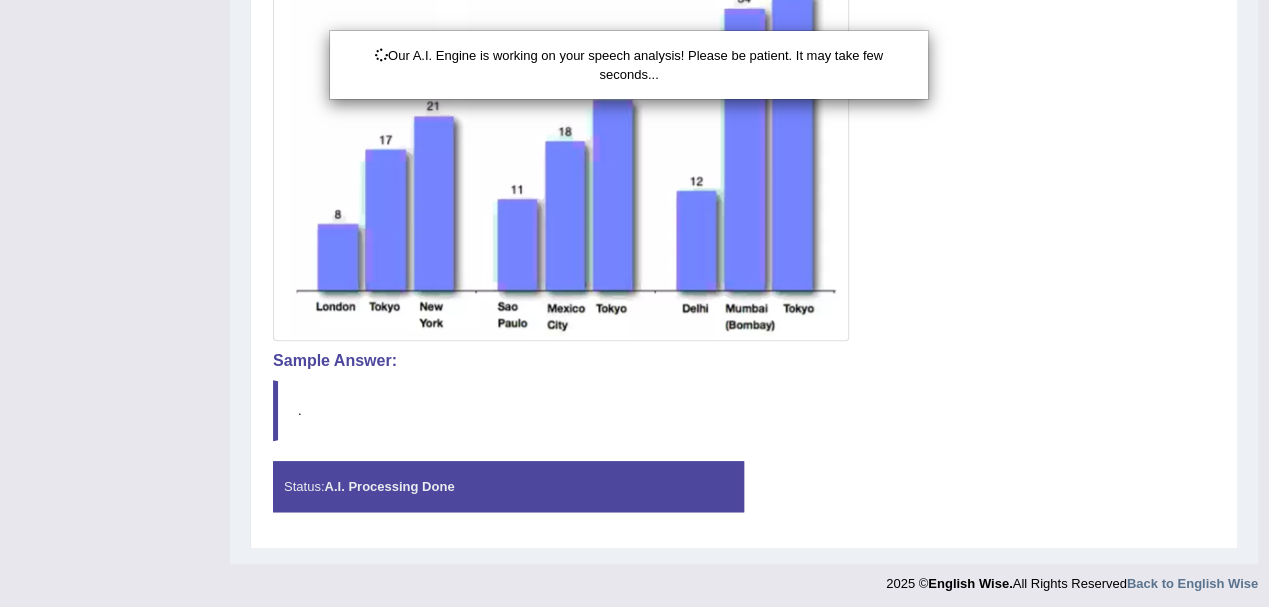 scroll, scrollTop: 703, scrollLeft: 0, axis: vertical 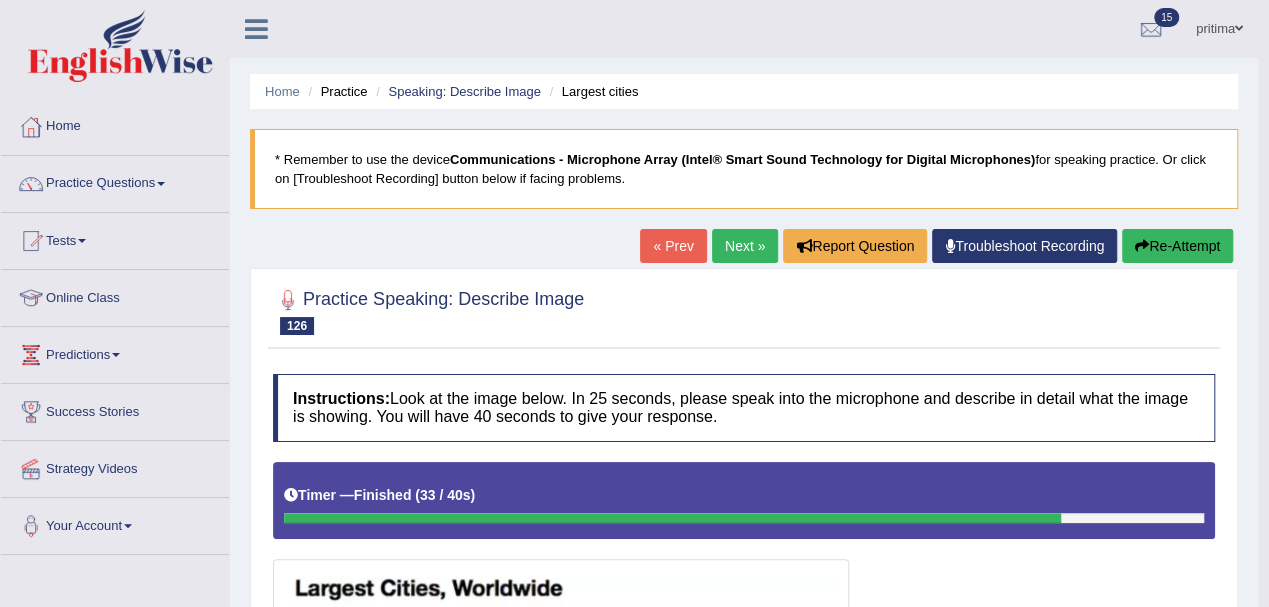 click on "Re-Attempt" at bounding box center (1177, 246) 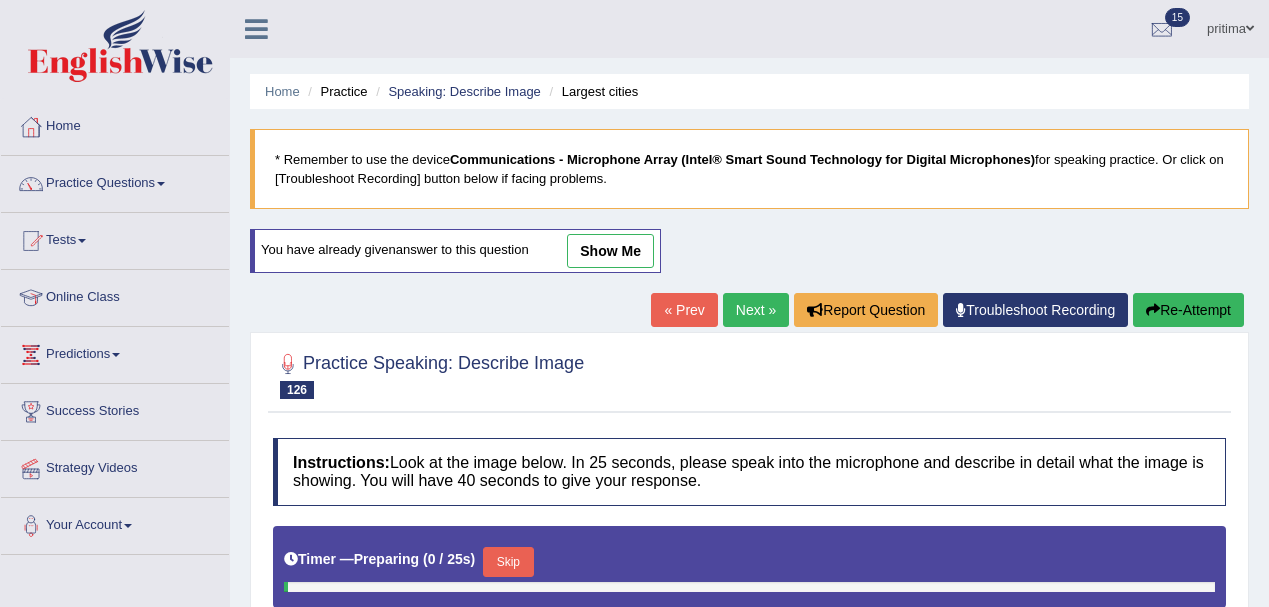 scroll, scrollTop: 359, scrollLeft: 0, axis: vertical 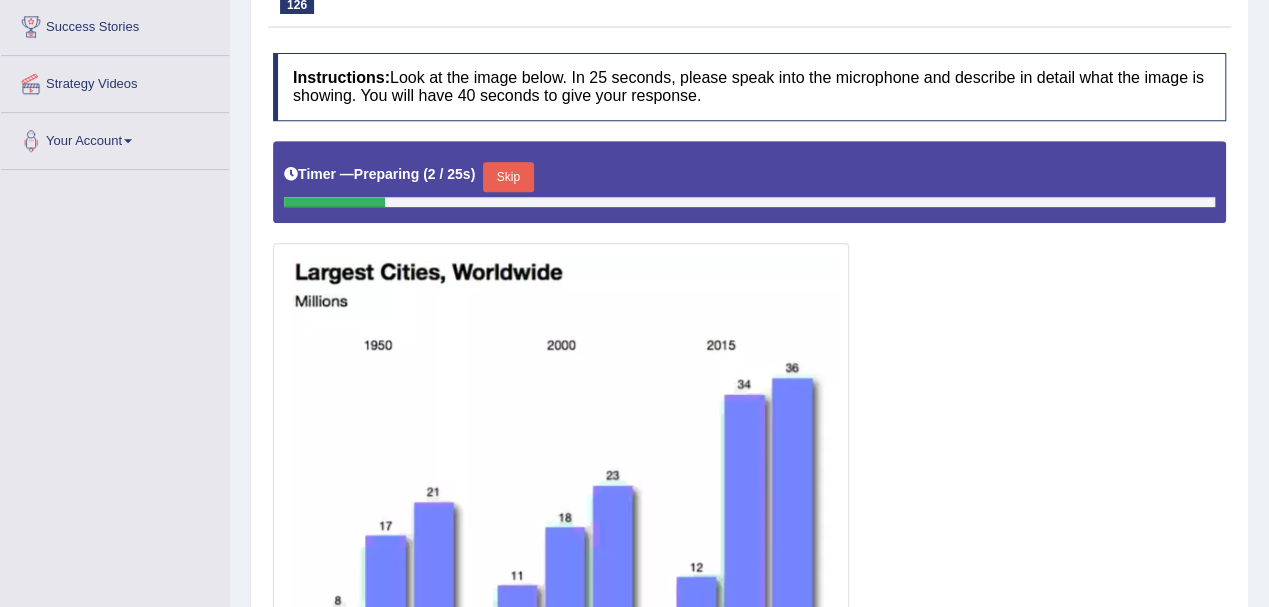 click on "Skip" at bounding box center [508, 177] 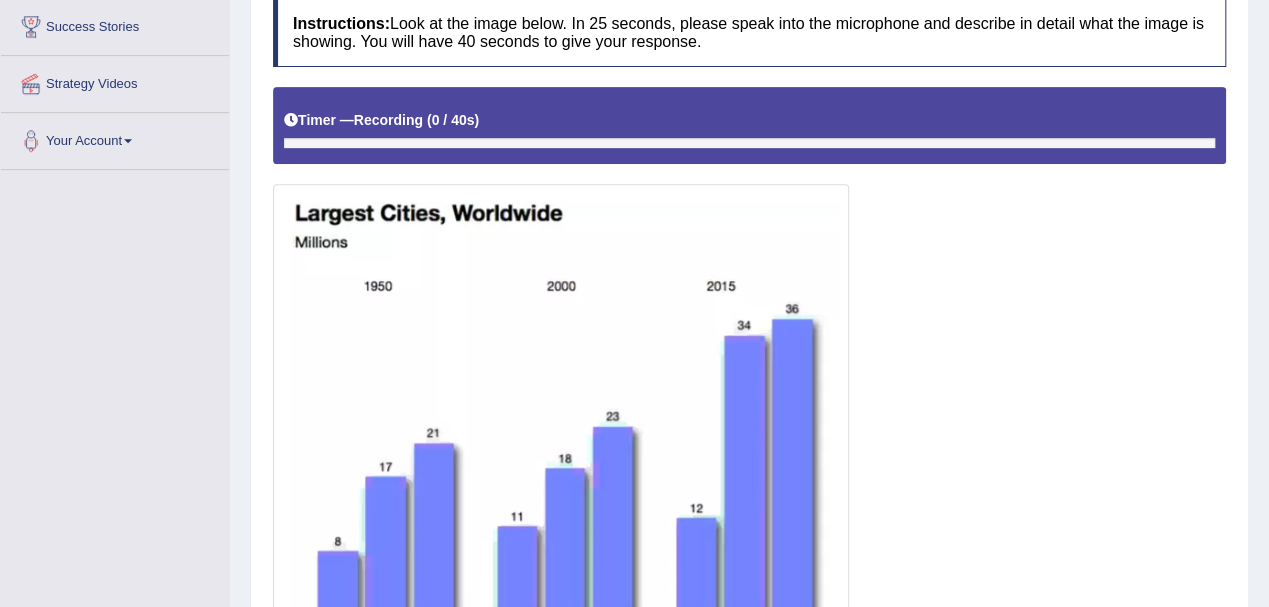 scroll, scrollTop: 518, scrollLeft: 0, axis: vertical 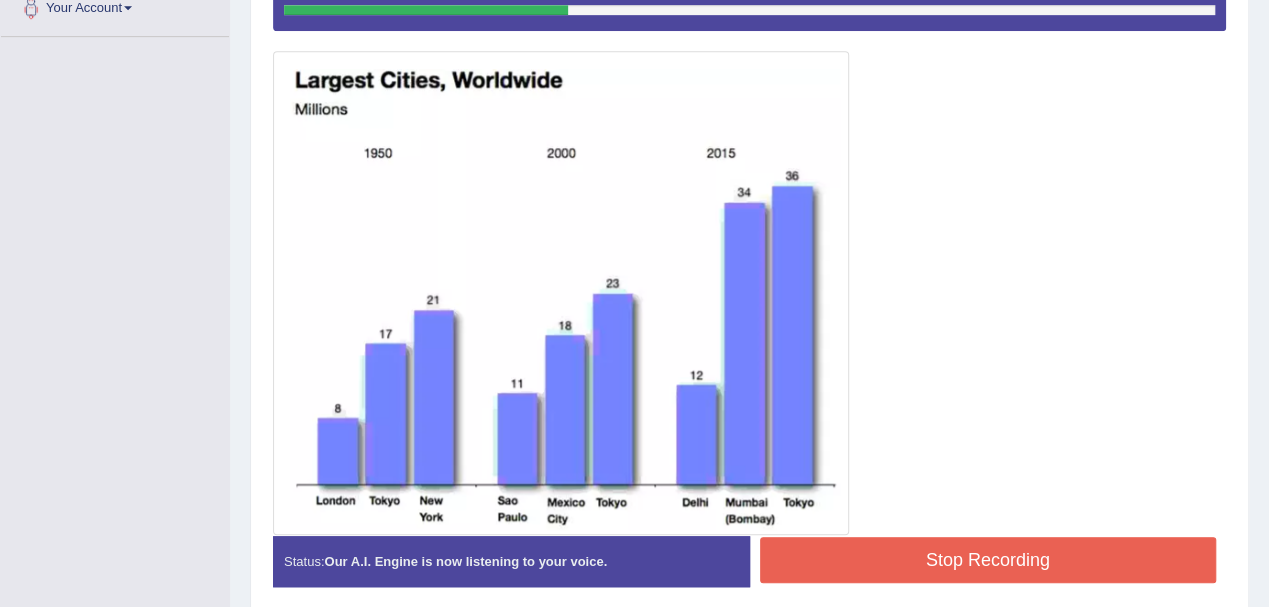 click on "Stop Recording" at bounding box center (988, 560) 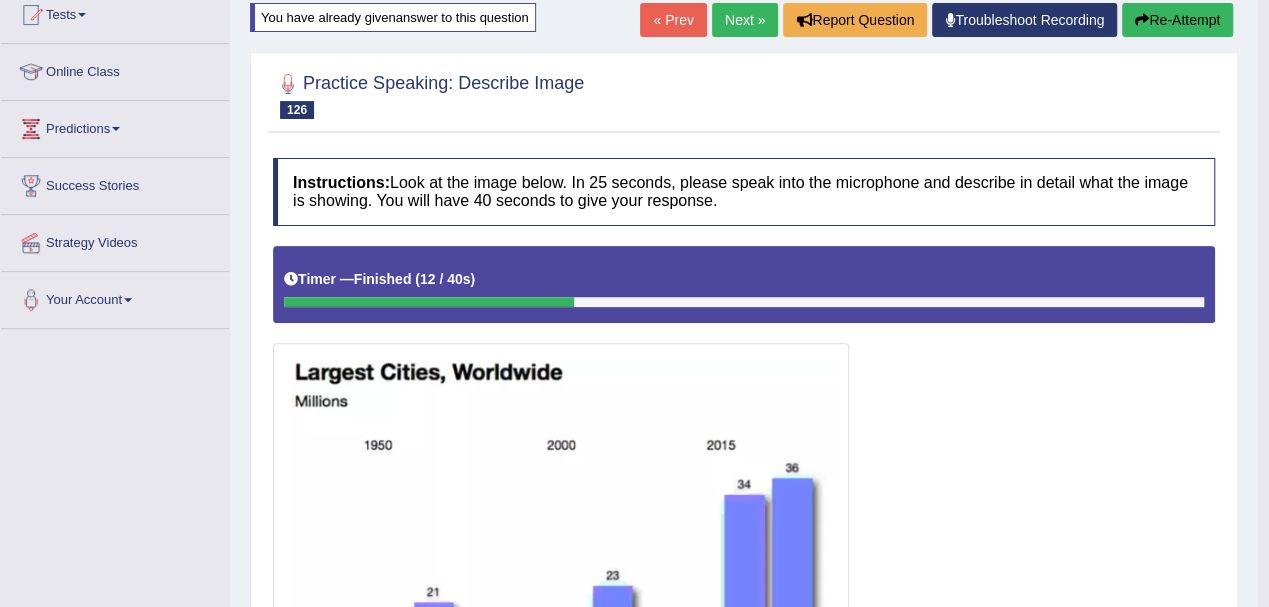 scroll, scrollTop: 118, scrollLeft: 0, axis: vertical 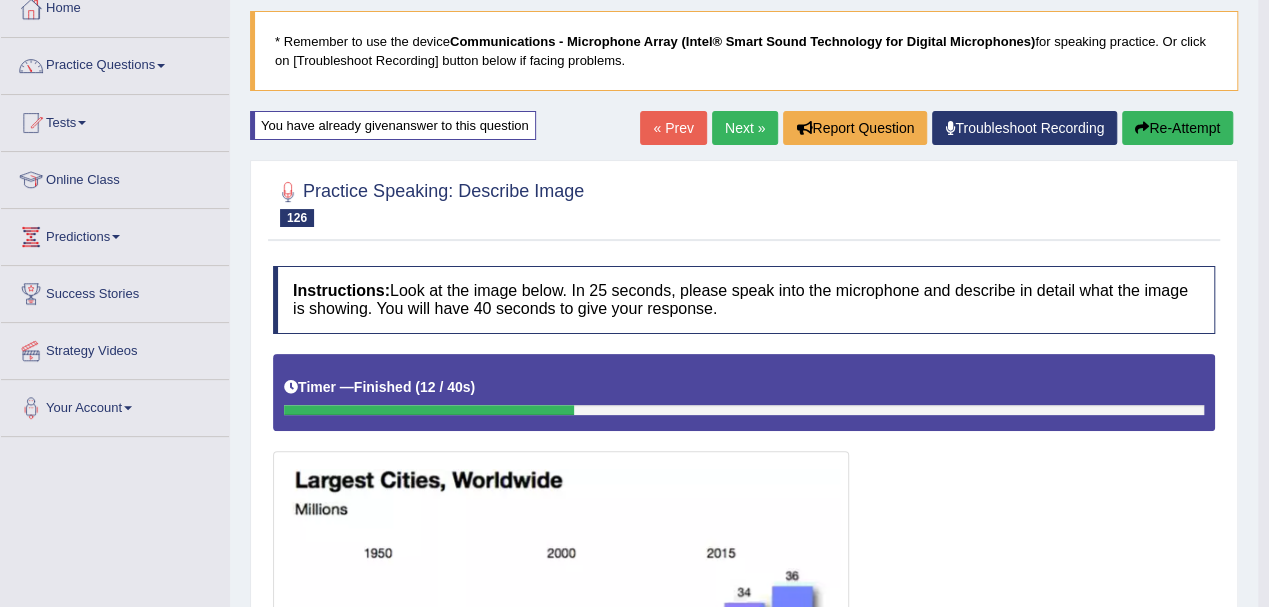 click on "Re-Attempt" at bounding box center [1177, 128] 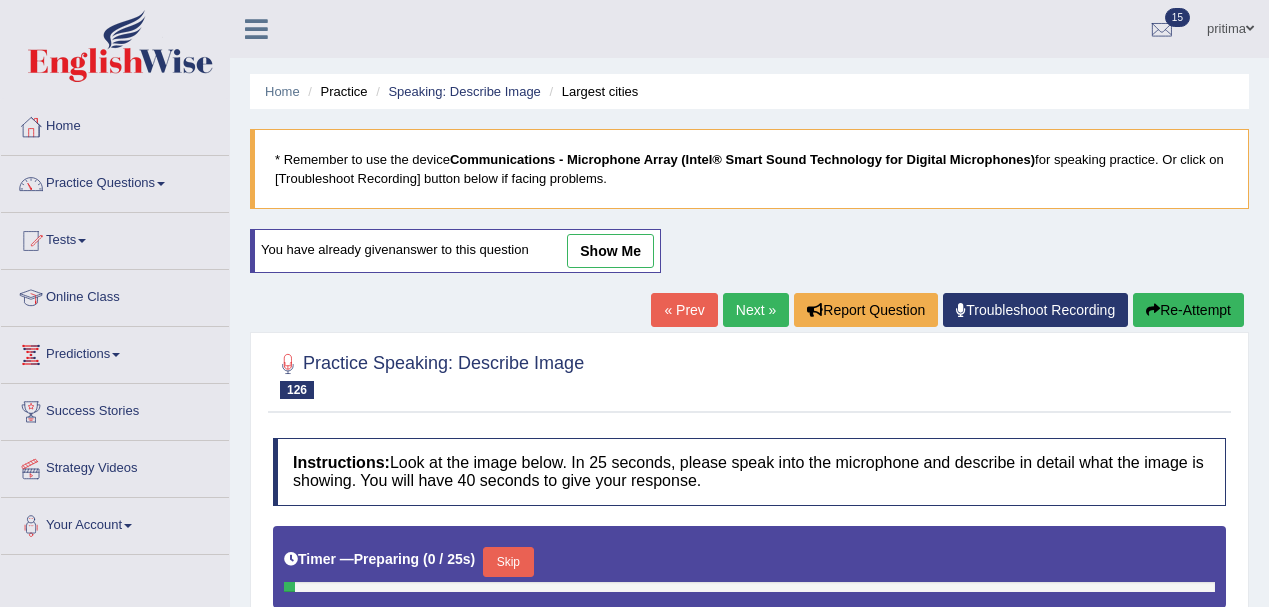 scroll, scrollTop: 297, scrollLeft: 0, axis: vertical 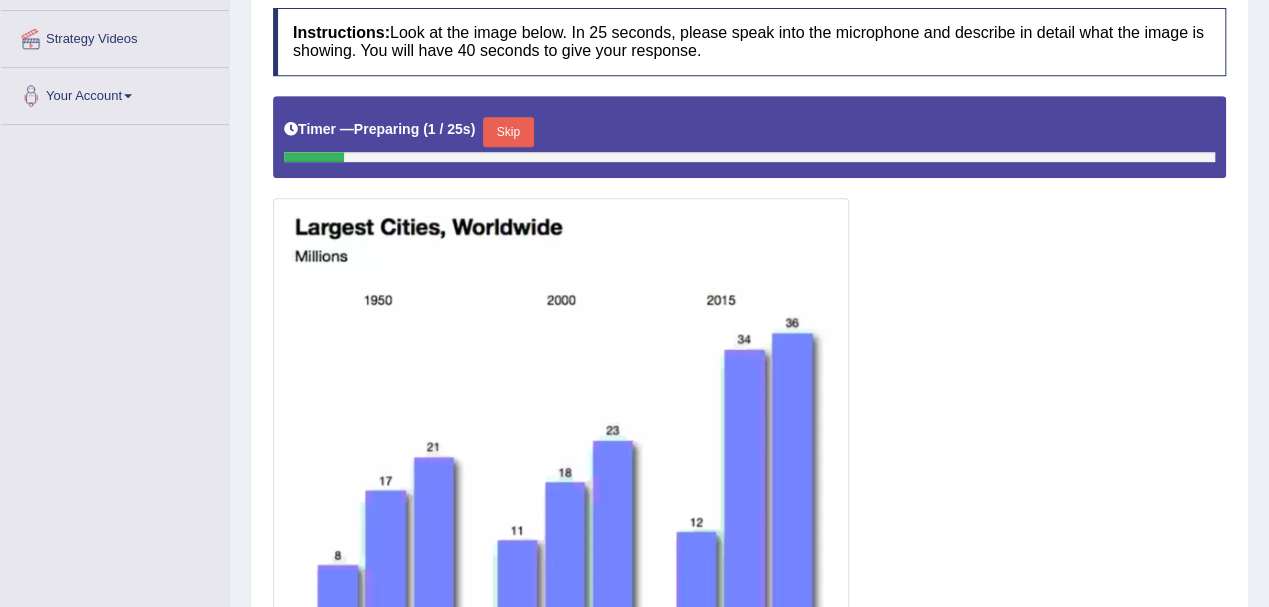 click on "Skip" at bounding box center (508, 132) 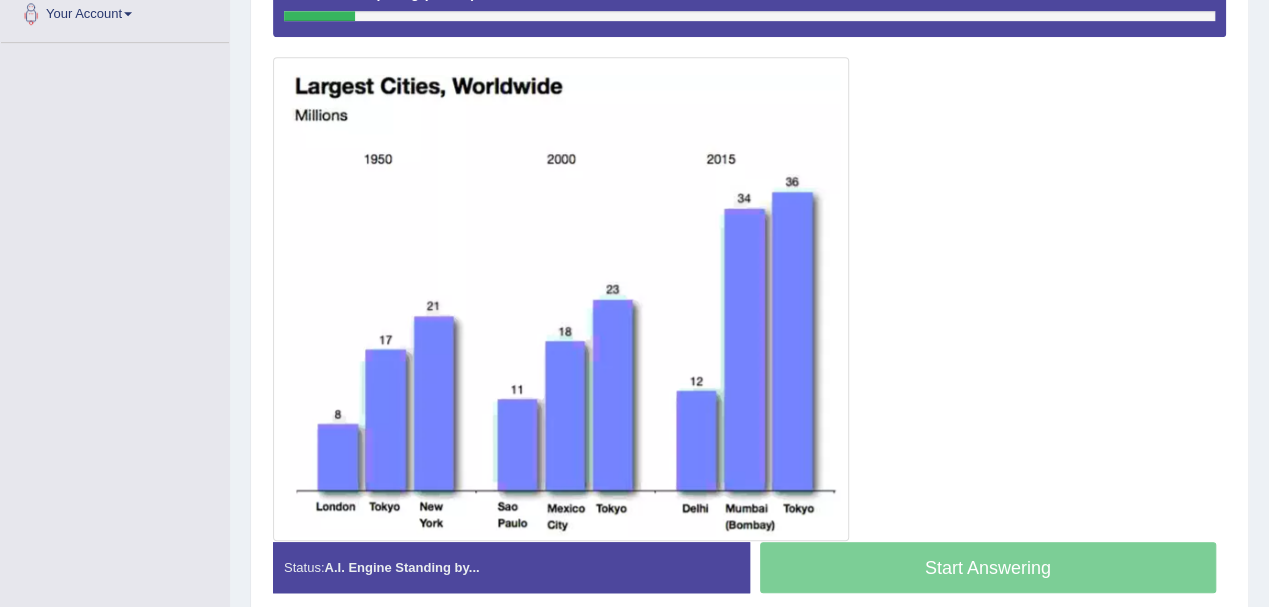 scroll, scrollTop: 564, scrollLeft: 0, axis: vertical 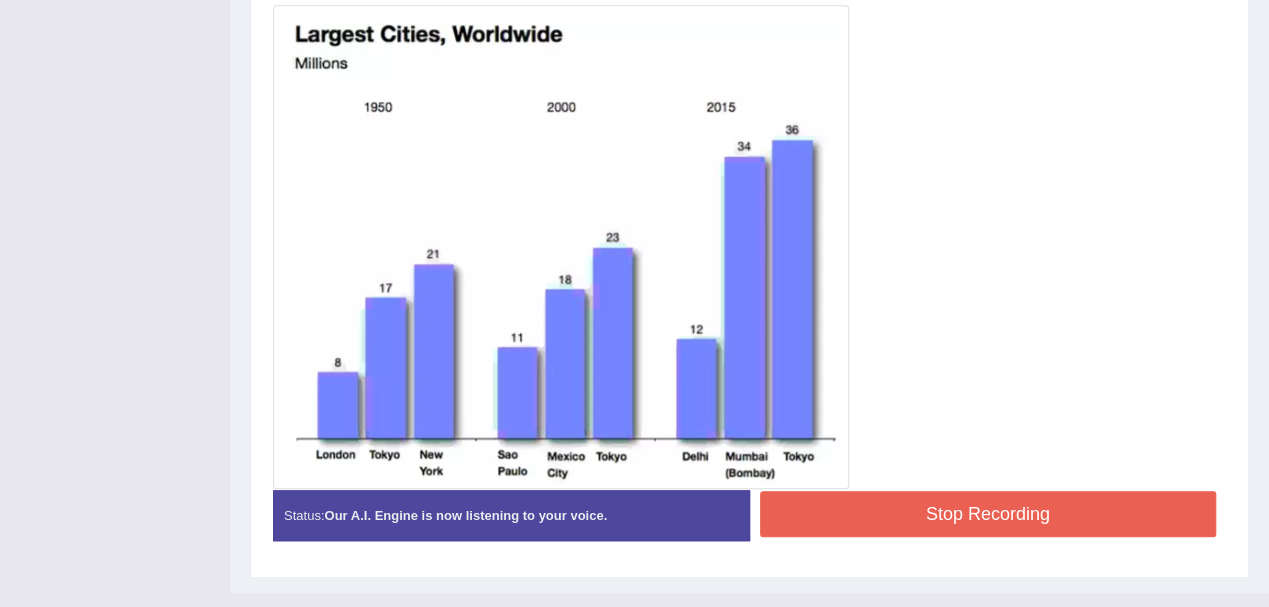 click on "Stop Recording" at bounding box center (988, 514) 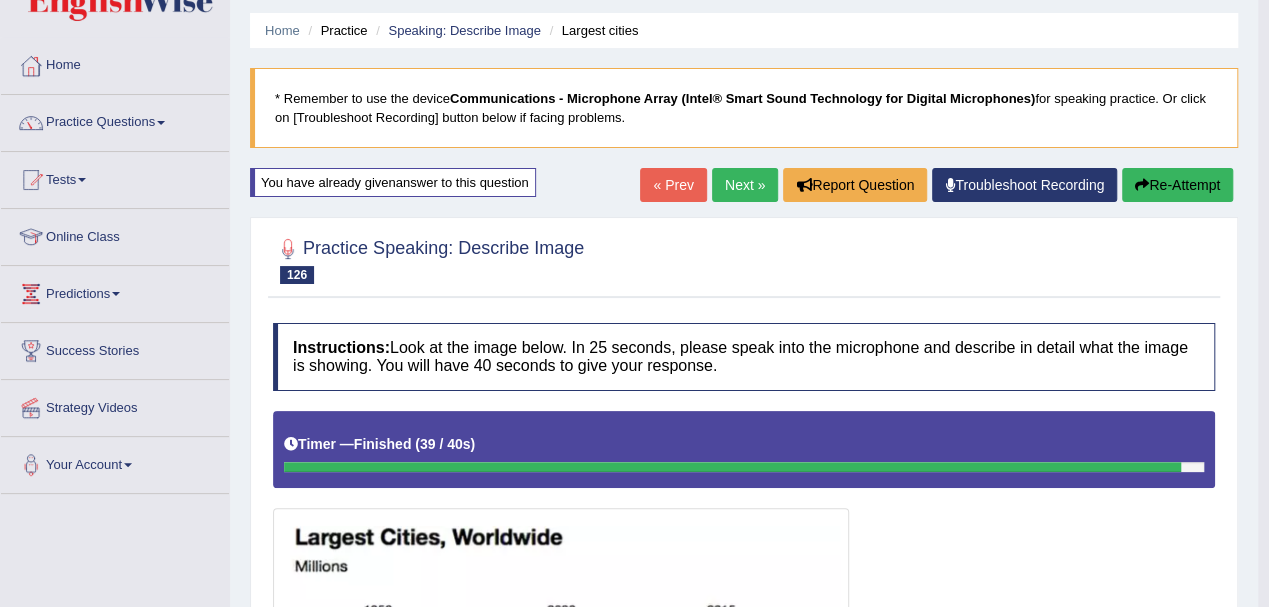 scroll, scrollTop: 0, scrollLeft: 0, axis: both 